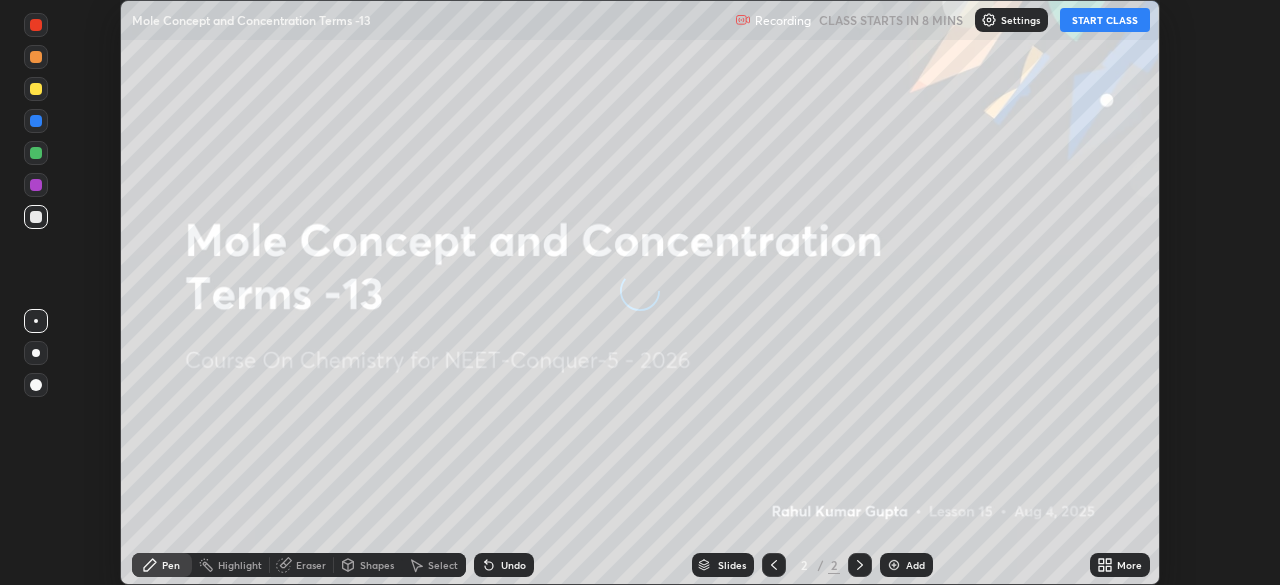 scroll, scrollTop: 0, scrollLeft: 0, axis: both 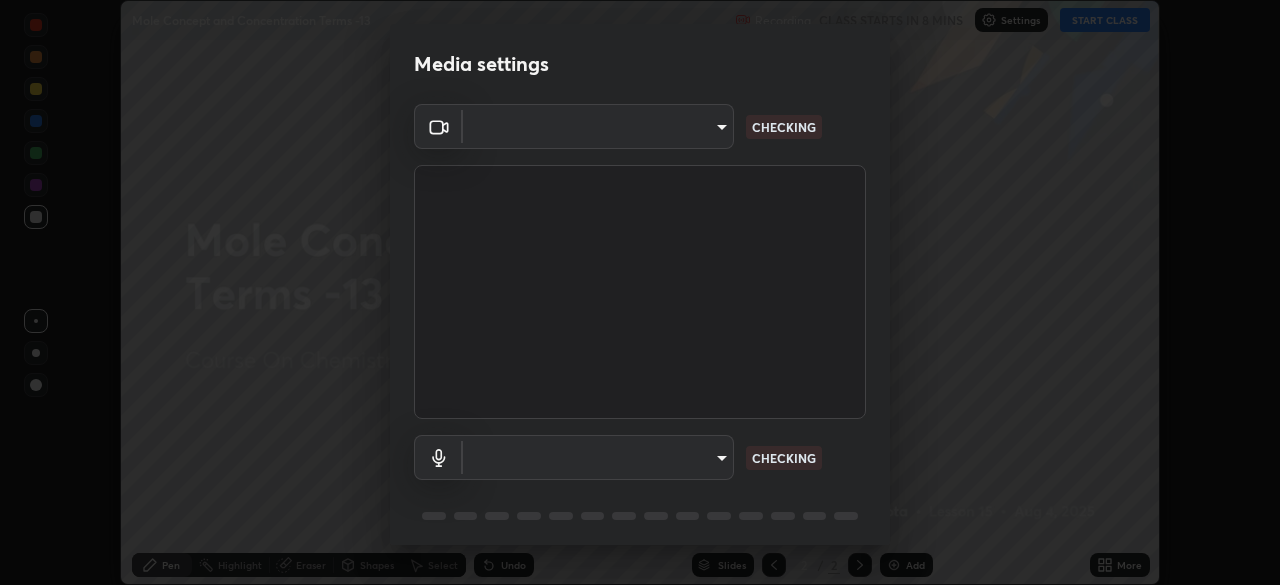 click on "Erase all Mole Concept and Concentration Terms -13 Recording CLASS STARTS IN 8 MINS Settings START CLASS Setting up your live class Mole Concept and Concentration Terms -13 • L15 of Course On Chemistry for NEET-Conquer-5 - 2026 [FIRST] [LAST] Pen Highlight Eraser Shapes Select Undo Slides 2 / 2 Add More No doubts shared Encourage your learners to ask a doubt for better clarity Report an issue Reason for reporting Buffering Chat not working Audio - Video sync issue Educator video quality low ​ Attach an image Report Media settings ​ CHECKING ​ CHECKING 1 / 5 Next" at bounding box center (640, 292) 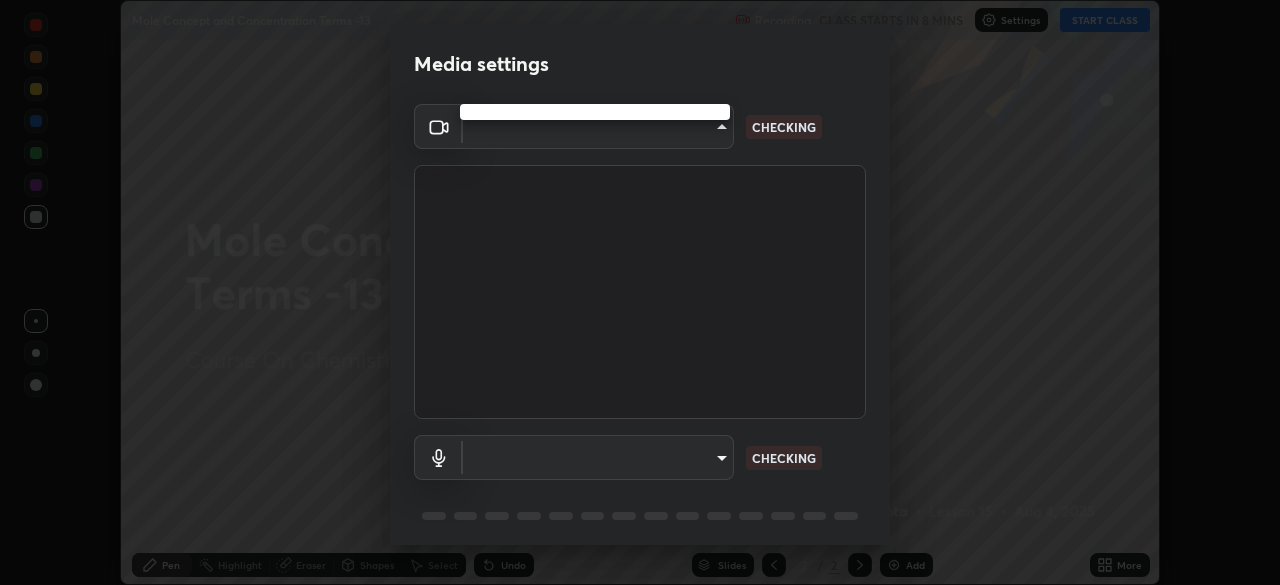 click at bounding box center [640, 292] 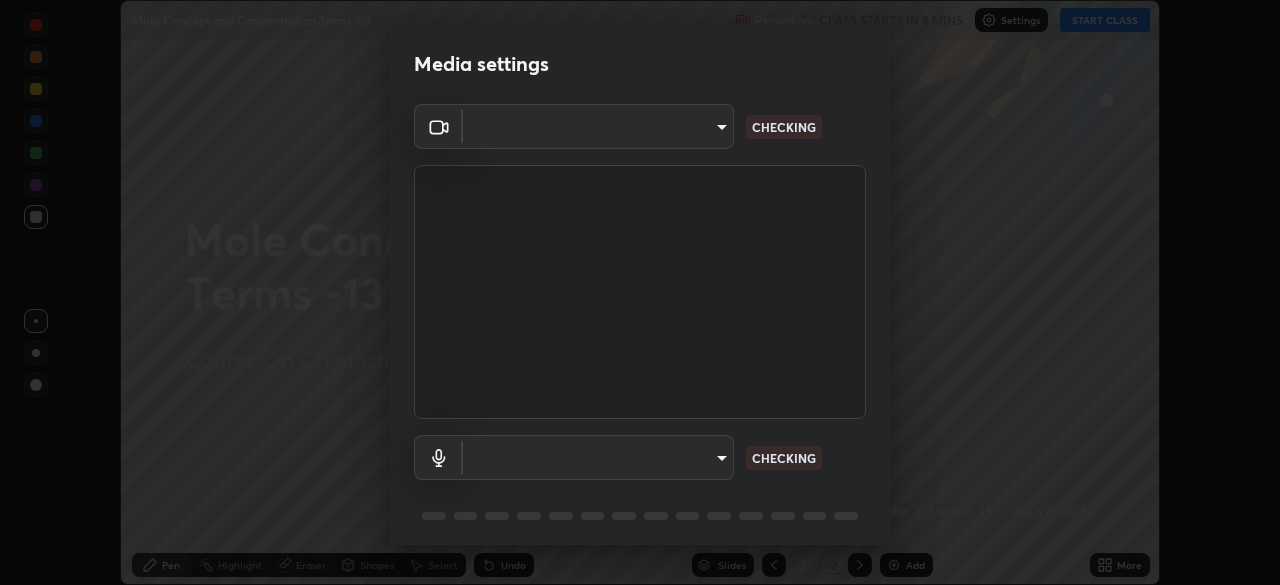 type on "bfa13ec11e3806c3eb92bf3b7126344263004e7e0ebf3fc0325b0f534c832c89" 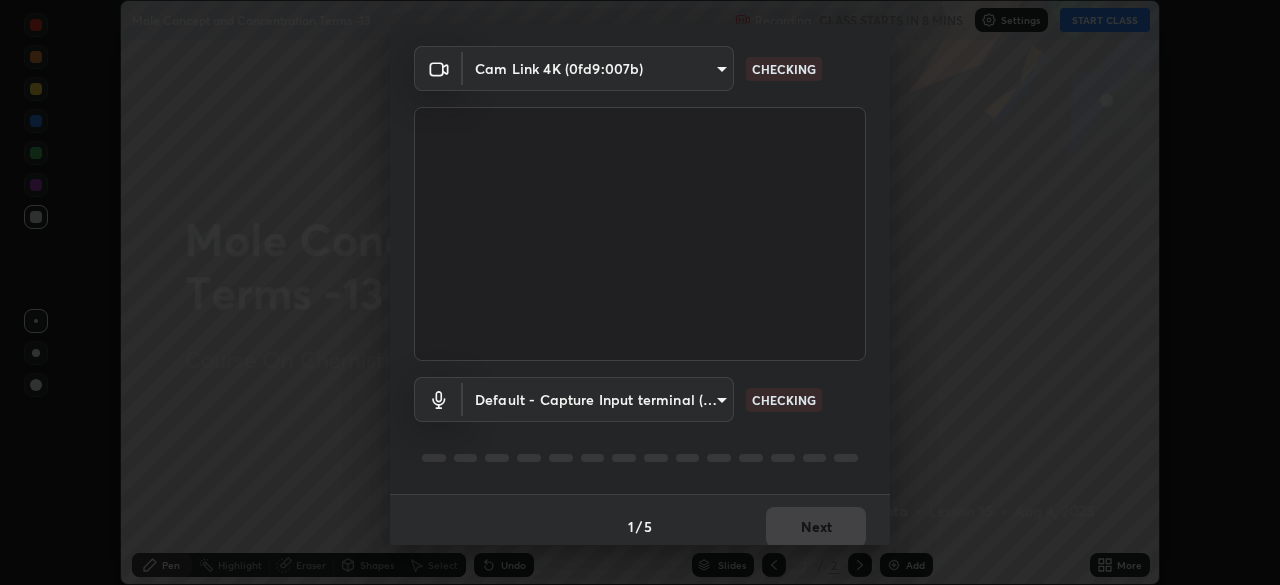 scroll, scrollTop: 71, scrollLeft: 0, axis: vertical 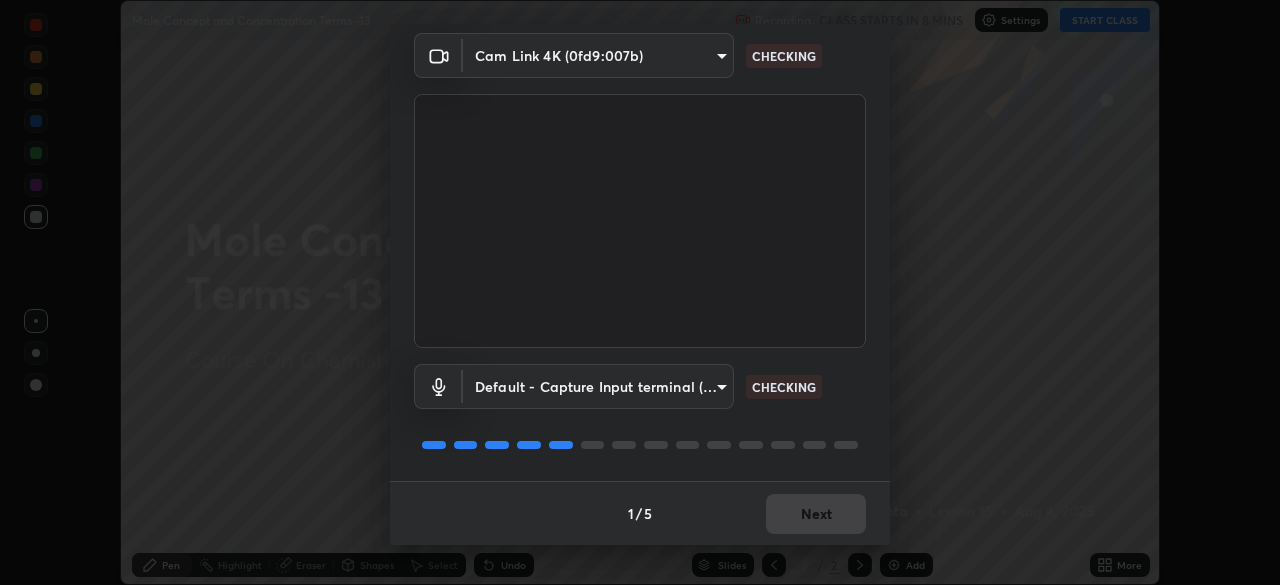 click on "Erase all Mole Concept and Concentration Terms -13 Recording CLASS STARTS IN 8 MINS Settings START CLASS Setting up your live class Mole Concept and Concentration Terms -13 • L15 of Course On Chemistry for NEET-Conquer-5 - 2026 [FIRST] [LAST] Pen Highlight Eraser Shapes Select Undo Slides 2 / 2 Add More No doubts shared Encourage your learners to ask a doubt for better clarity Report an issue Reason for reporting Buffering Chat not working Audio - Video sync issue Educator video quality low ​ Attach an image Report Media settings Cam Link 4K (0fd9:007b) bfa13ec11e3806c3eb92bf3b7126344263004e7e0ebf3fc0325b0f534c832c89 CHECKING Default - Capture Input terminal (Digital Array MIC) default CHECKING 1 / 5 Next" at bounding box center [640, 292] 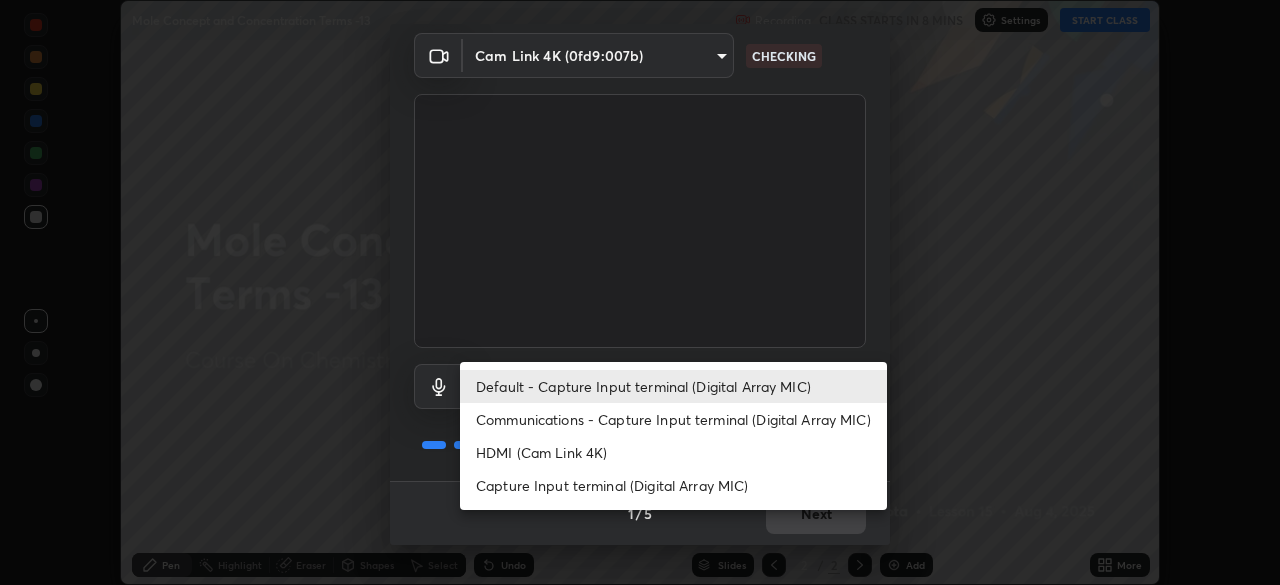 click on "HDMI (Cam Link 4K)" at bounding box center (673, 452) 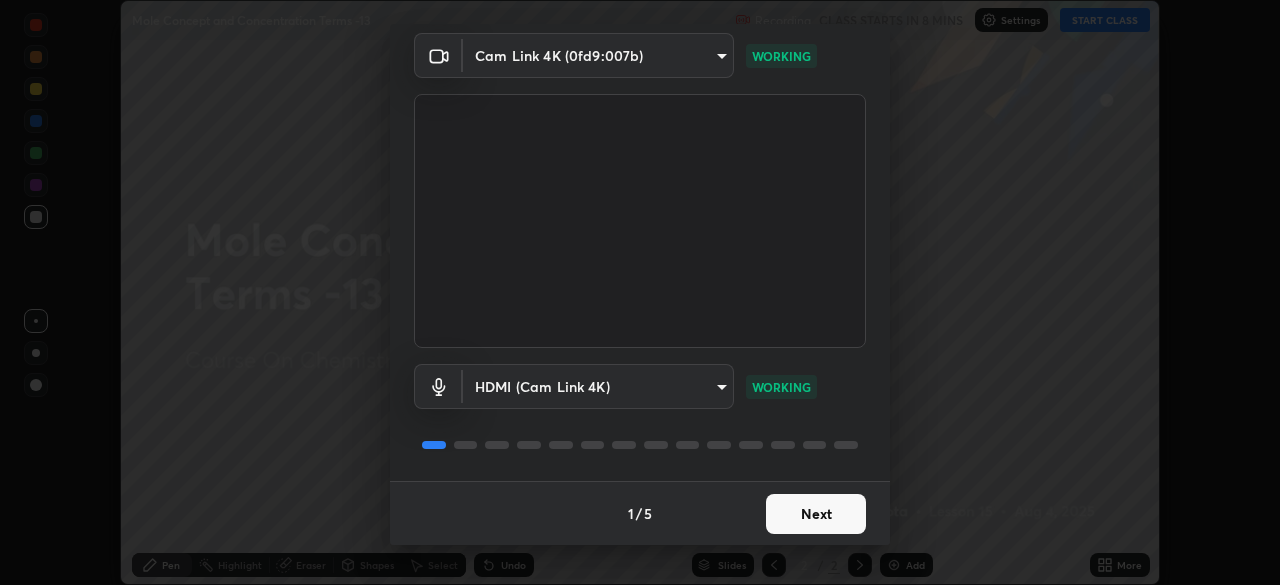 click on "Next" at bounding box center (816, 514) 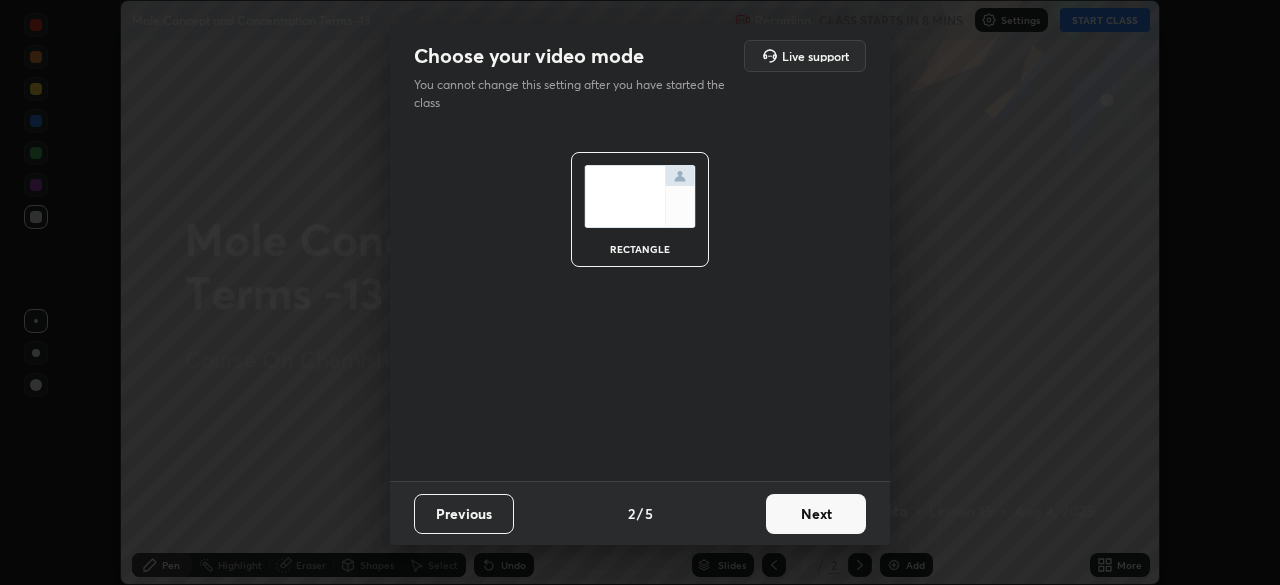 click on "Next" at bounding box center (816, 514) 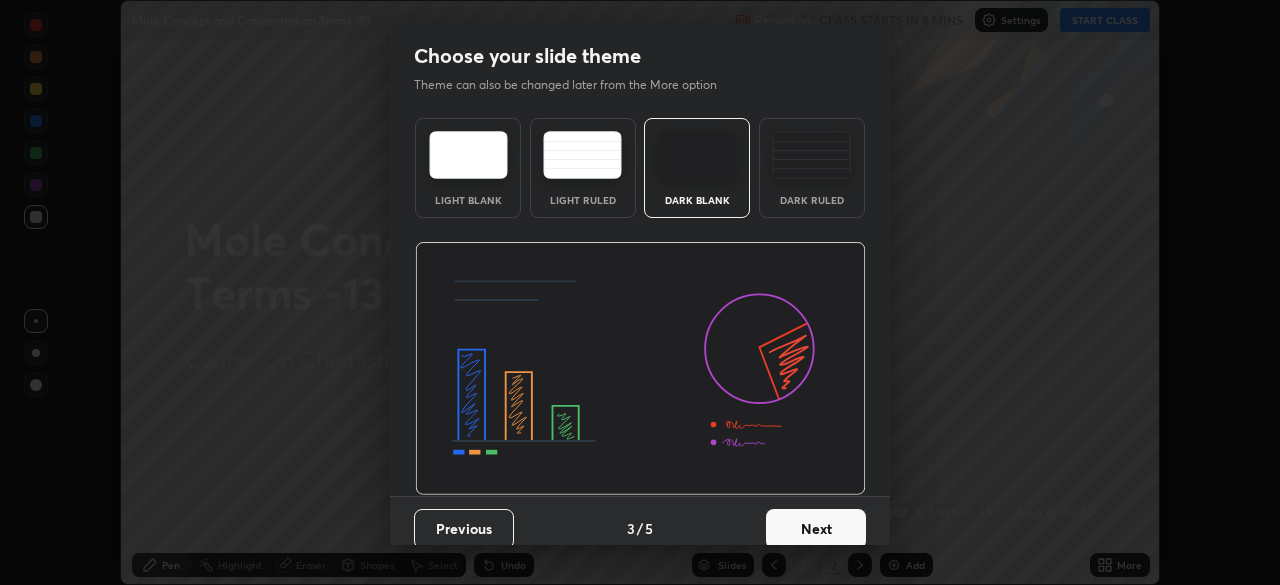 click on "Next" at bounding box center (816, 529) 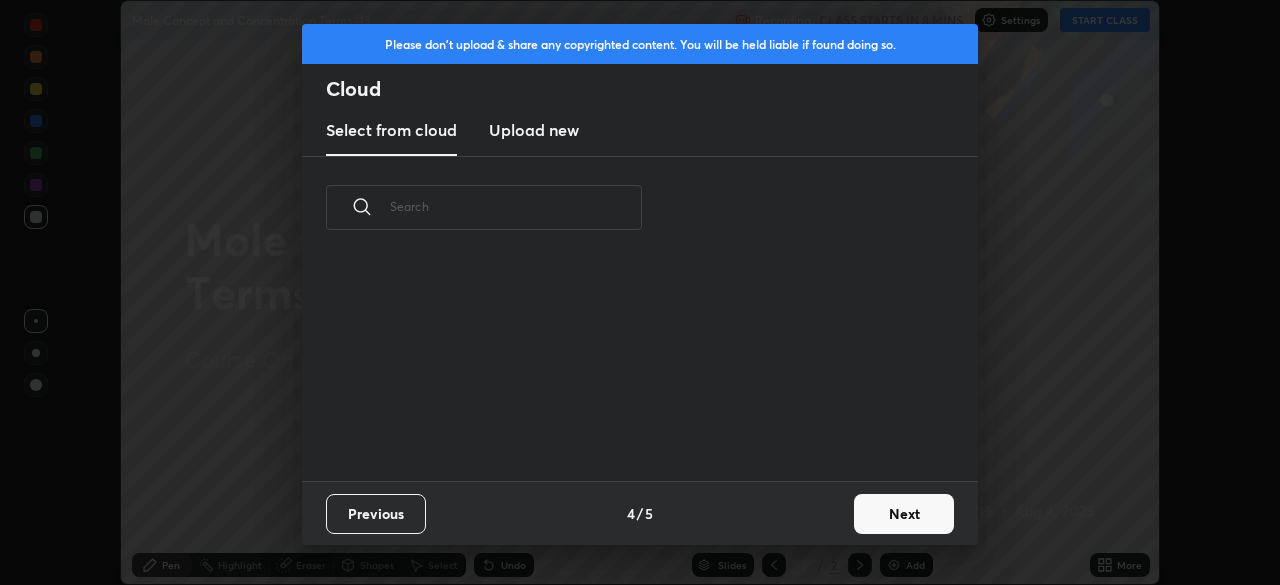 click on "Next" at bounding box center (904, 514) 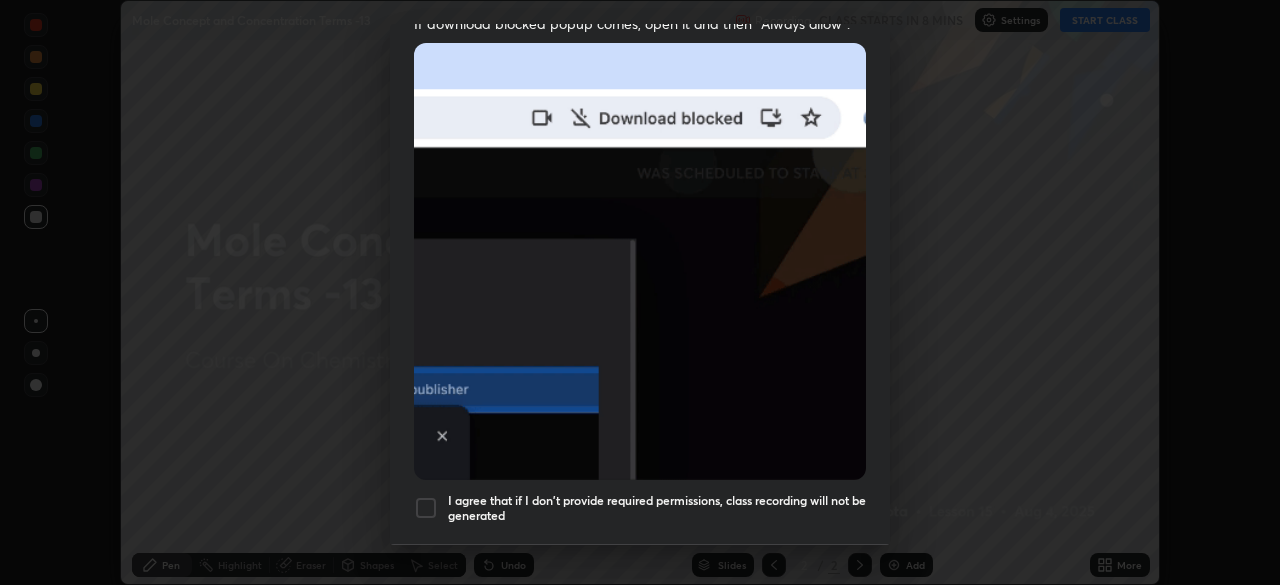 click at bounding box center (426, 508) 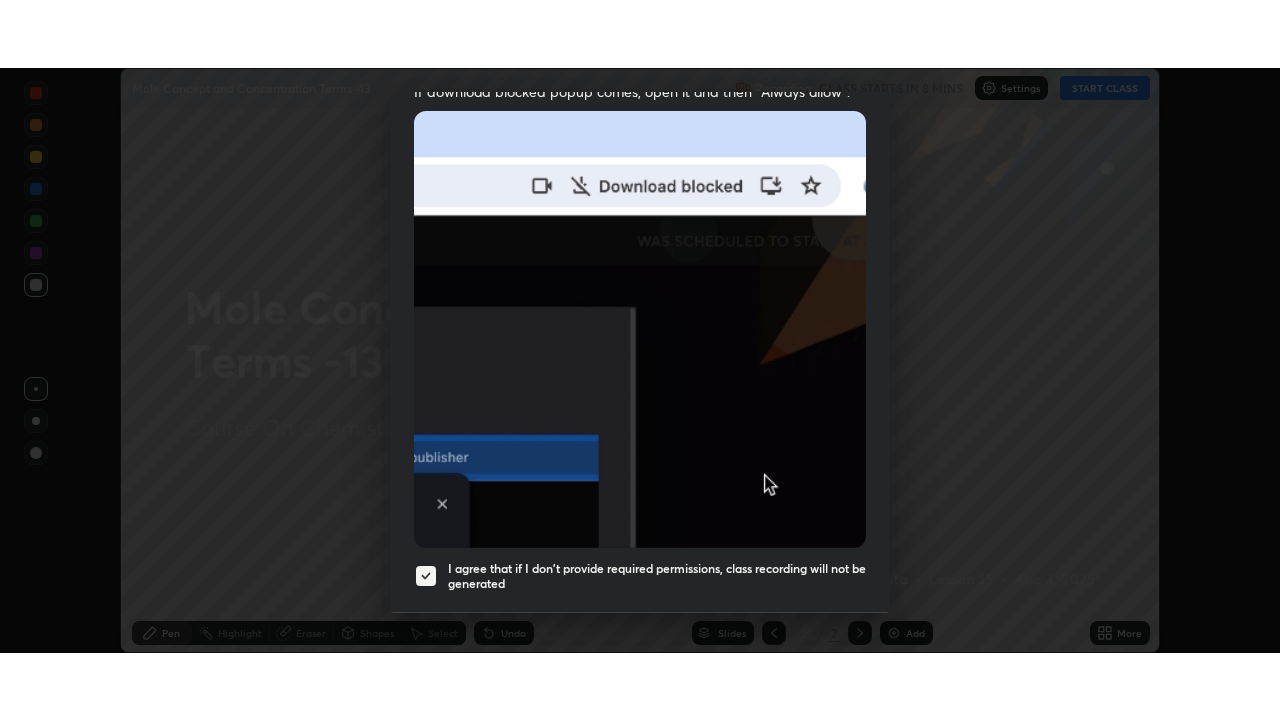 scroll, scrollTop: 479, scrollLeft: 0, axis: vertical 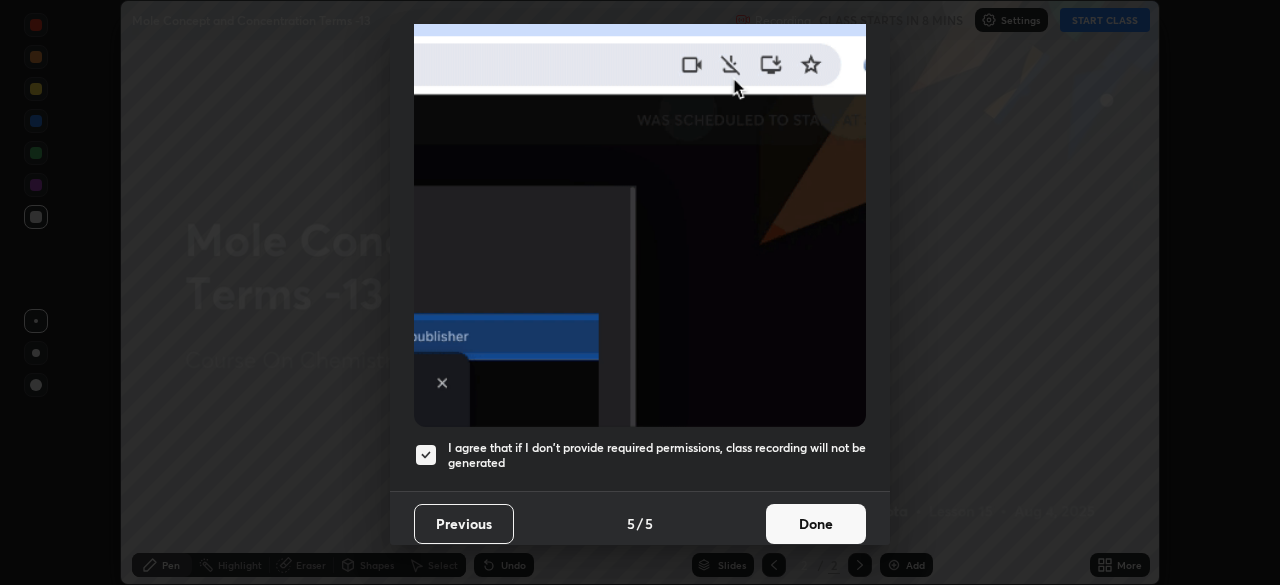 click on "Done" at bounding box center [816, 524] 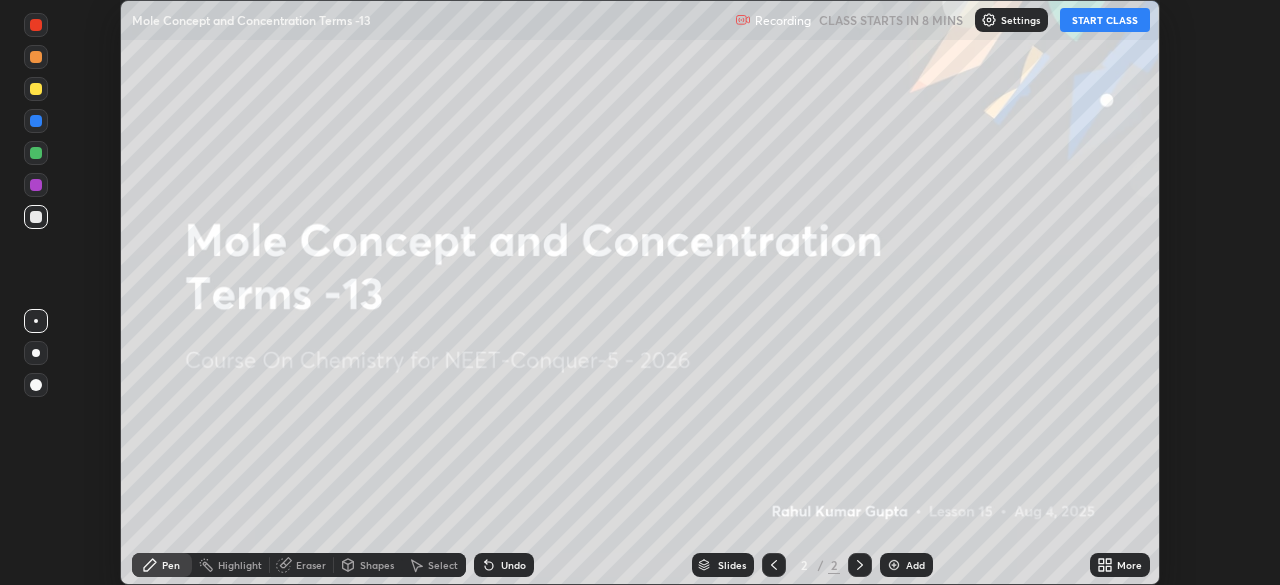 click on "More" at bounding box center [1120, 565] 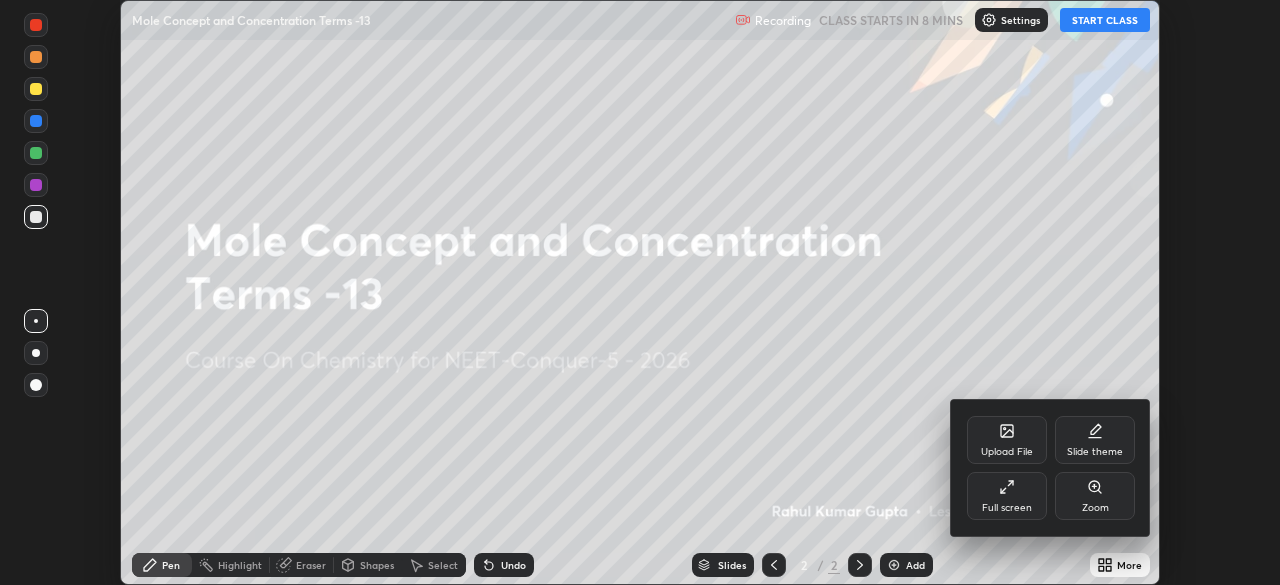 click on "Full screen" at bounding box center [1007, 508] 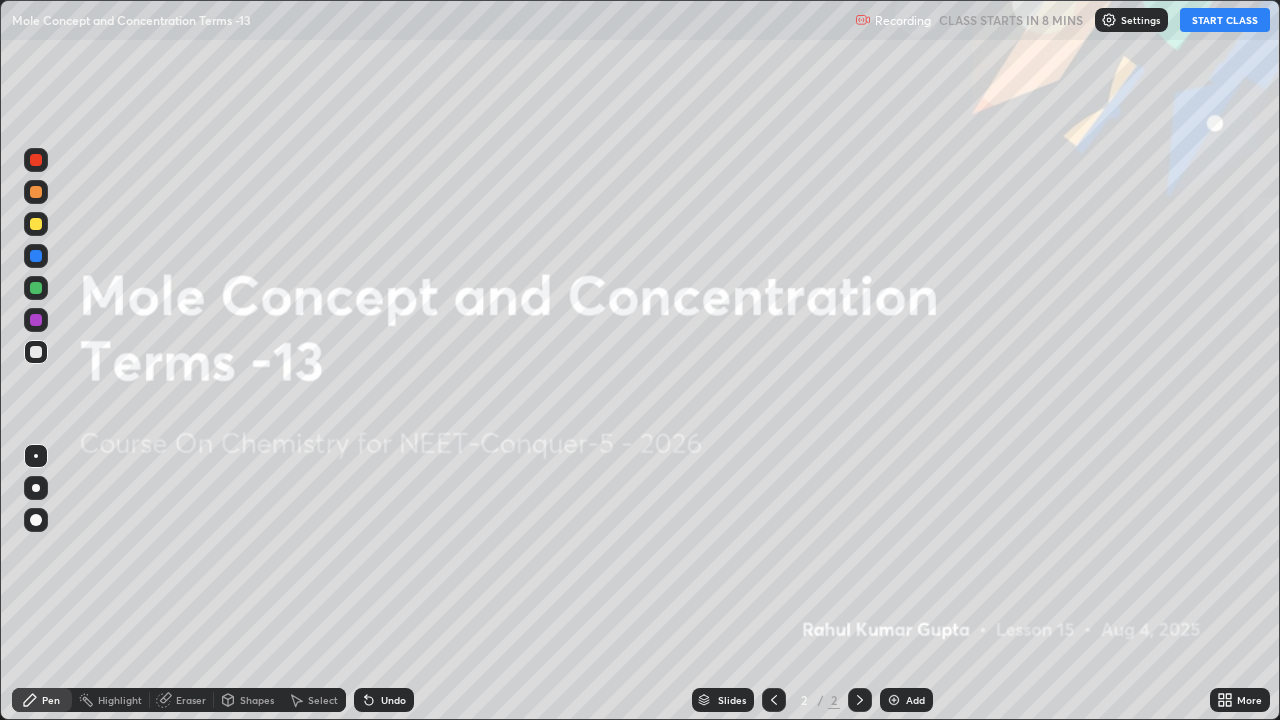 scroll, scrollTop: 99280, scrollLeft: 98720, axis: both 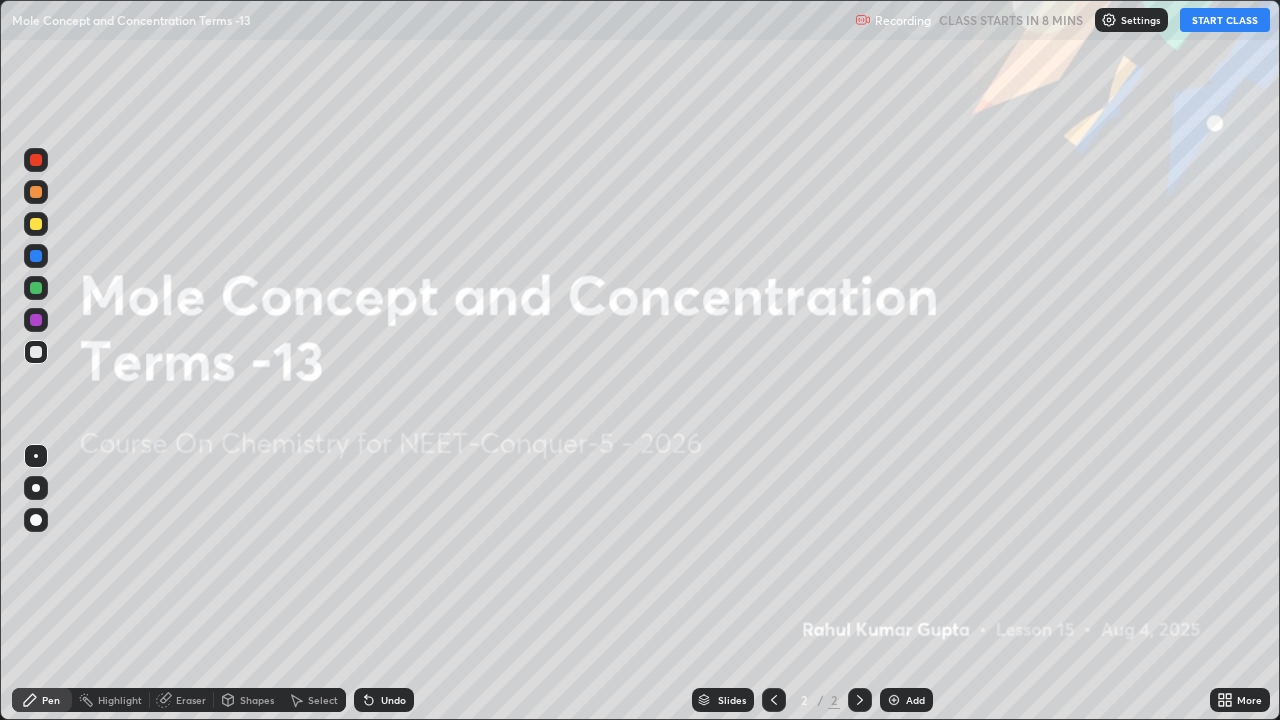 click on "Settings" at bounding box center (1131, 20) 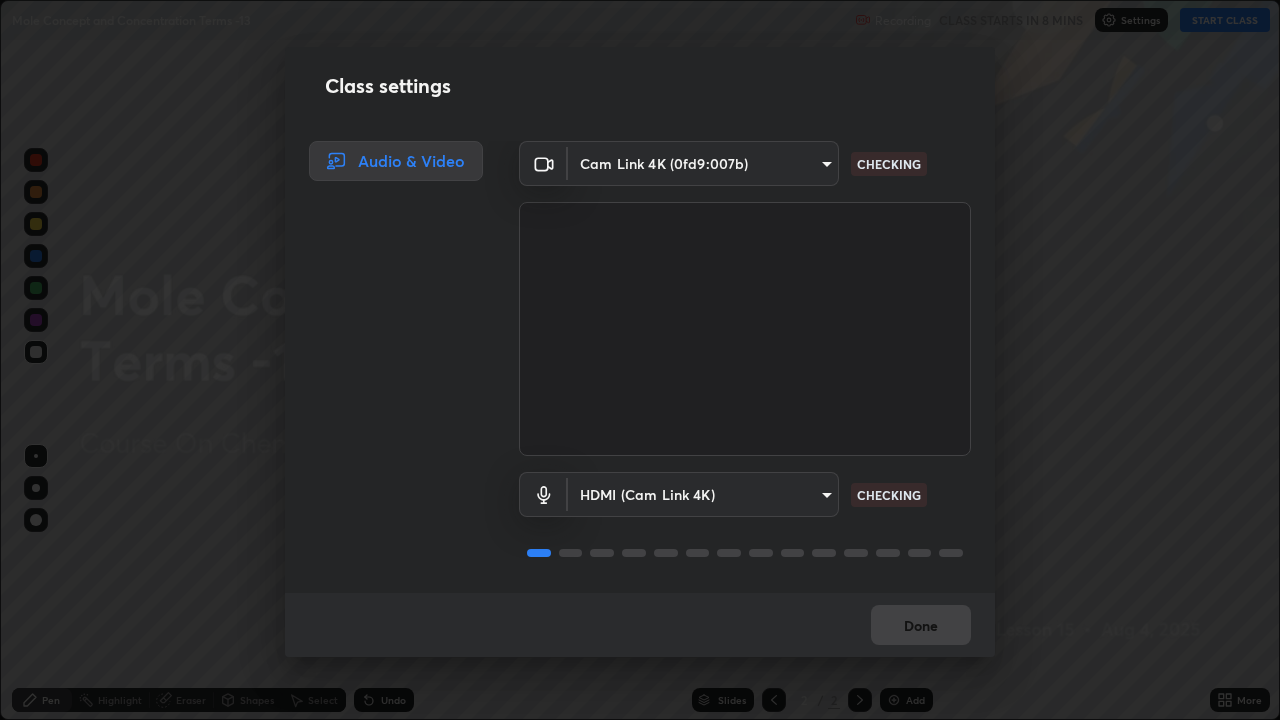 scroll, scrollTop: 2, scrollLeft: 0, axis: vertical 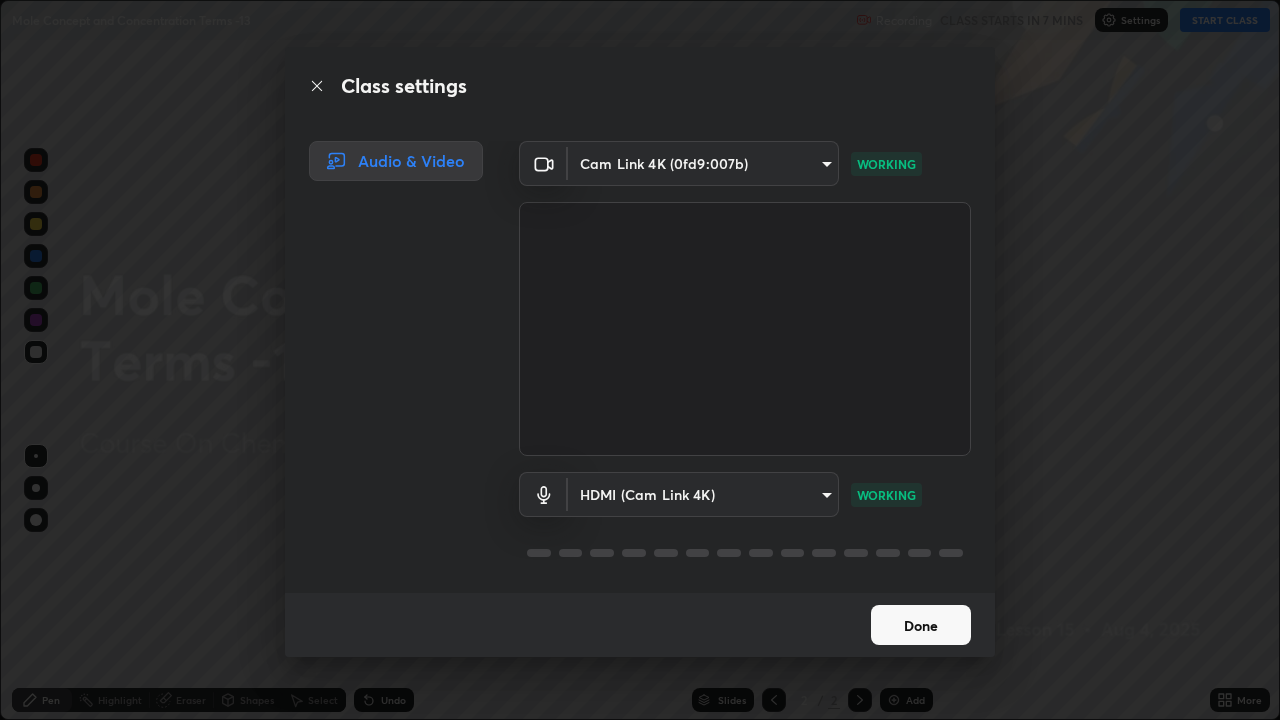 click on "Done" at bounding box center (921, 625) 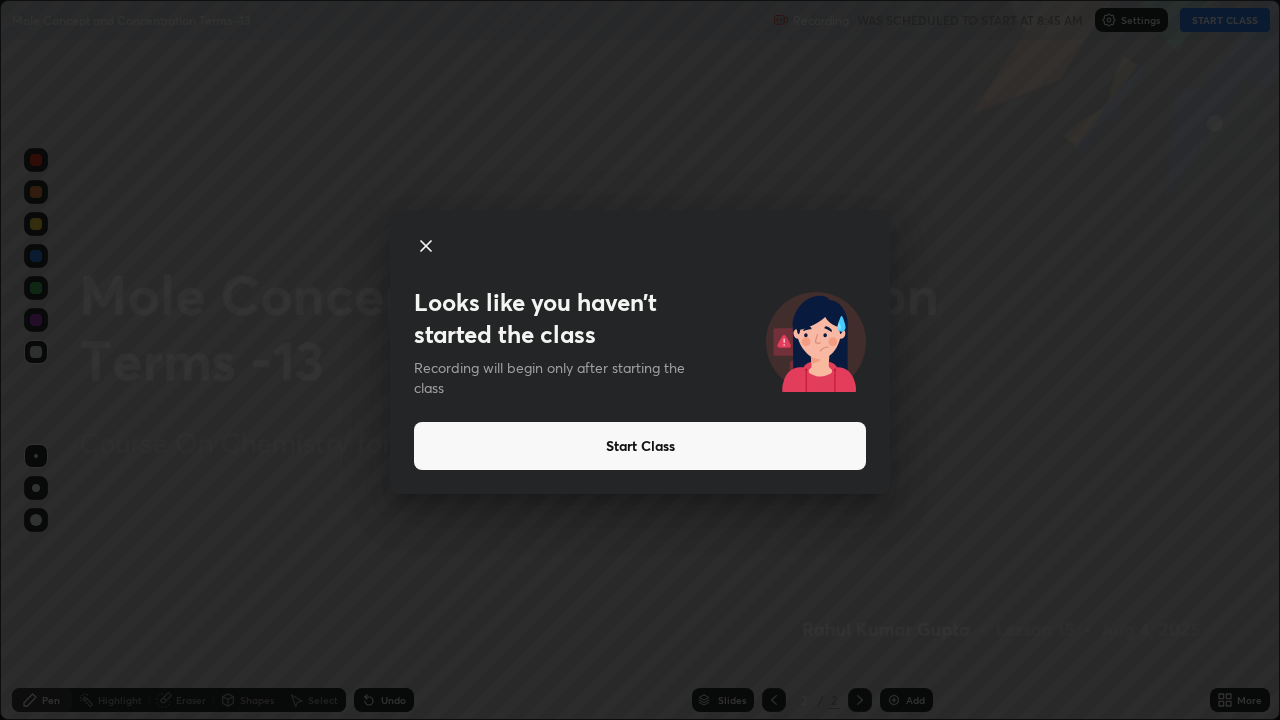 click on "Start Class" at bounding box center [640, 446] 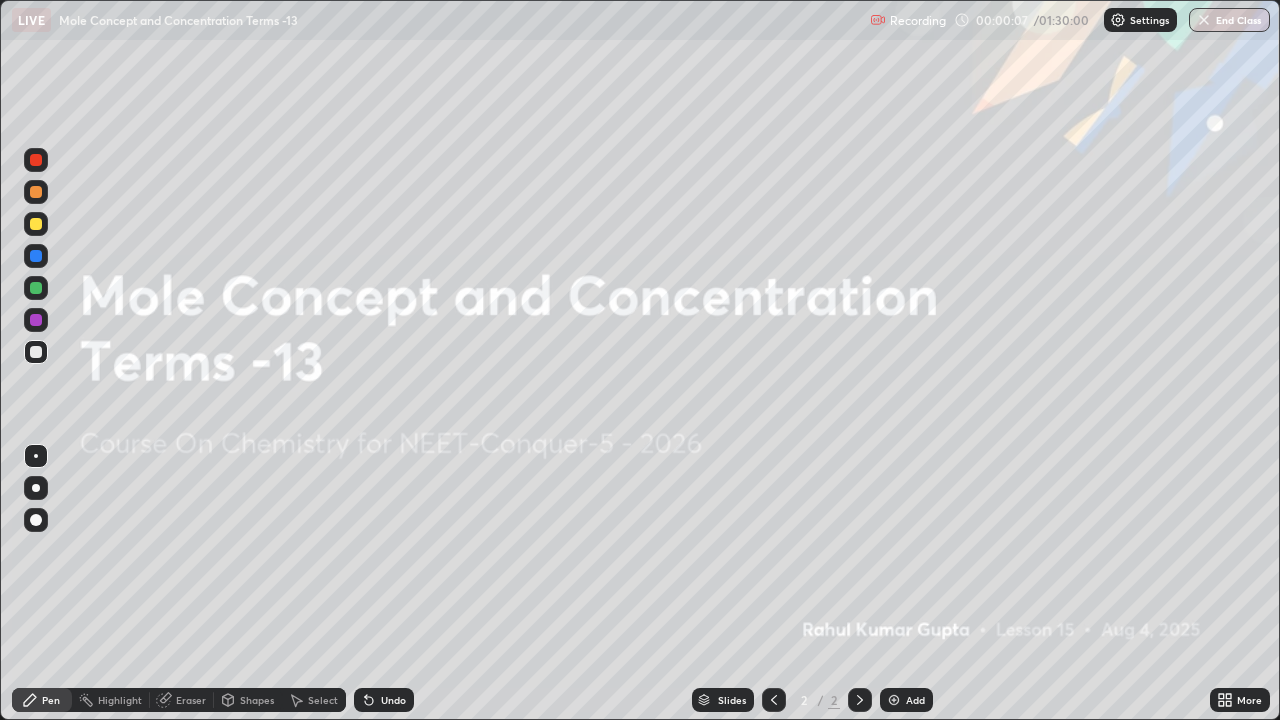 click at bounding box center (894, 700) 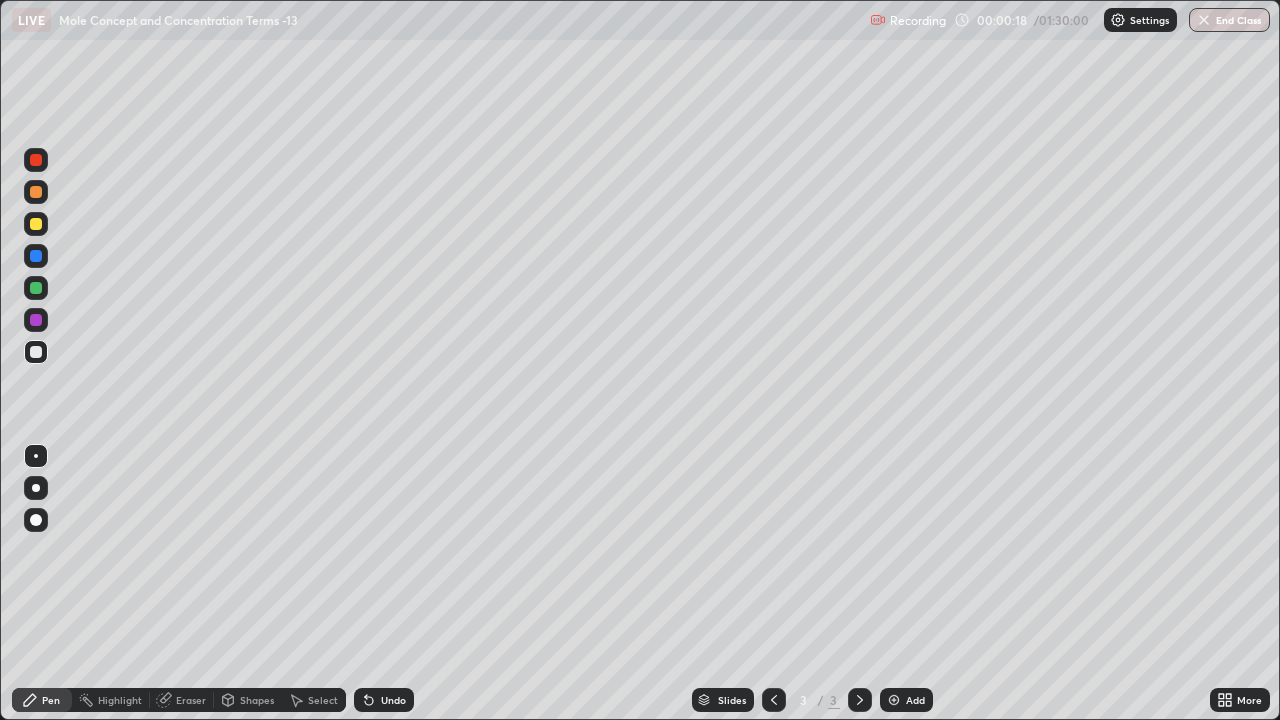 click at bounding box center (36, 488) 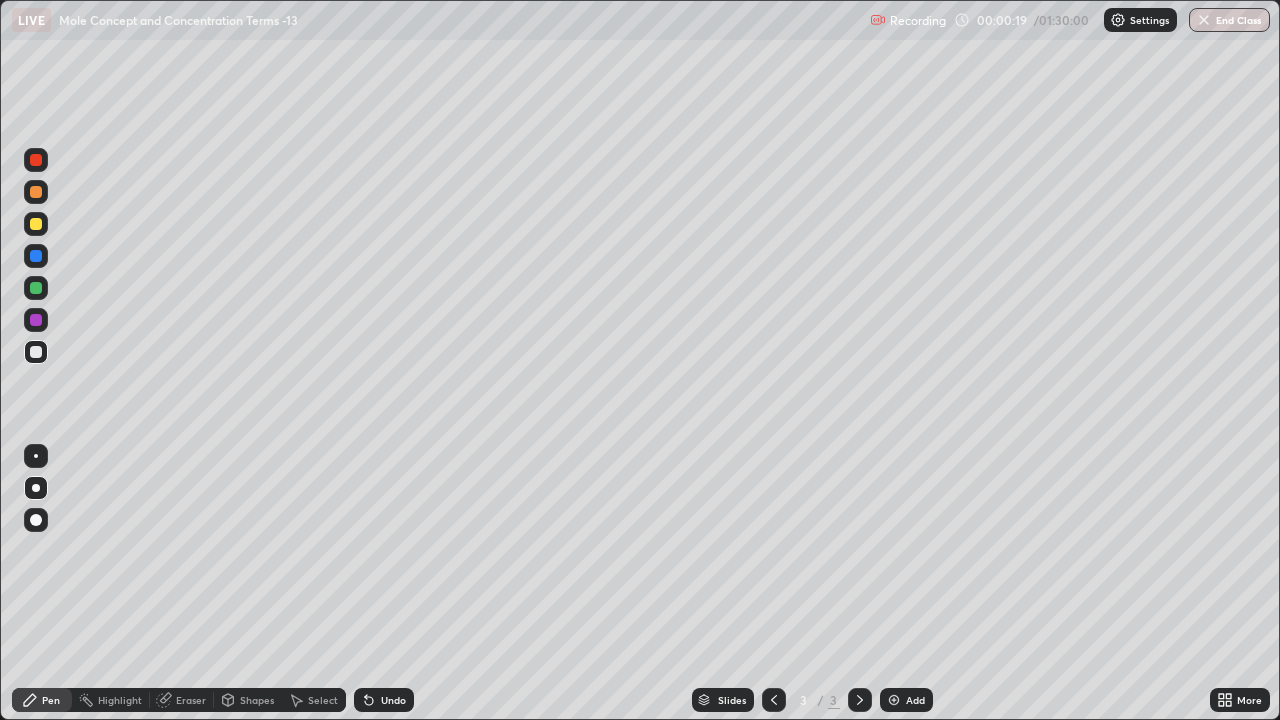 click at bounding box center (36, 192) 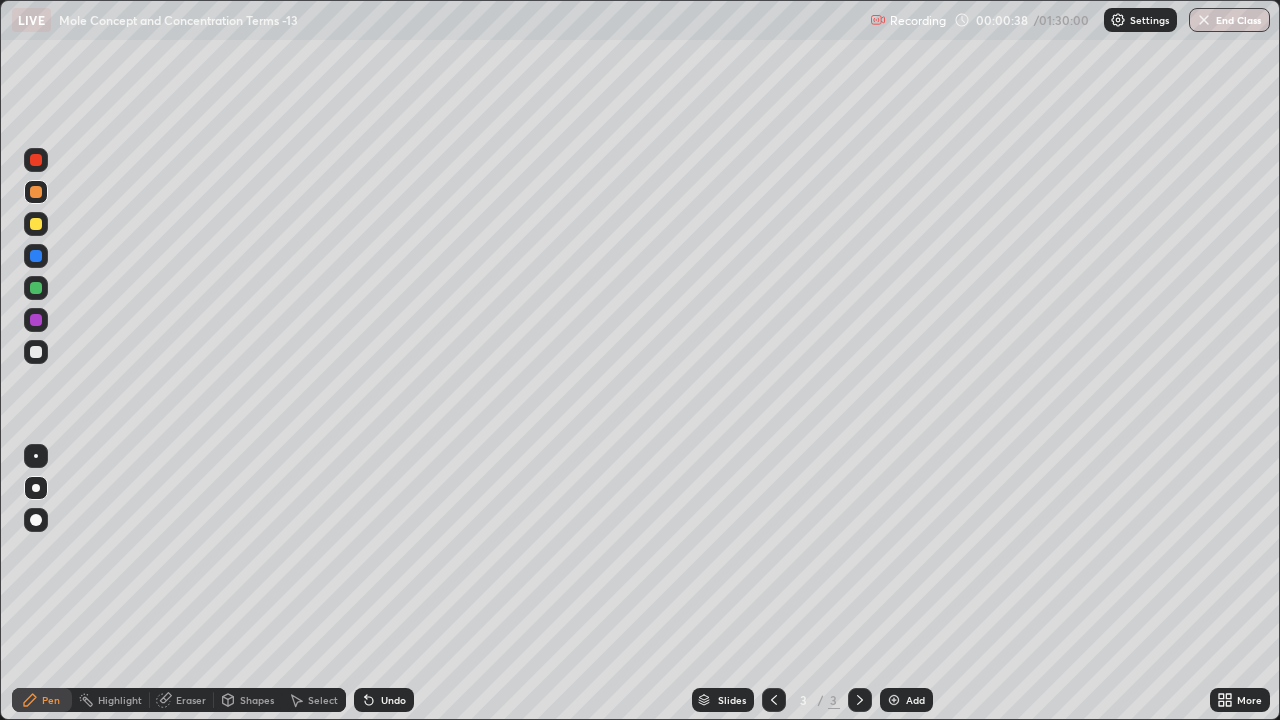 click at bounding box center (36, 192) 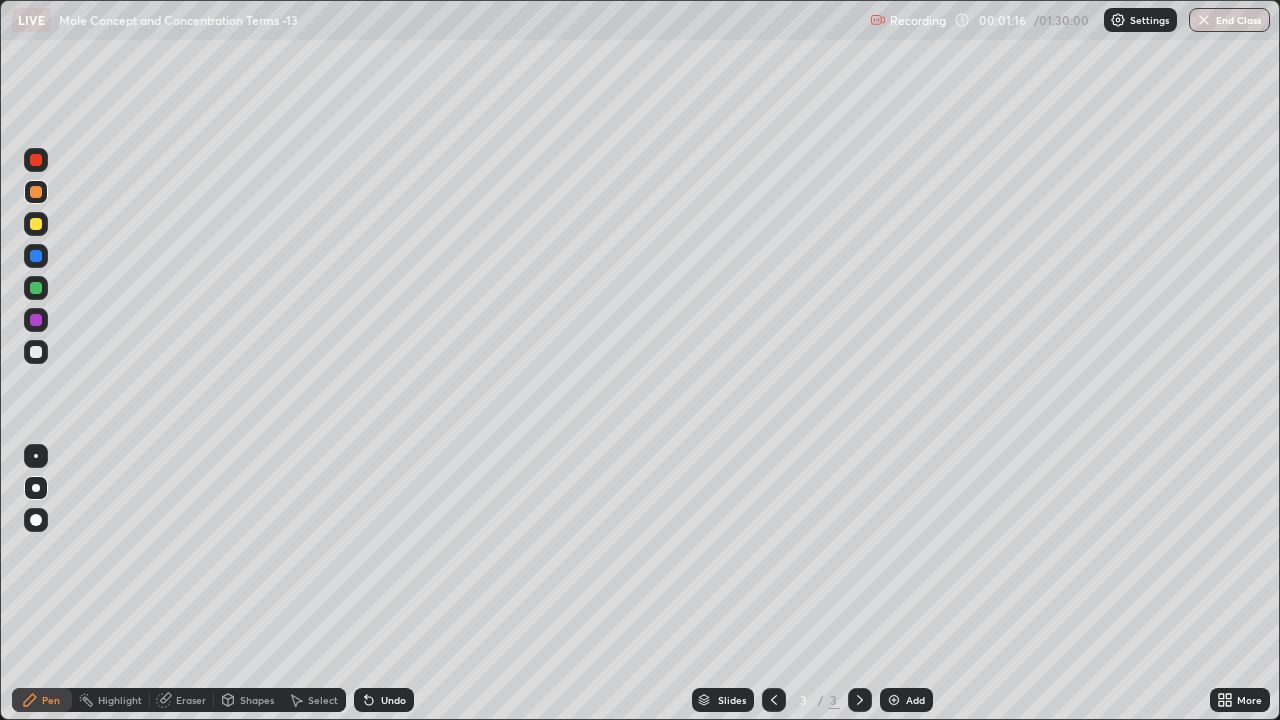 click on "Shapes" at bounding box center [248, 700] 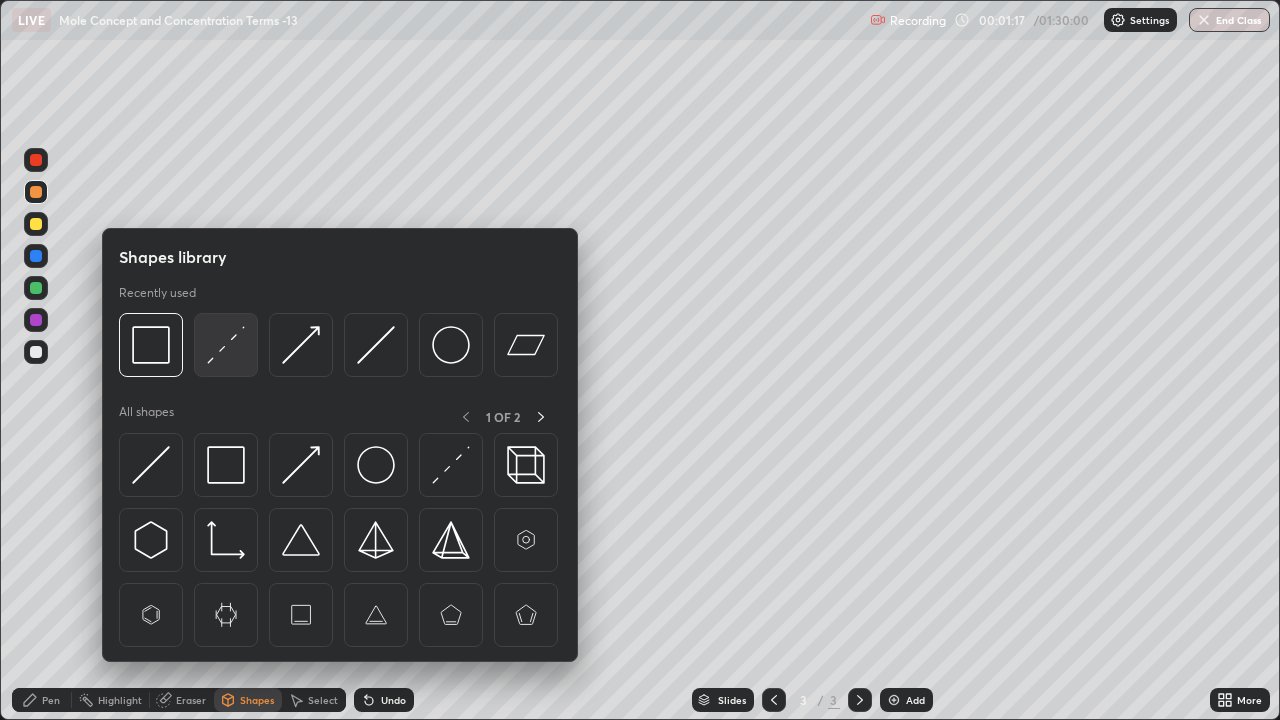 click at bounding box center [226, 345] 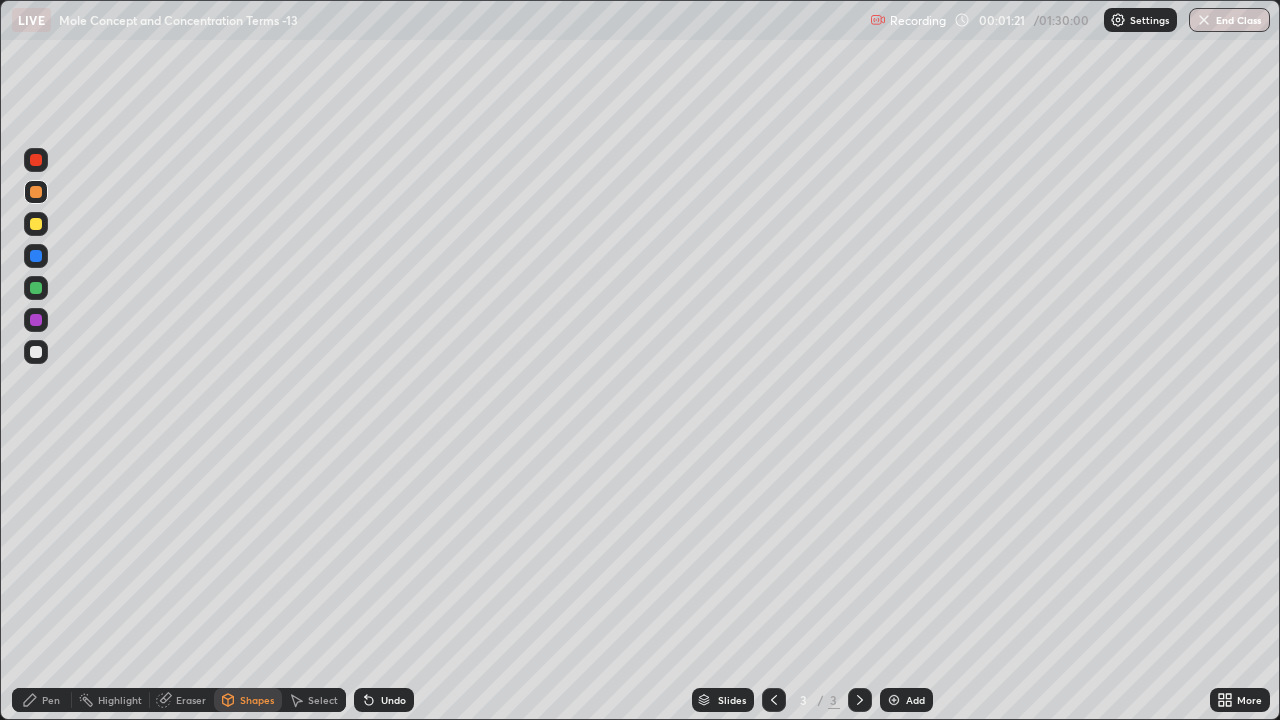 click 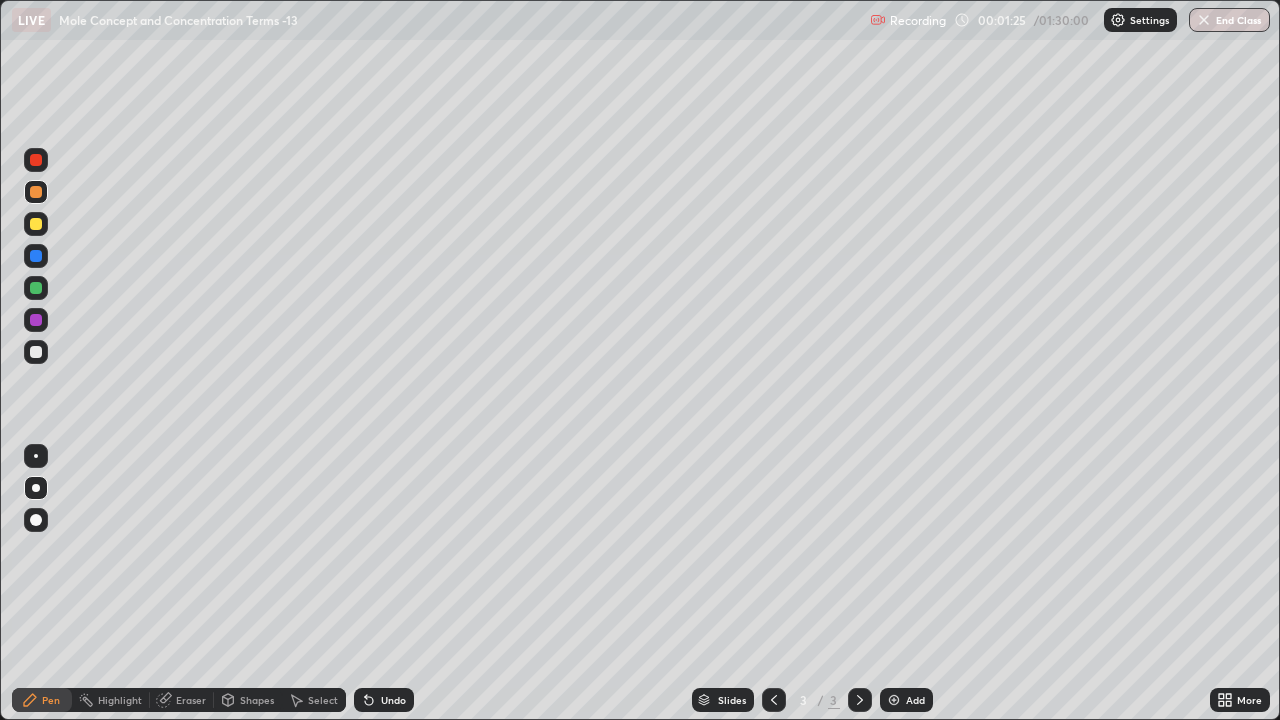 click at bounding box center (36, 224) 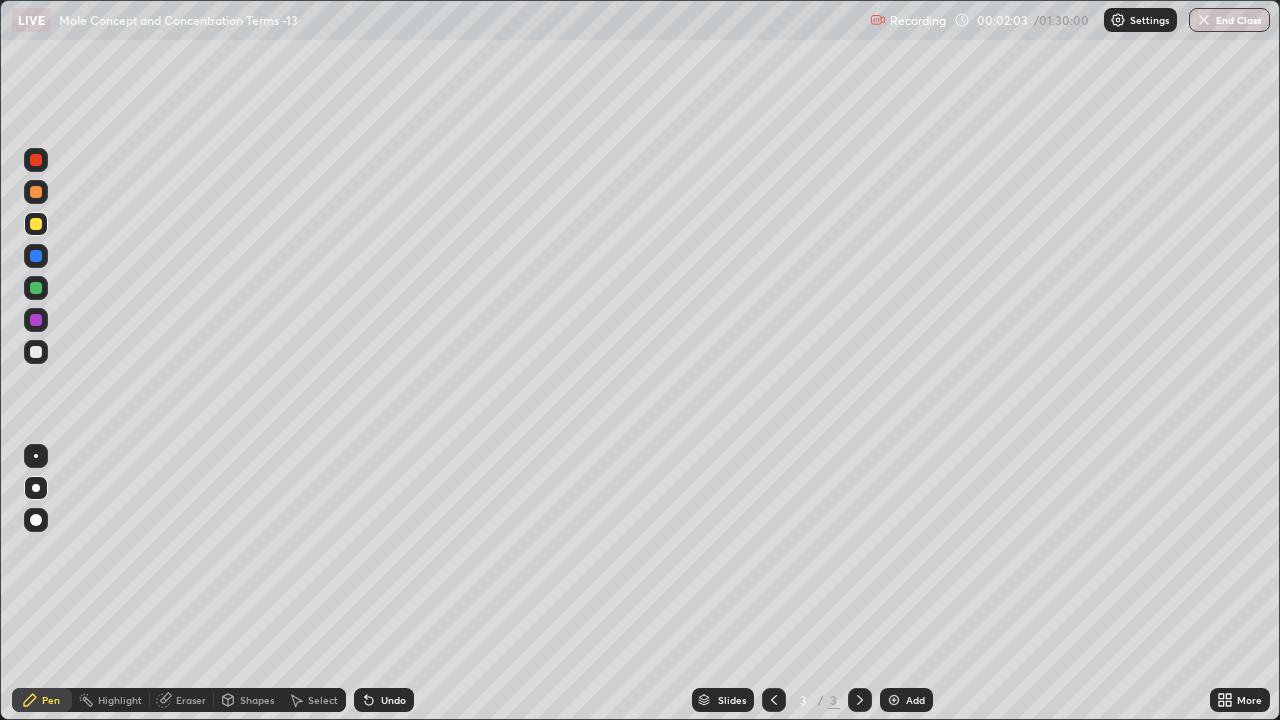click on "Shapes" at bounding box center [257, 700] 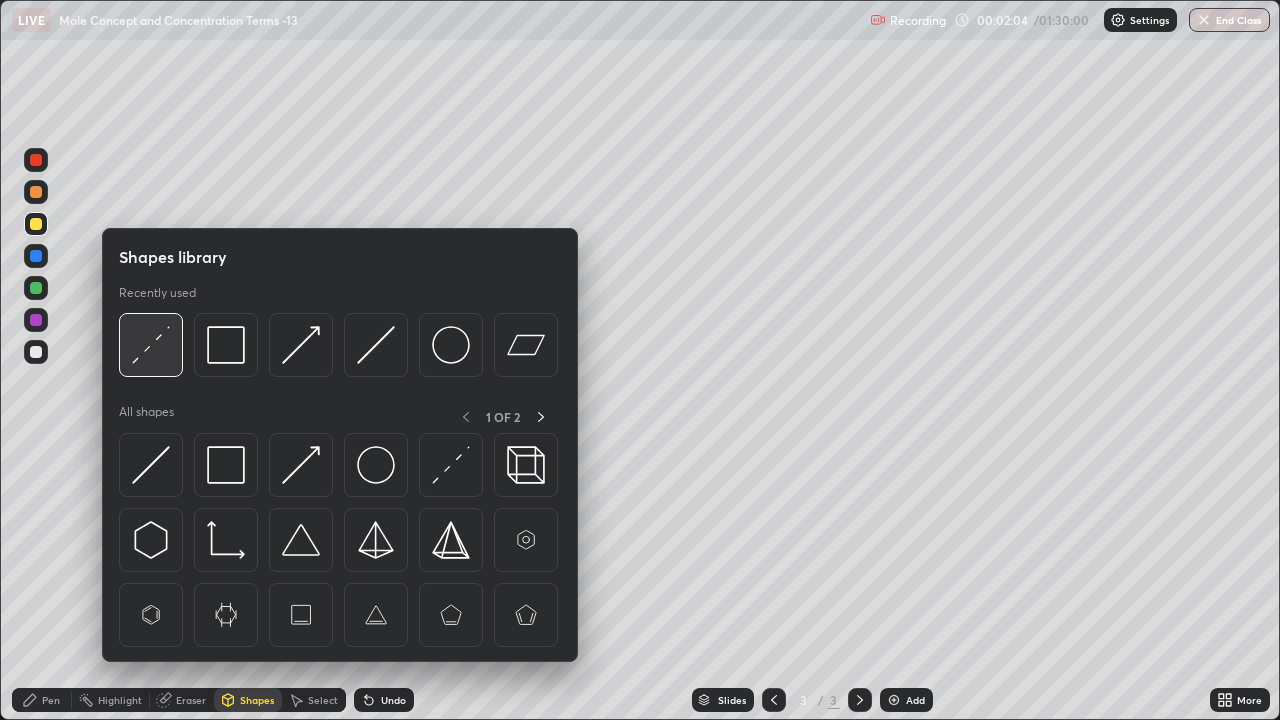 click at bounding box center (151, 345) 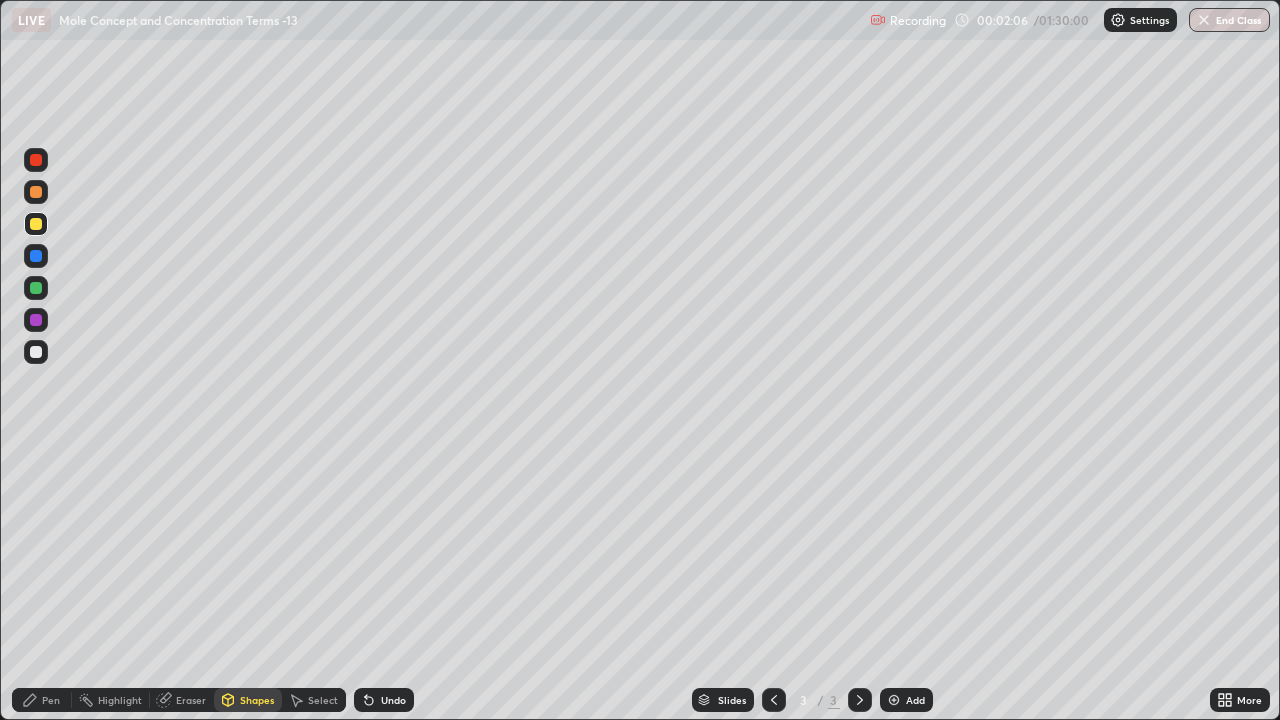 click on "Pen" at bounding box center [42, 700] 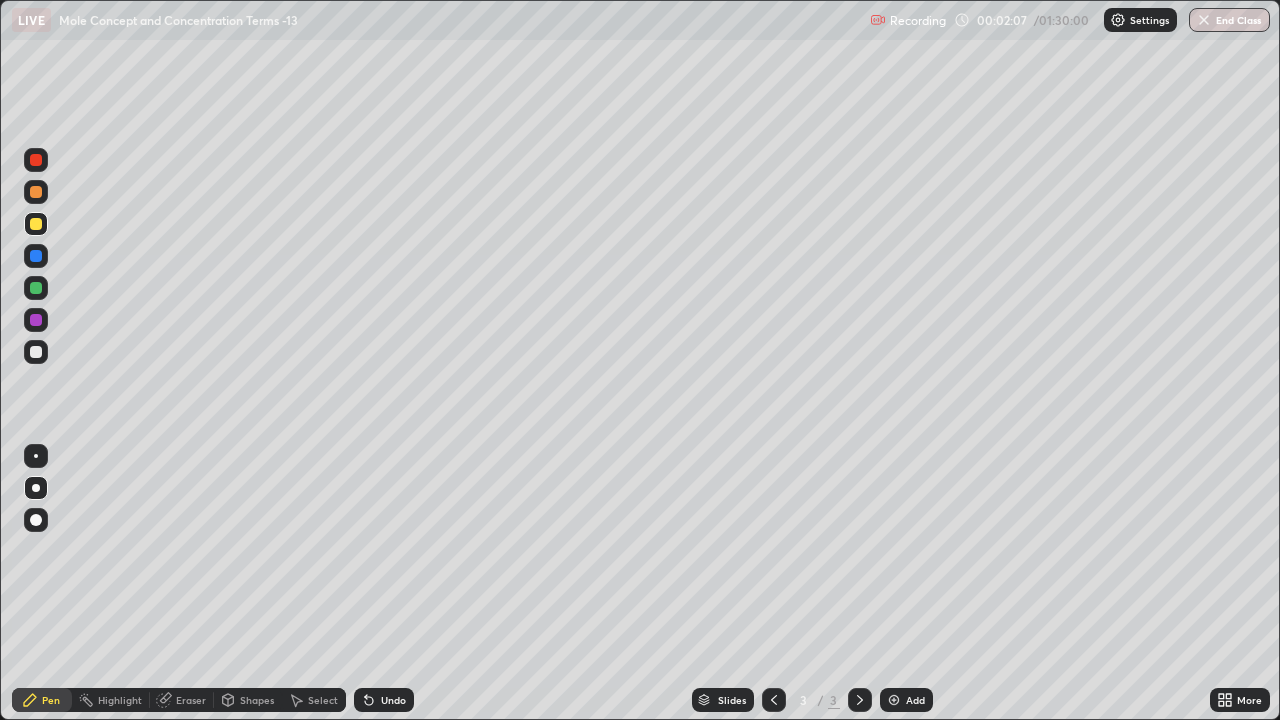 click at bounding box center (36, 352) 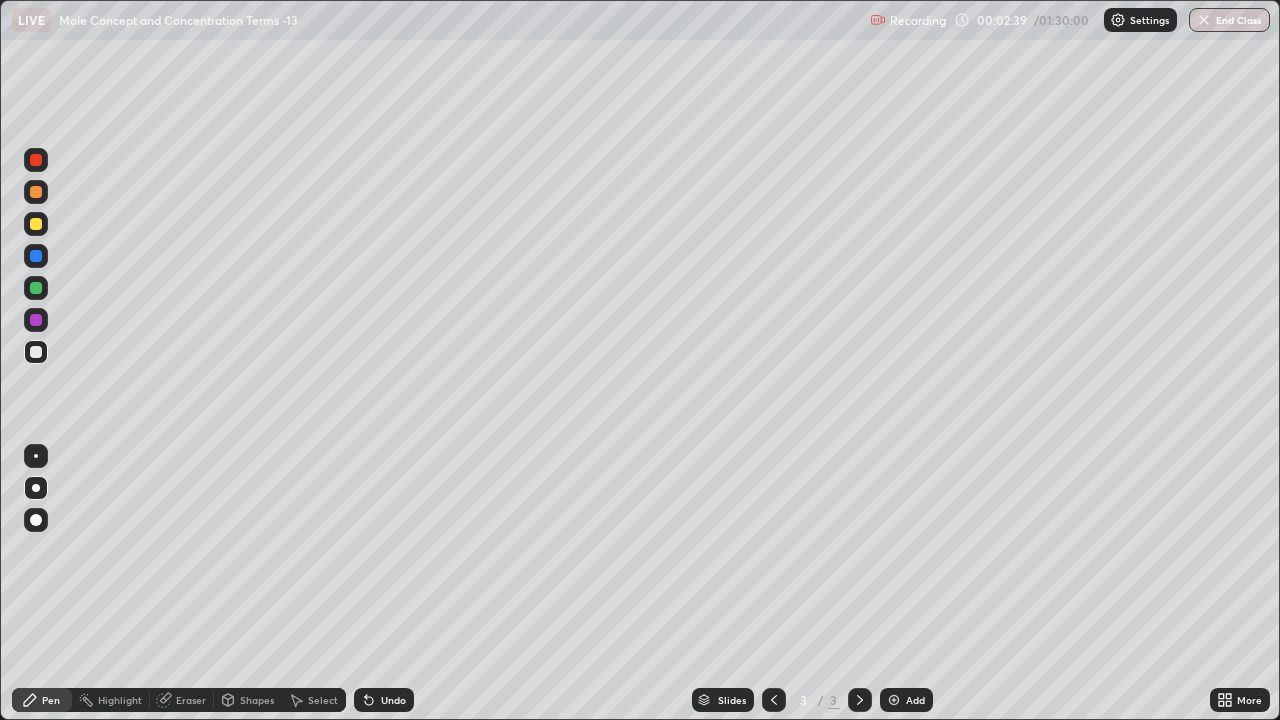 click at bounding box center [36, 288] 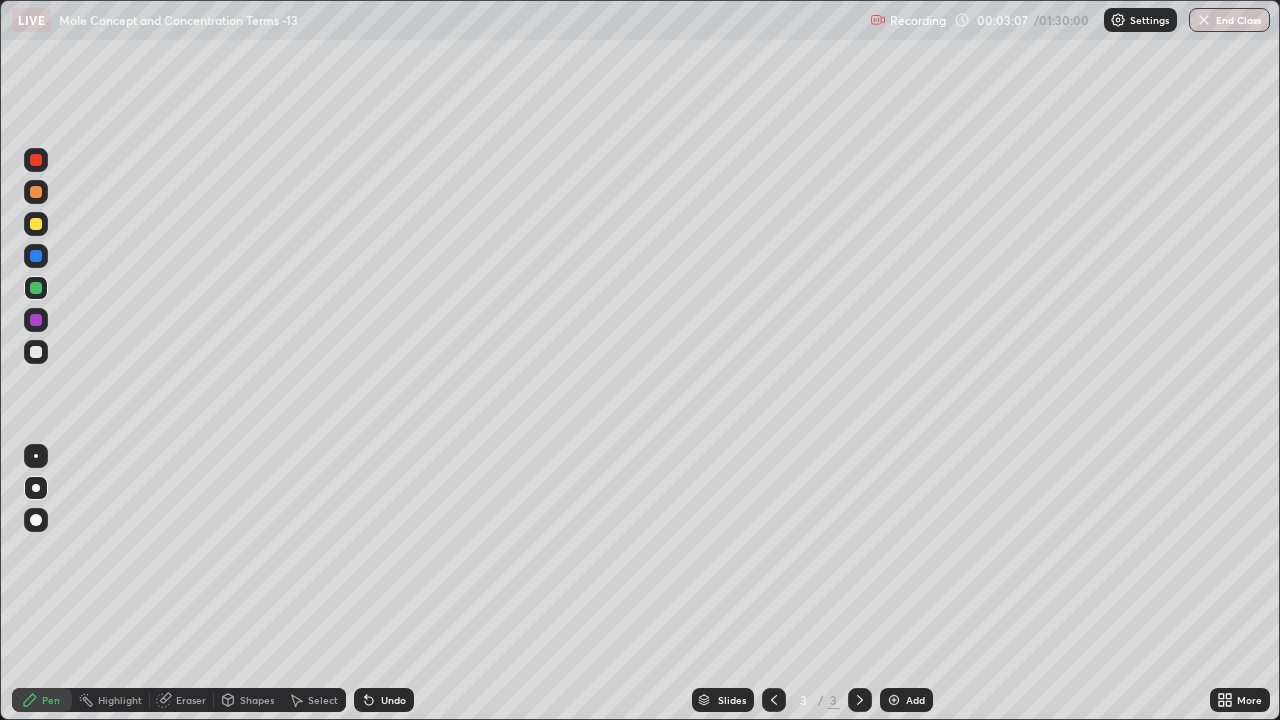 click at bounding box center [36, 352] 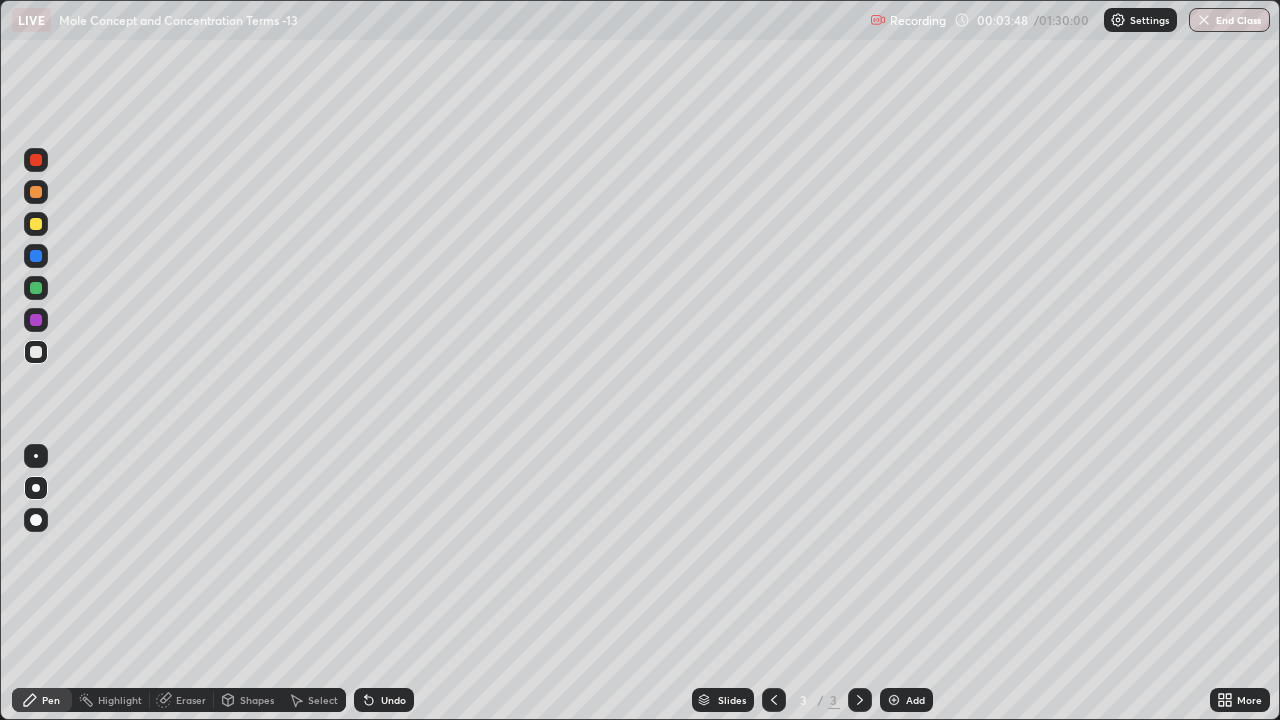 click at bounding box center (36, 224) 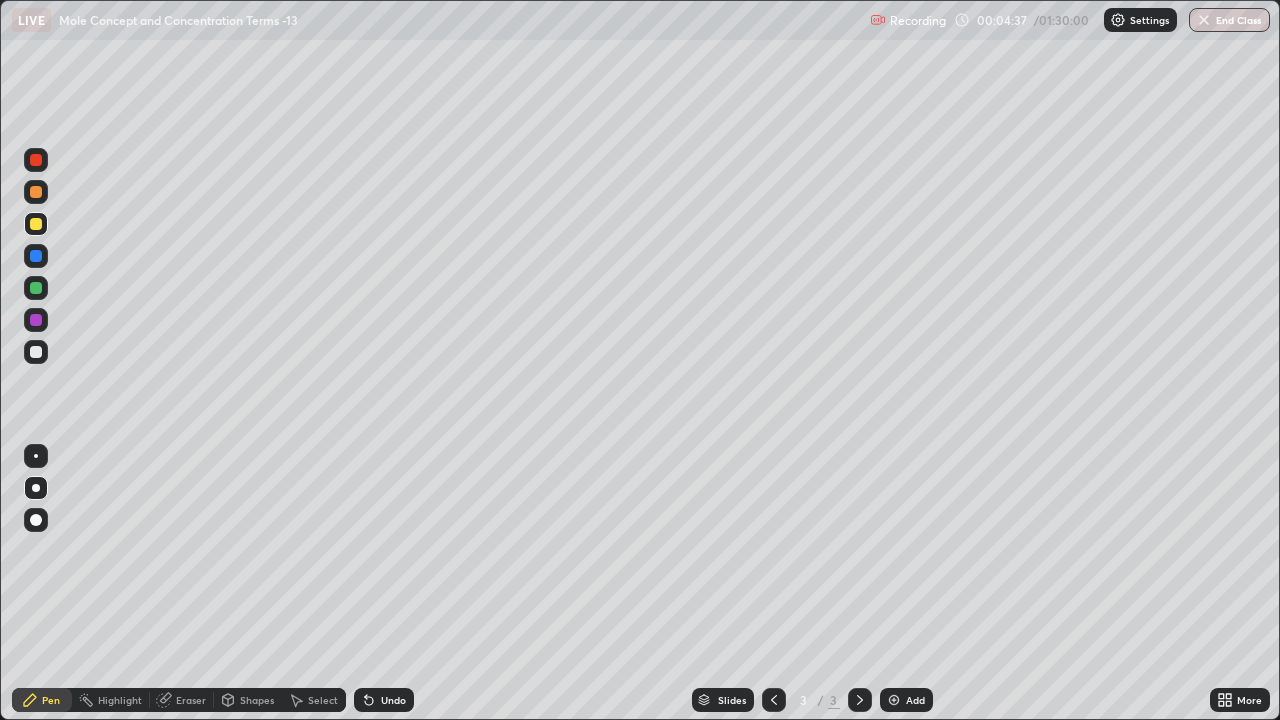 click at bounding box center [36, 352] 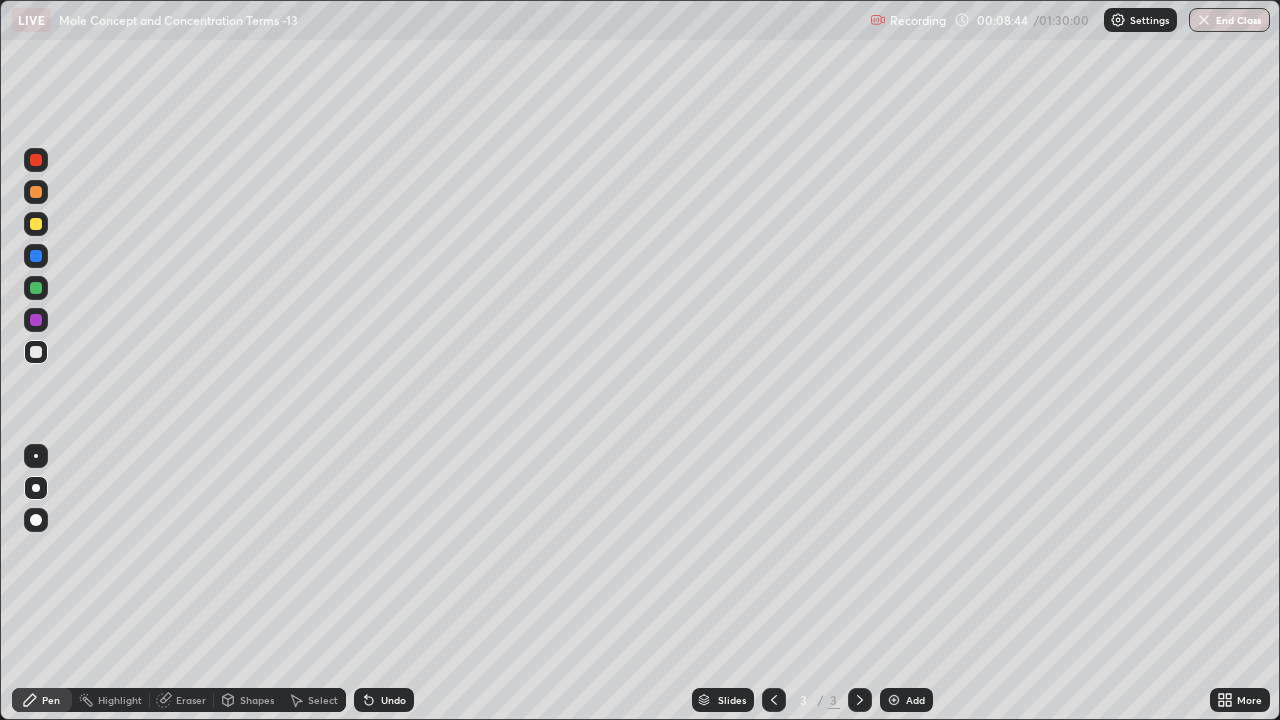 click at bounding box center (36, 224) 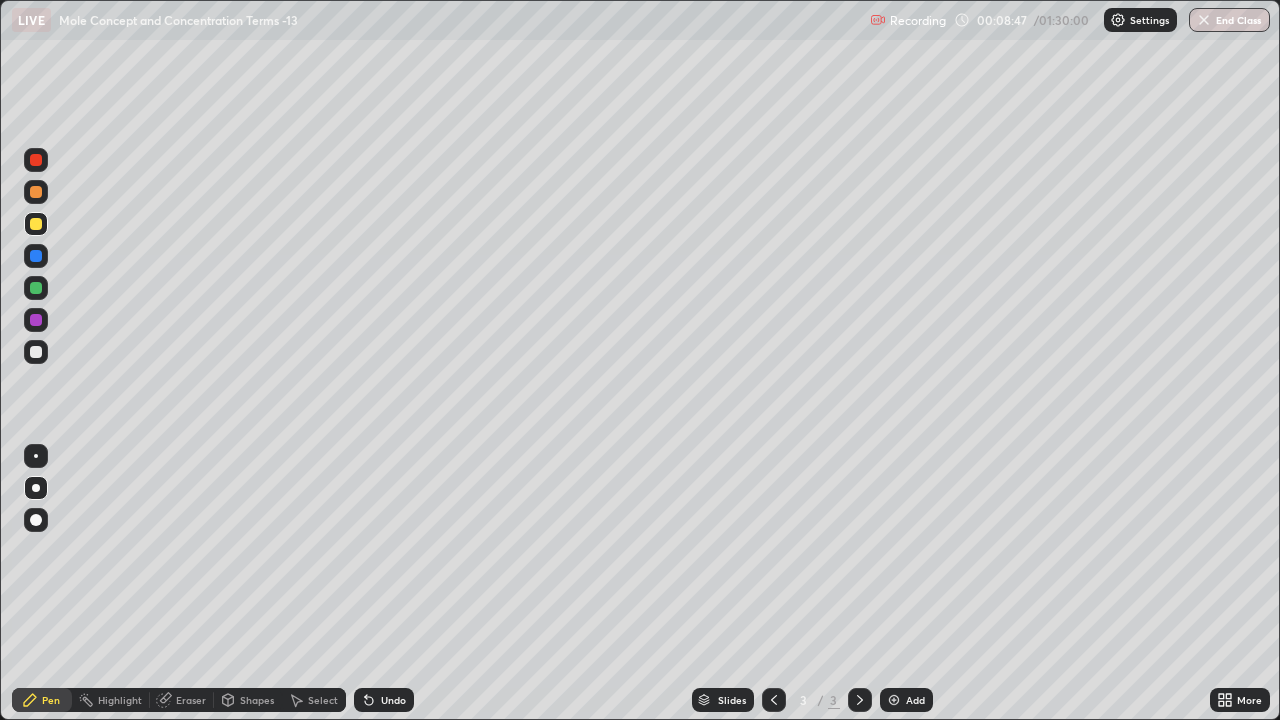 click on "Add" at bounding box center [906, 700] 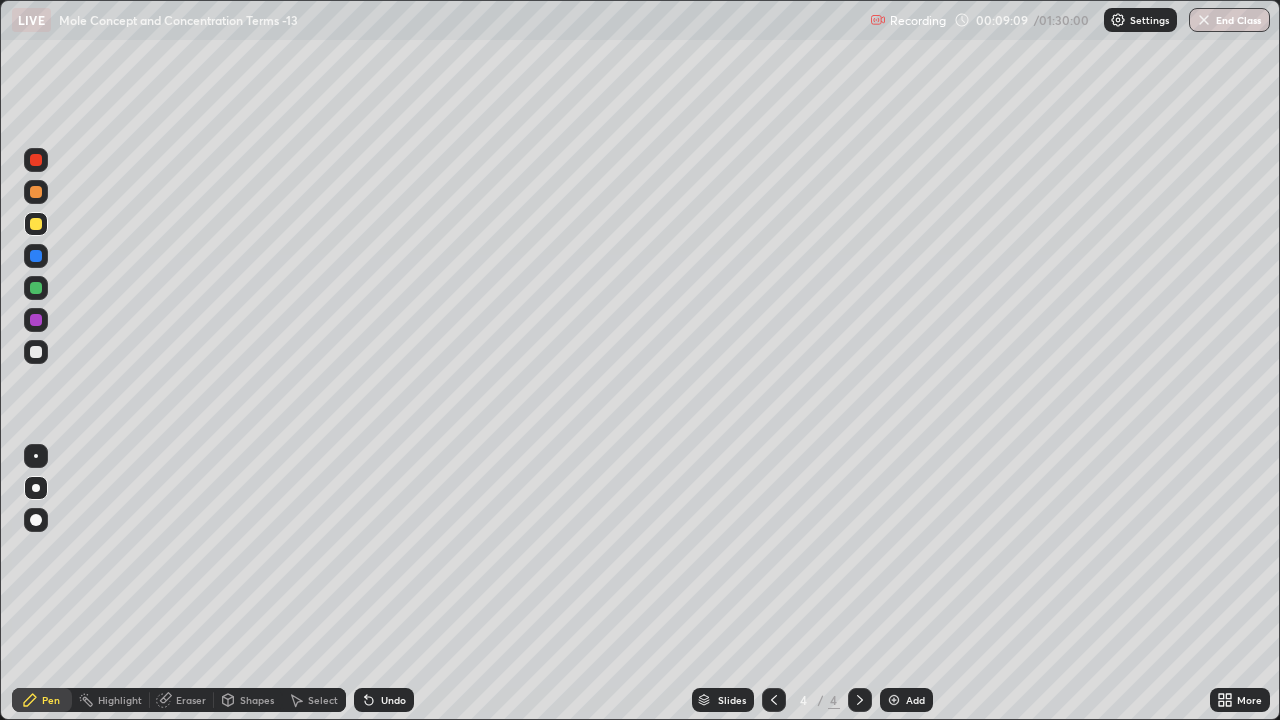 click on "Shapes" at bounding box center [257, 700] 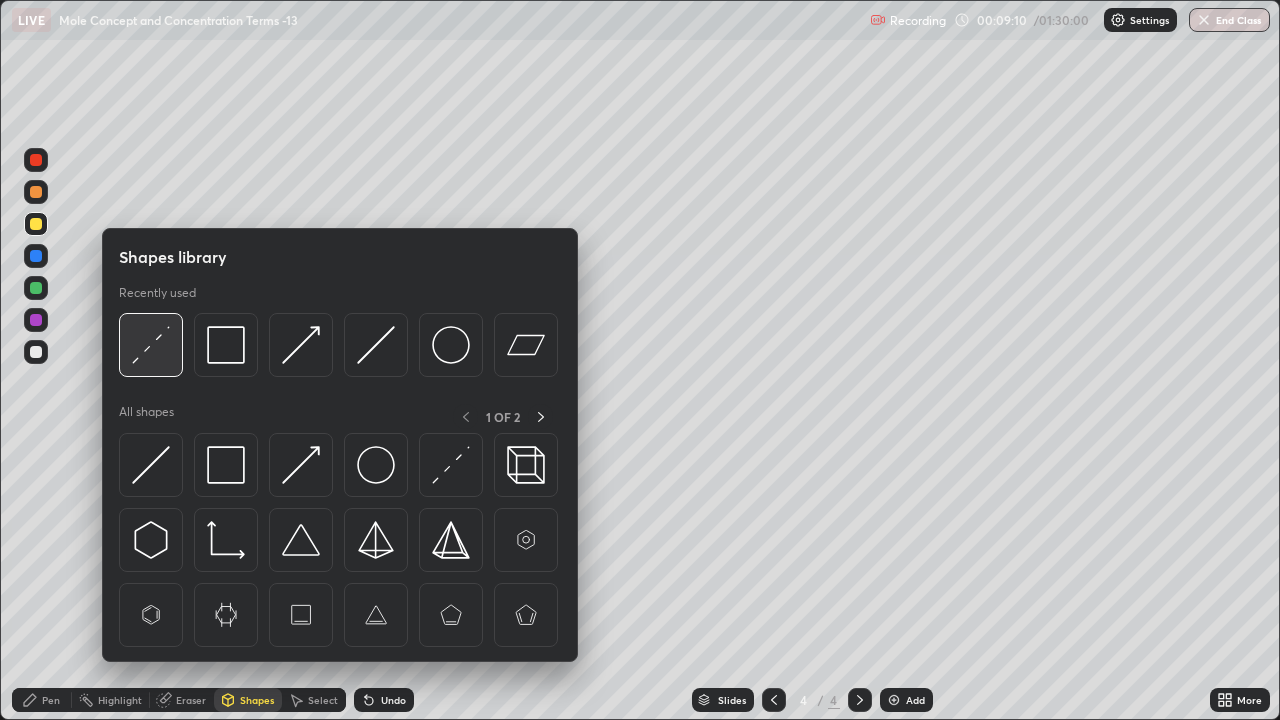 click at bounding box center [151, 345] 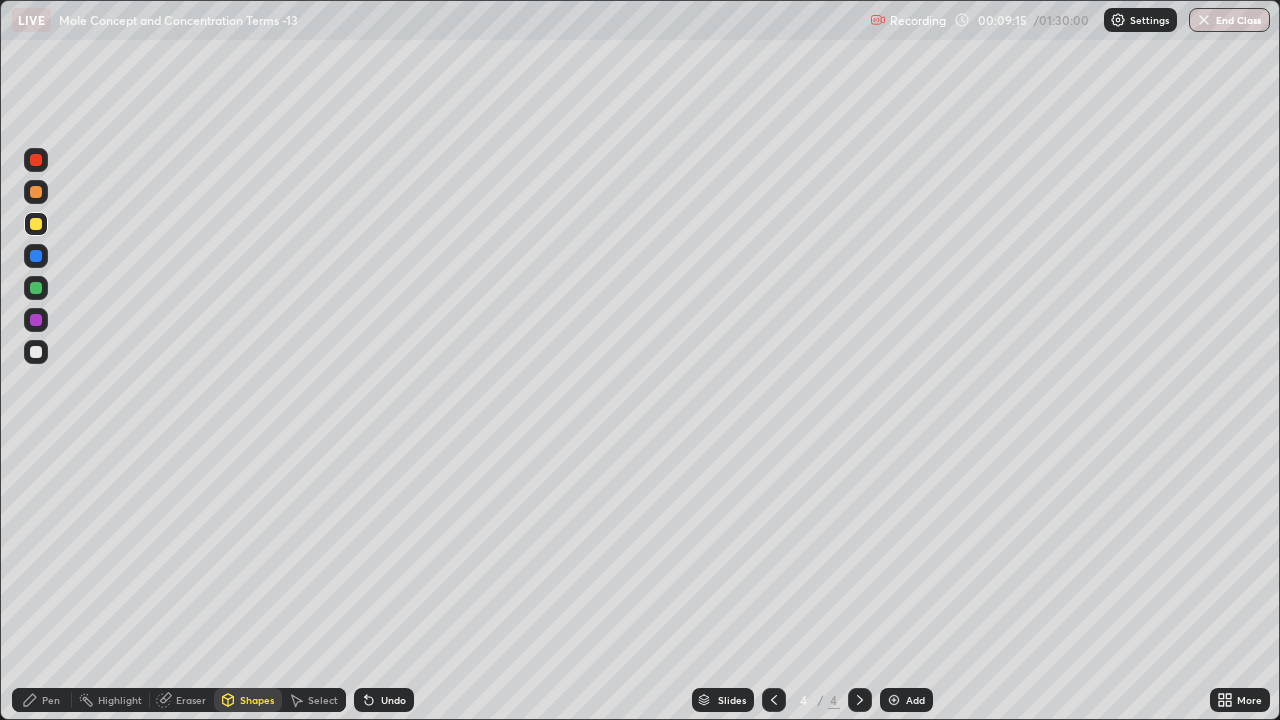 click on "Pen" at bounding box center (42, 700) 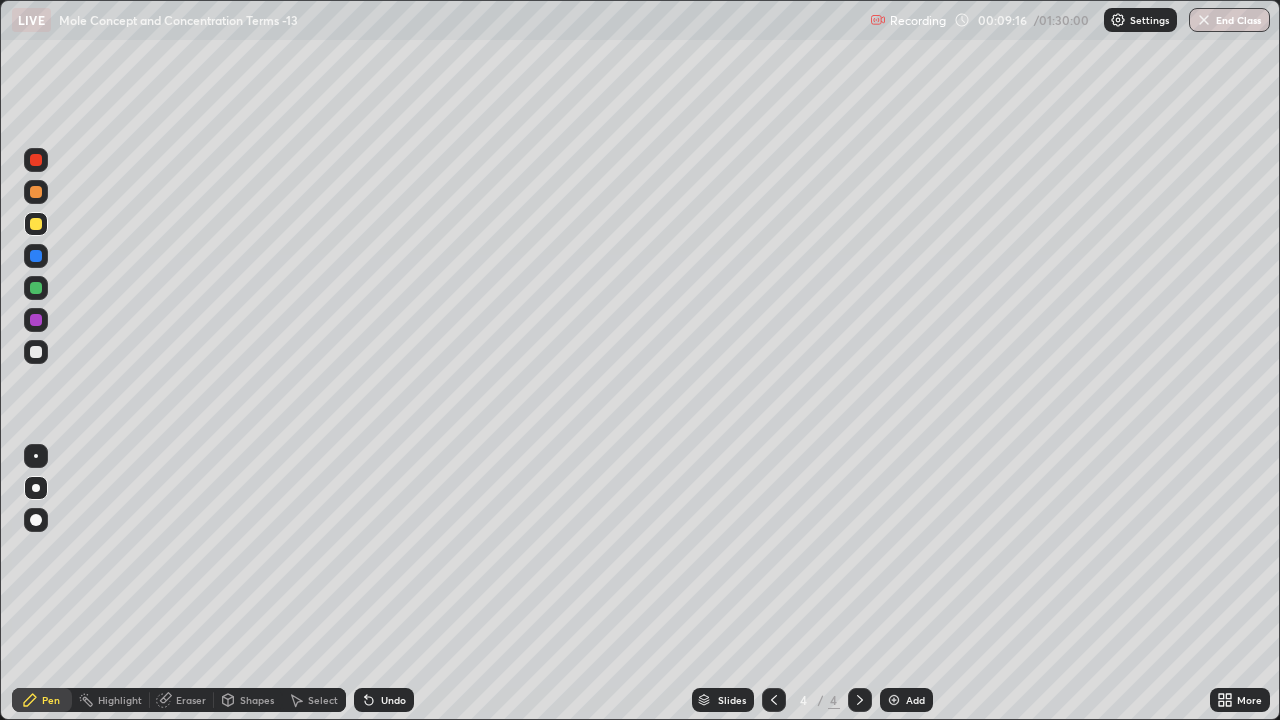 click at bounding box center [36, 352] 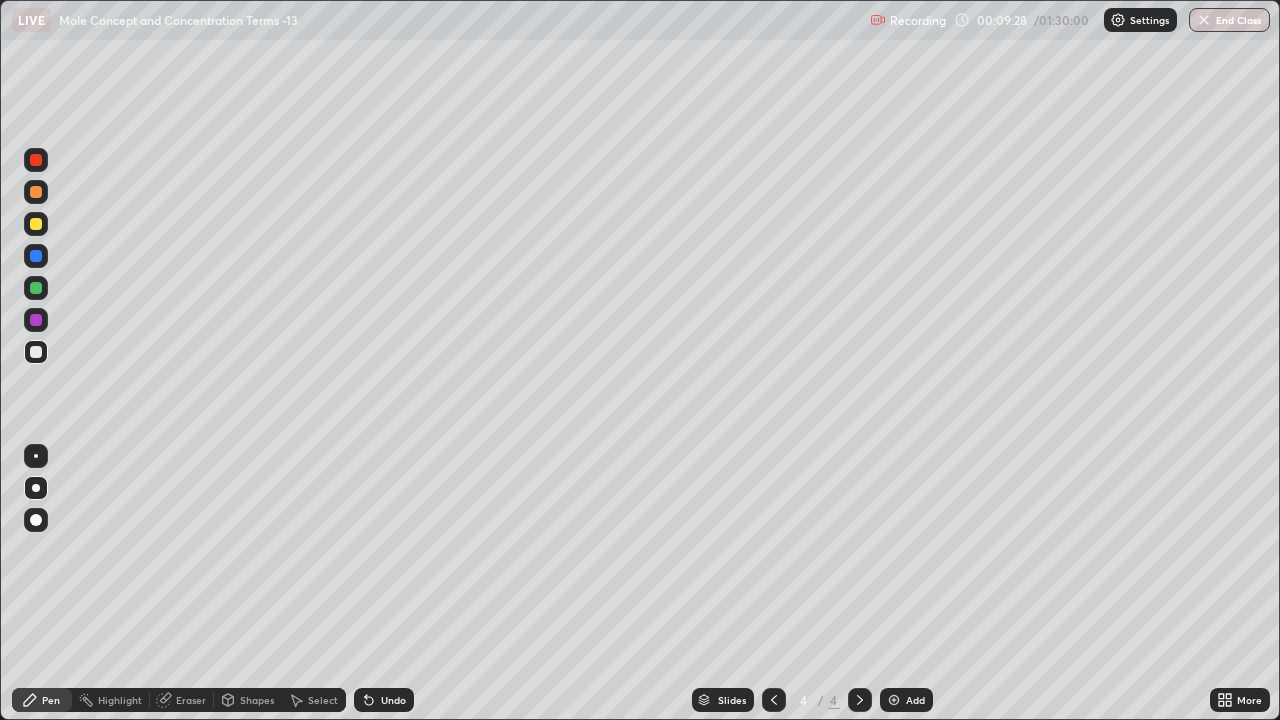 click on "Shapes" at bounding box center (257, 700) 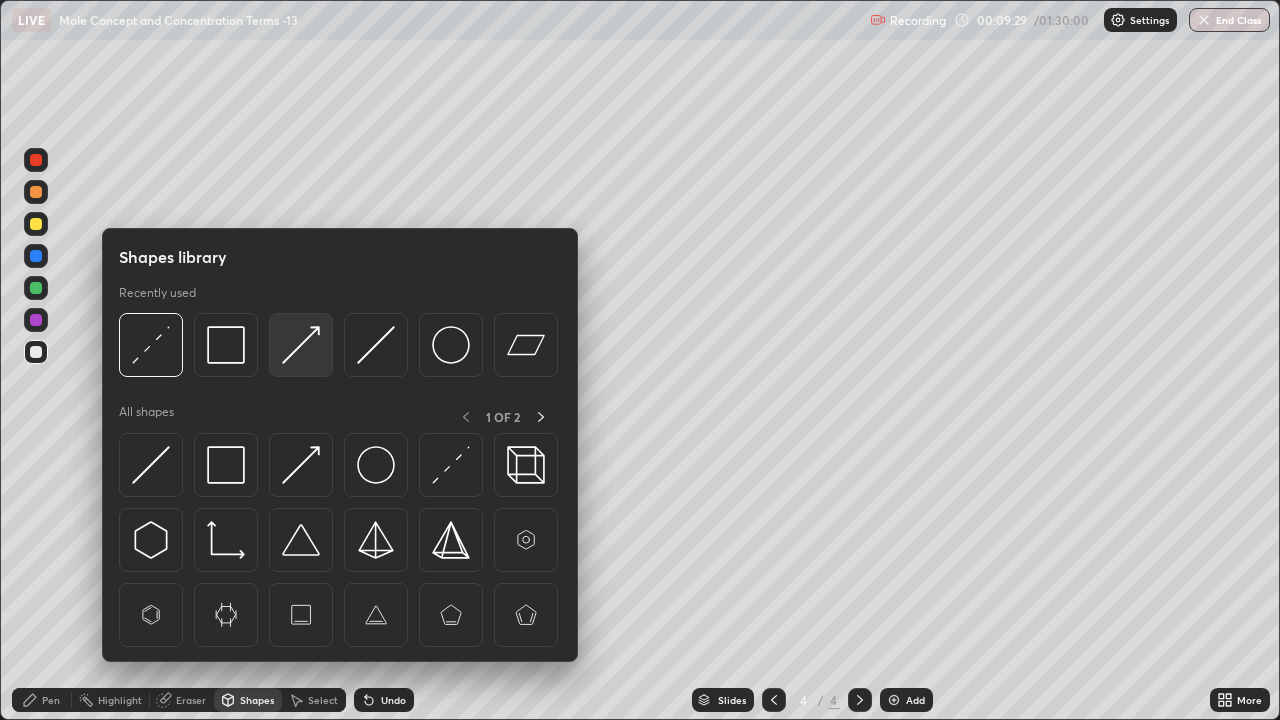 click at bounding box center (301, 345) 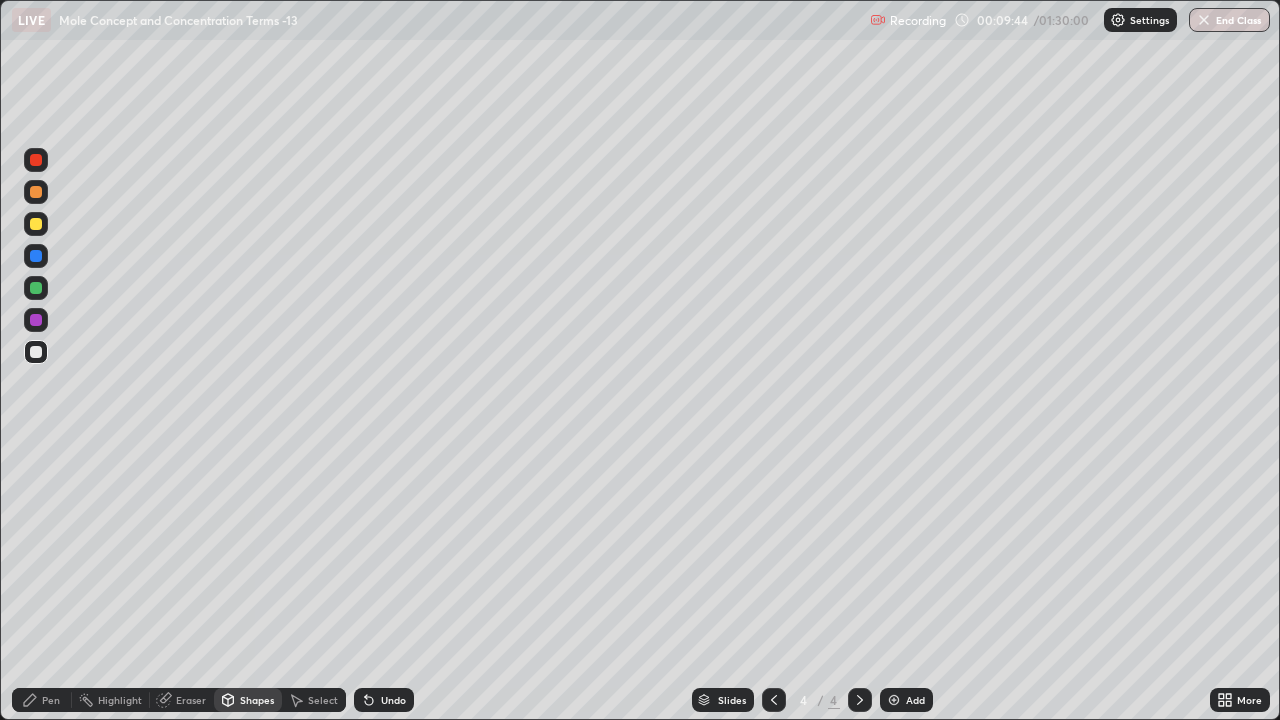 click 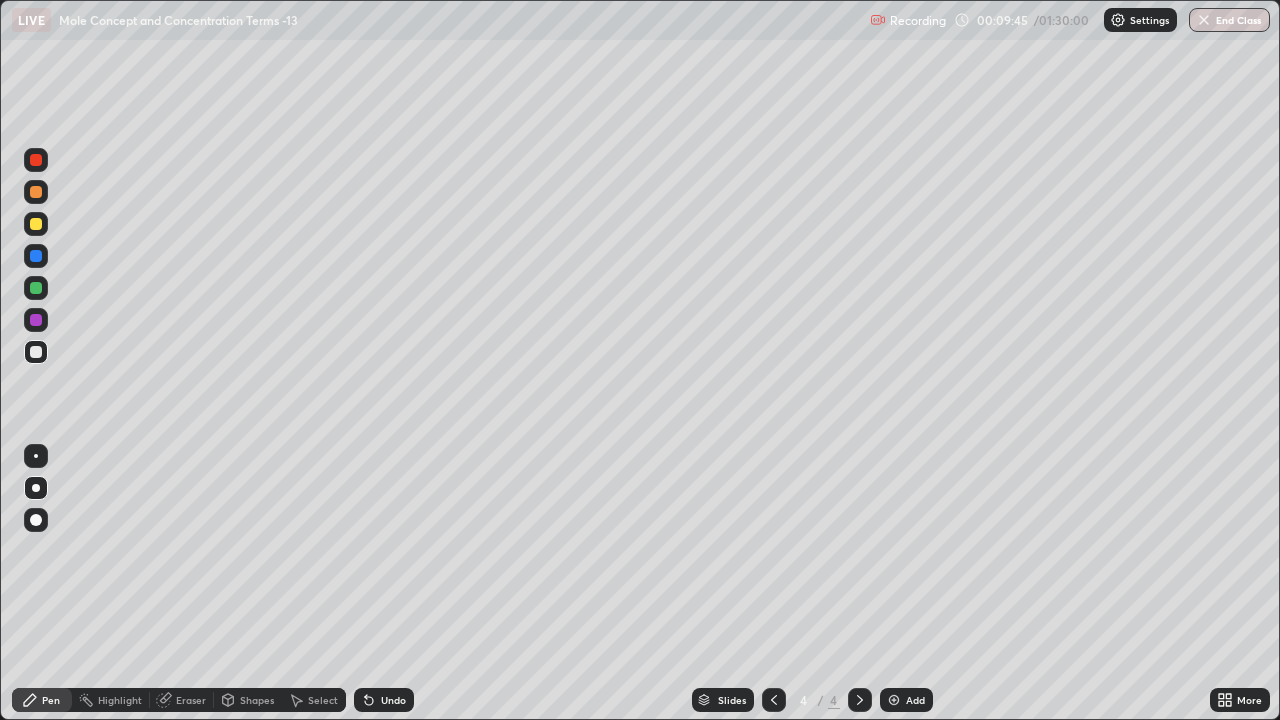 click at bounding box center [36, 288] 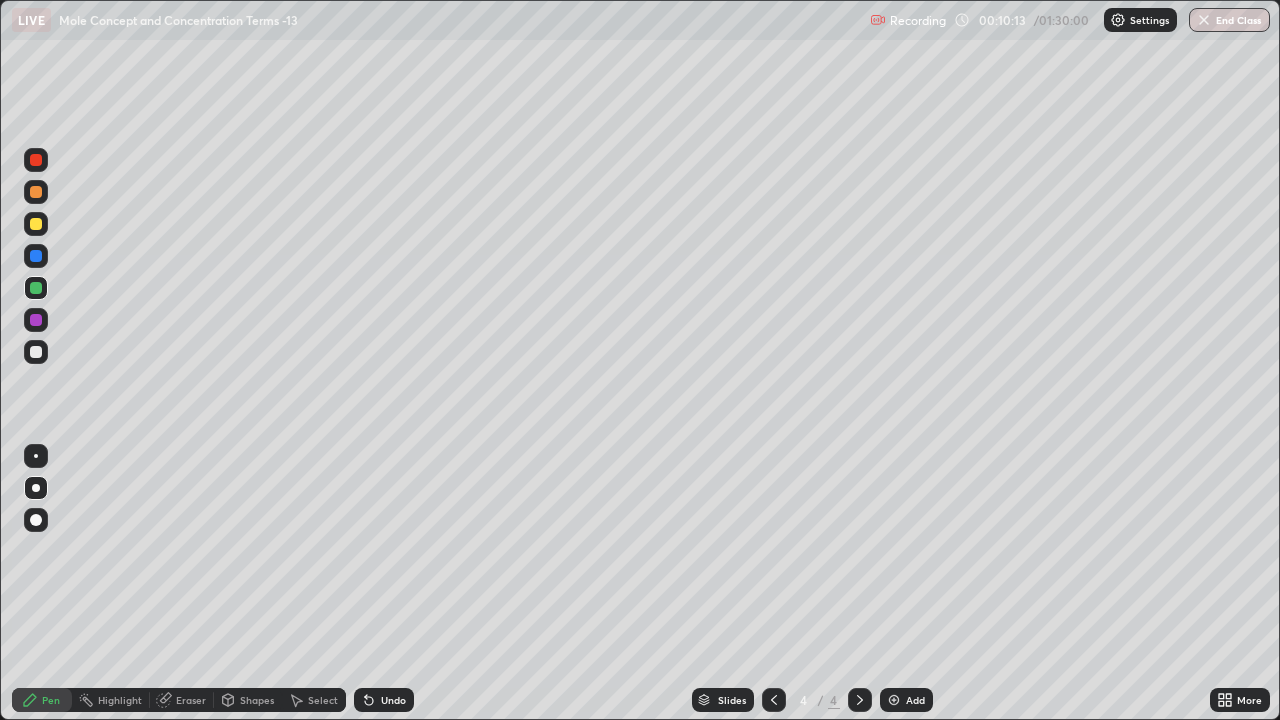 click at bounding box center [36, 224] 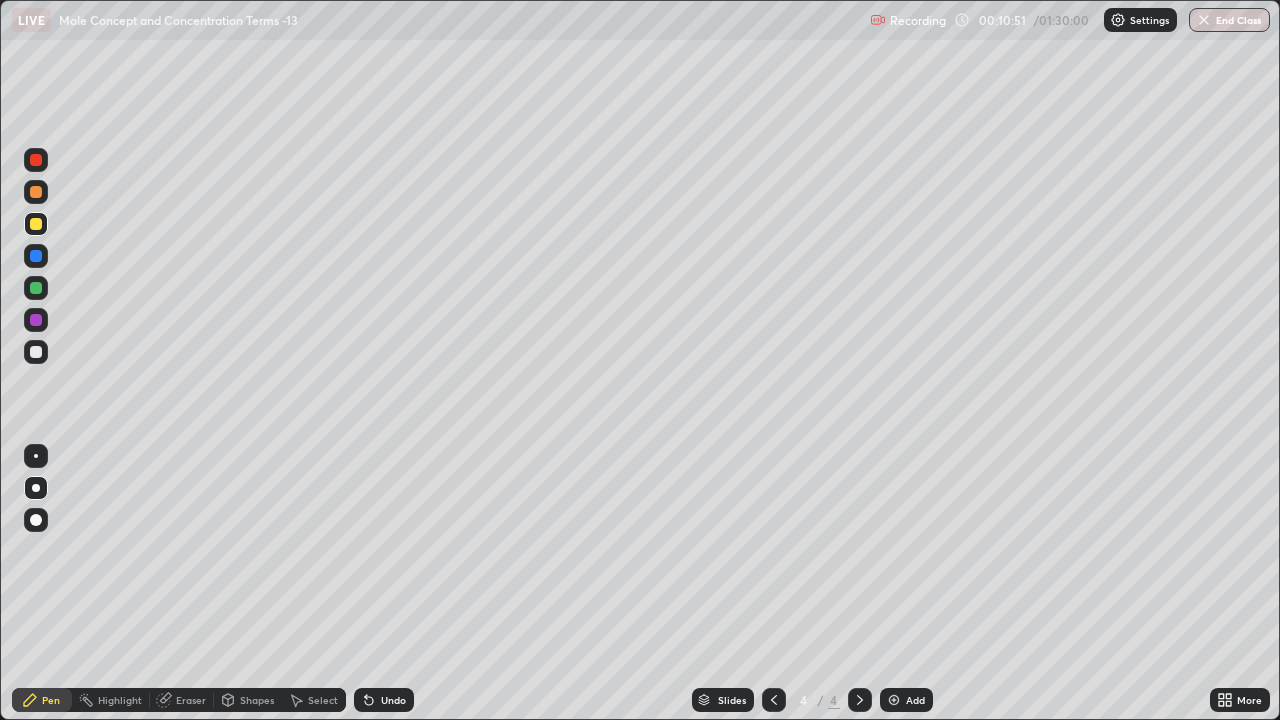 click at bounding box center (36, 288) 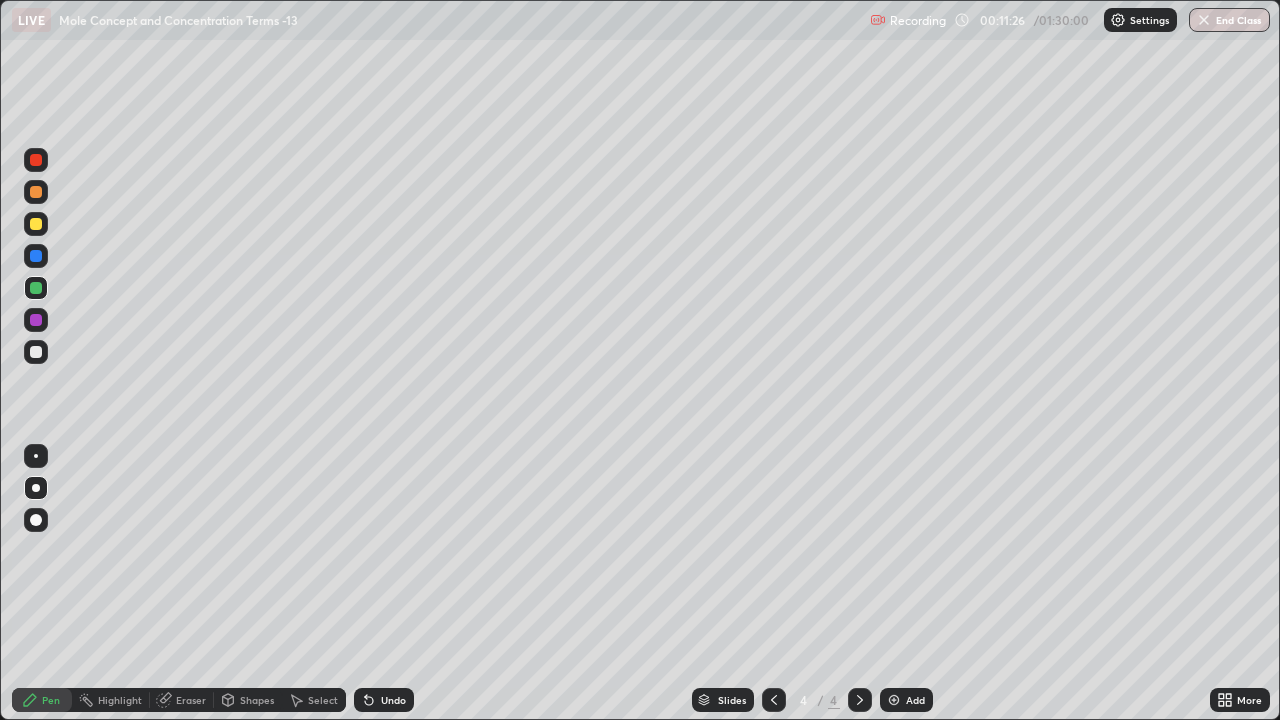 click at bounding box center [36, 256] 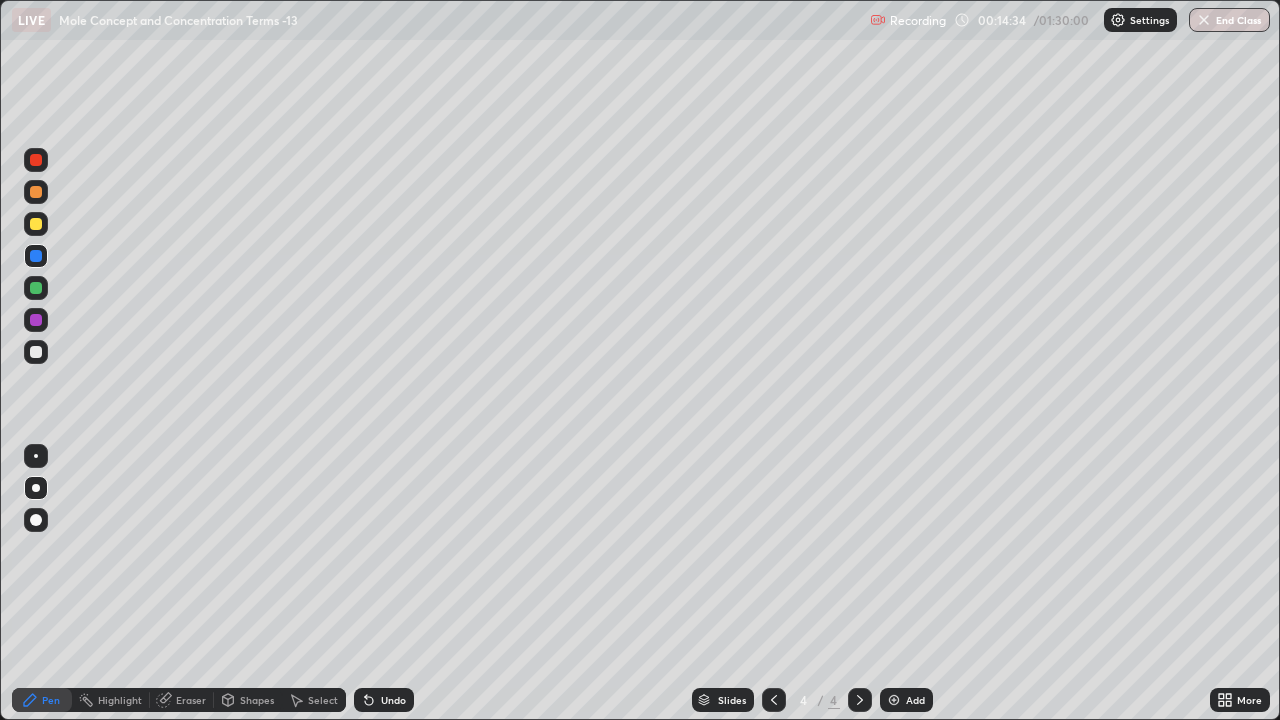 click at bounding box center (36, 352) 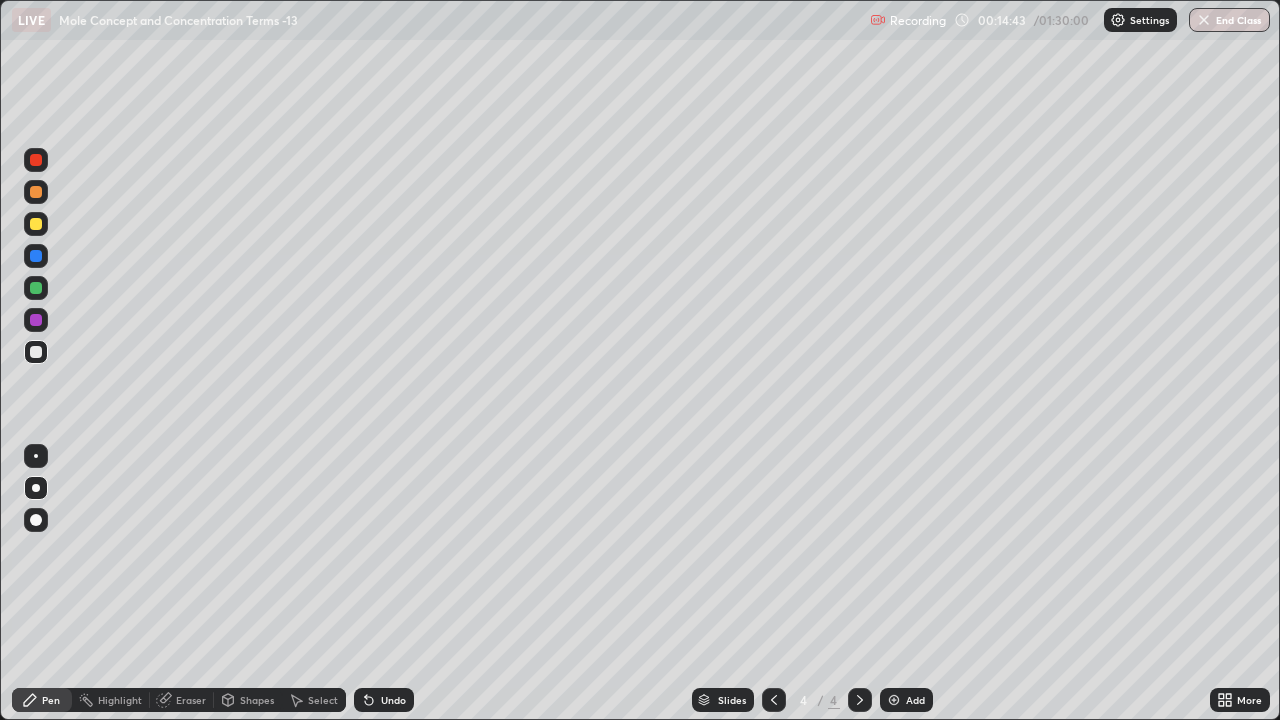 click at bounding box center [894, 700] 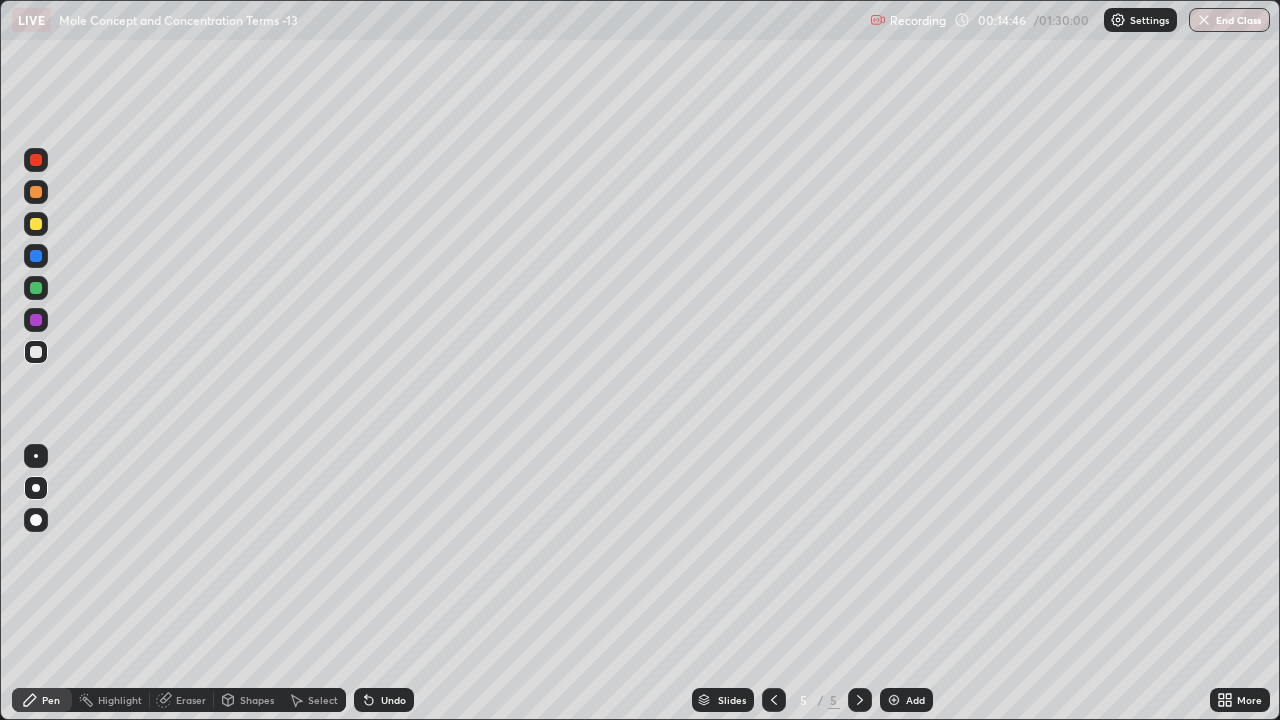 click at bounding box center [36, 224] 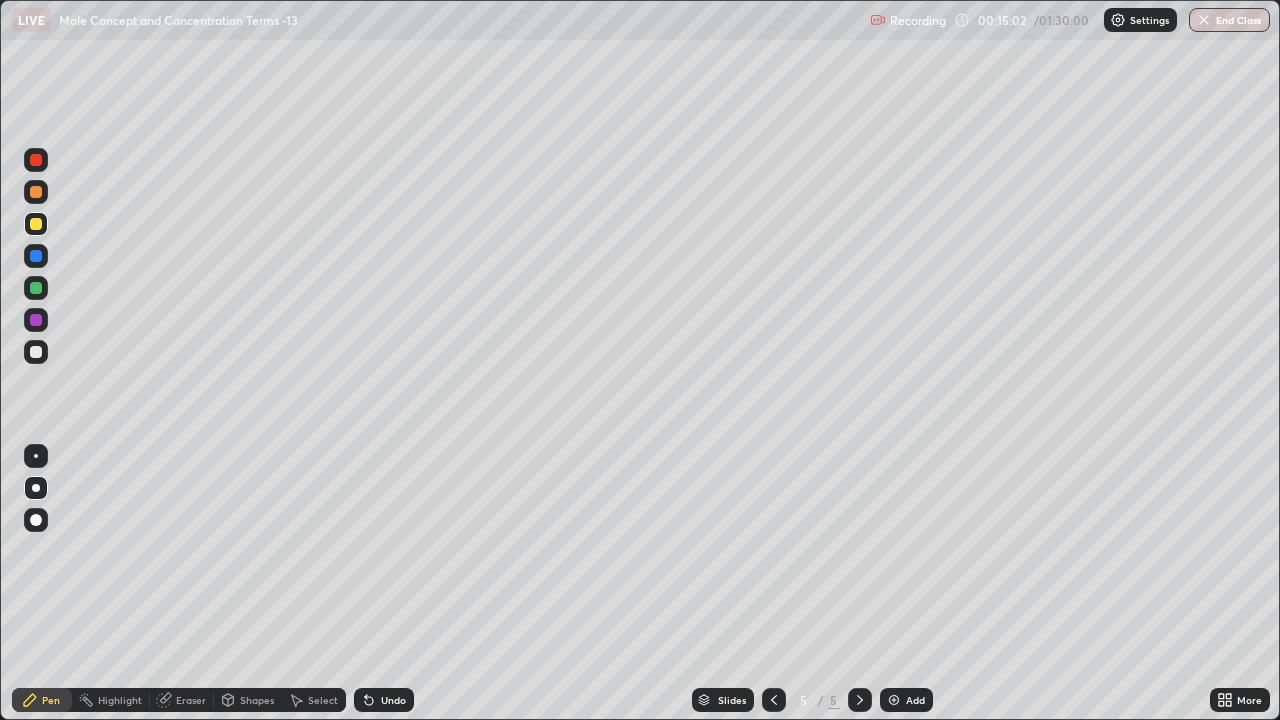 click on "Shapes" at bounding box center [257, 700] 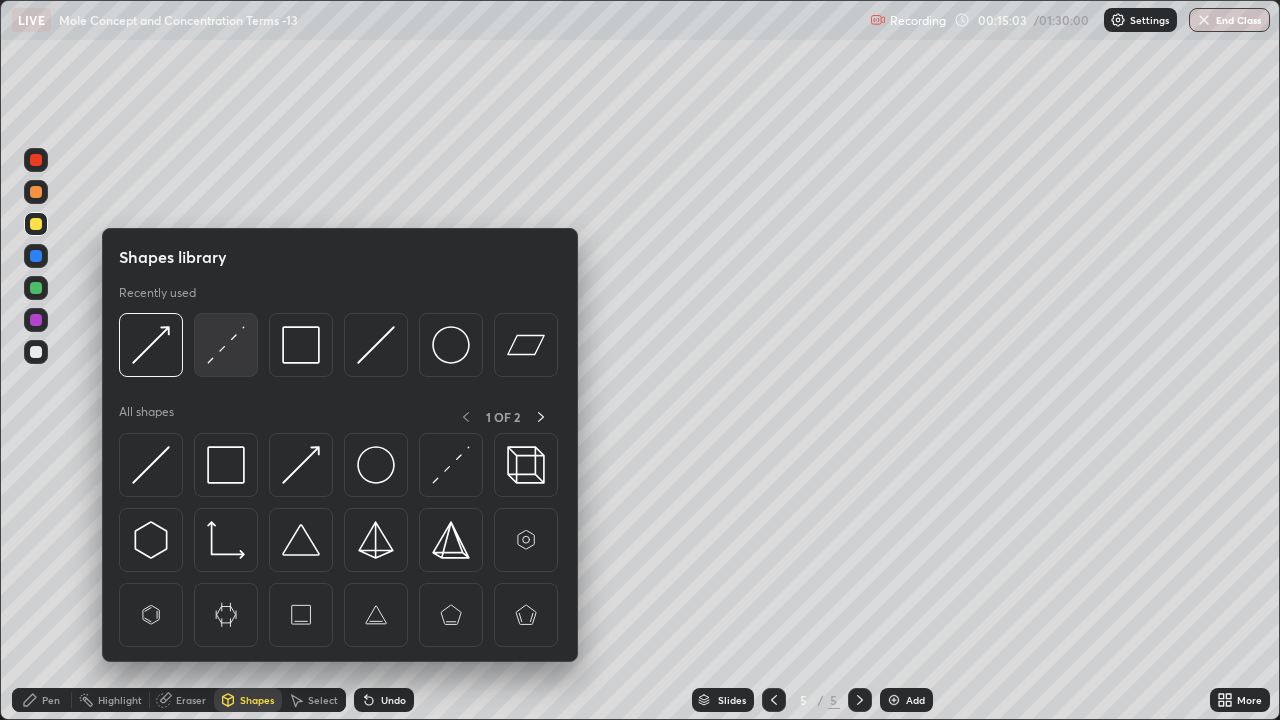 click at bounding box center [226, 345] 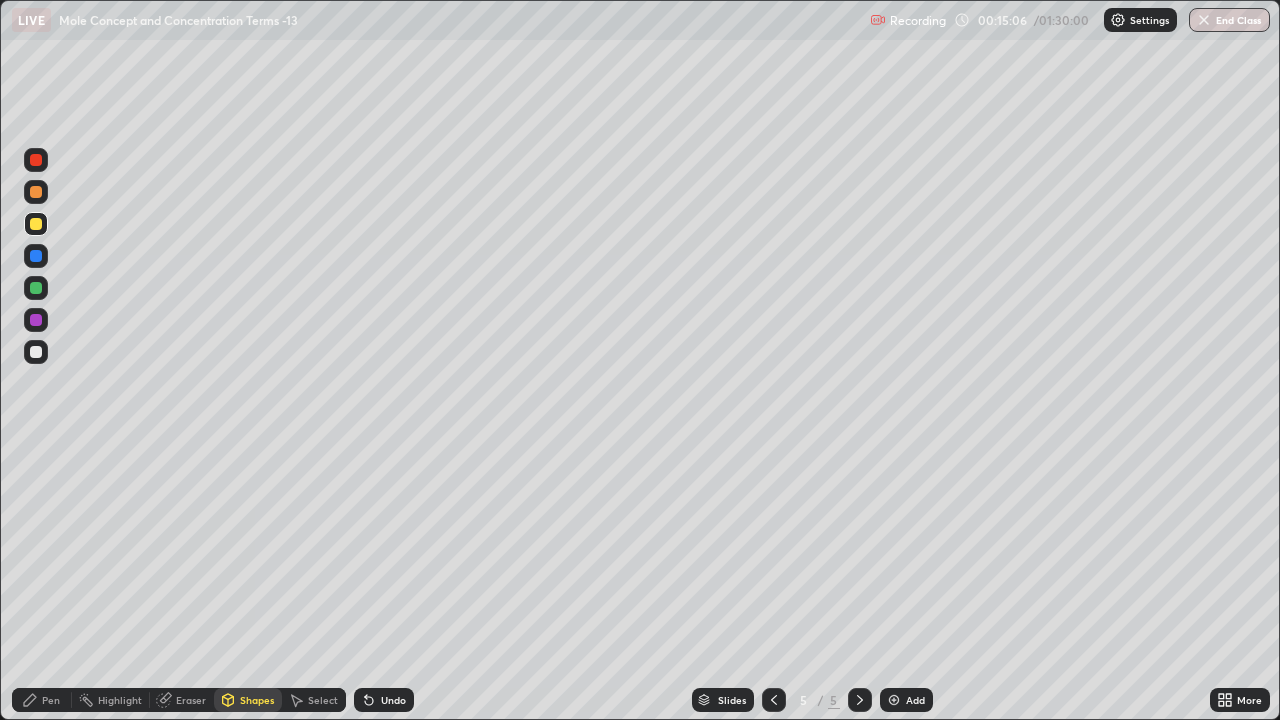 click on "Pen" at bounding box center (42, 700) 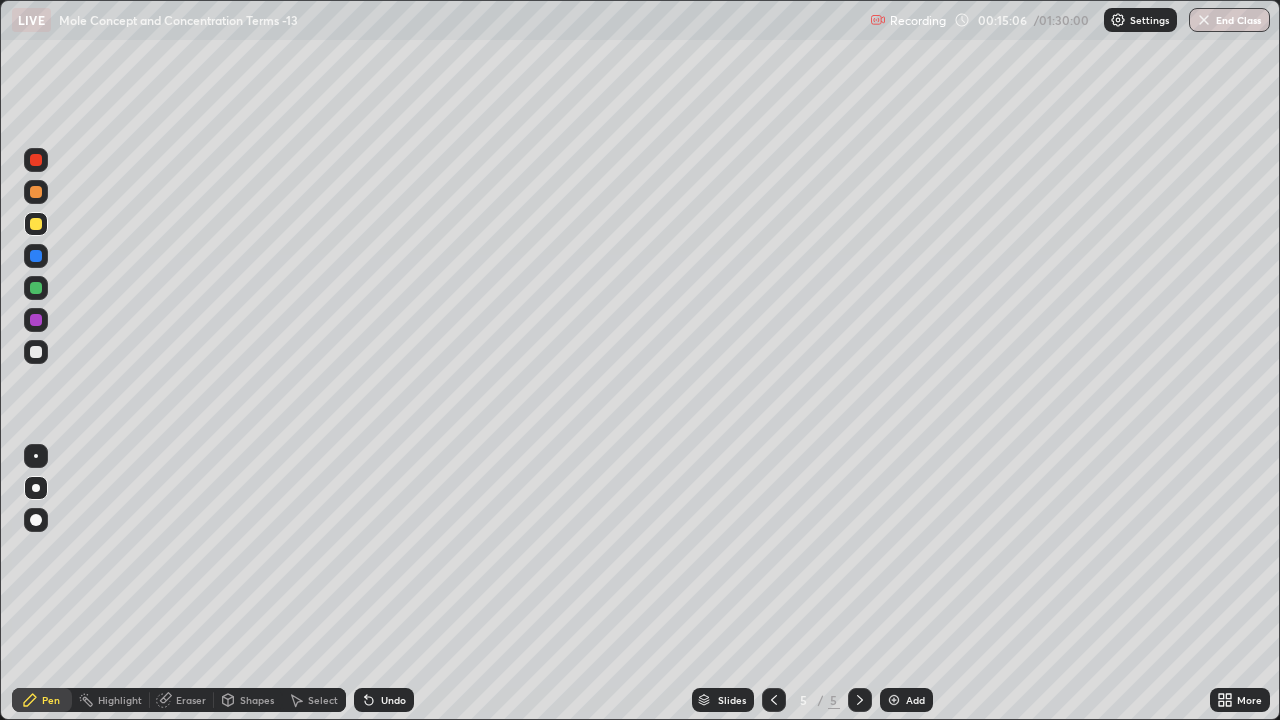 click at bounding box center [36, 352] 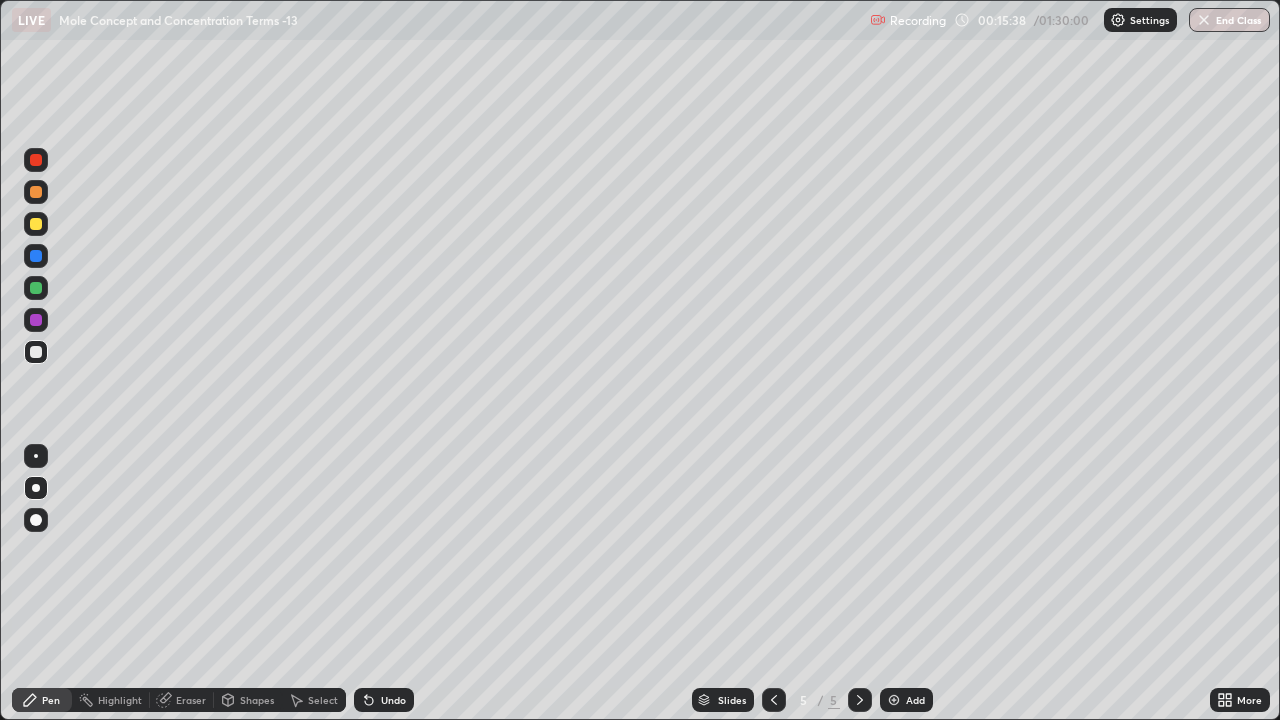 click at bounding box center [36, 288] 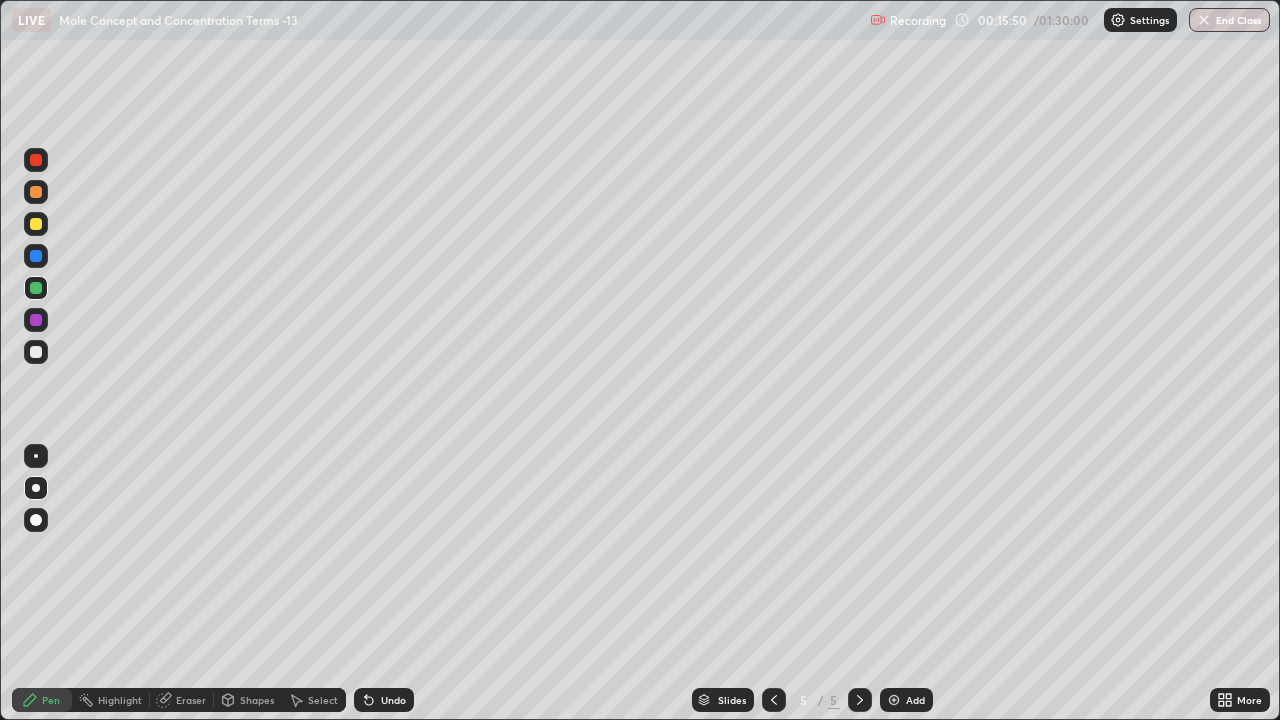click at bounding box center [894, 700] 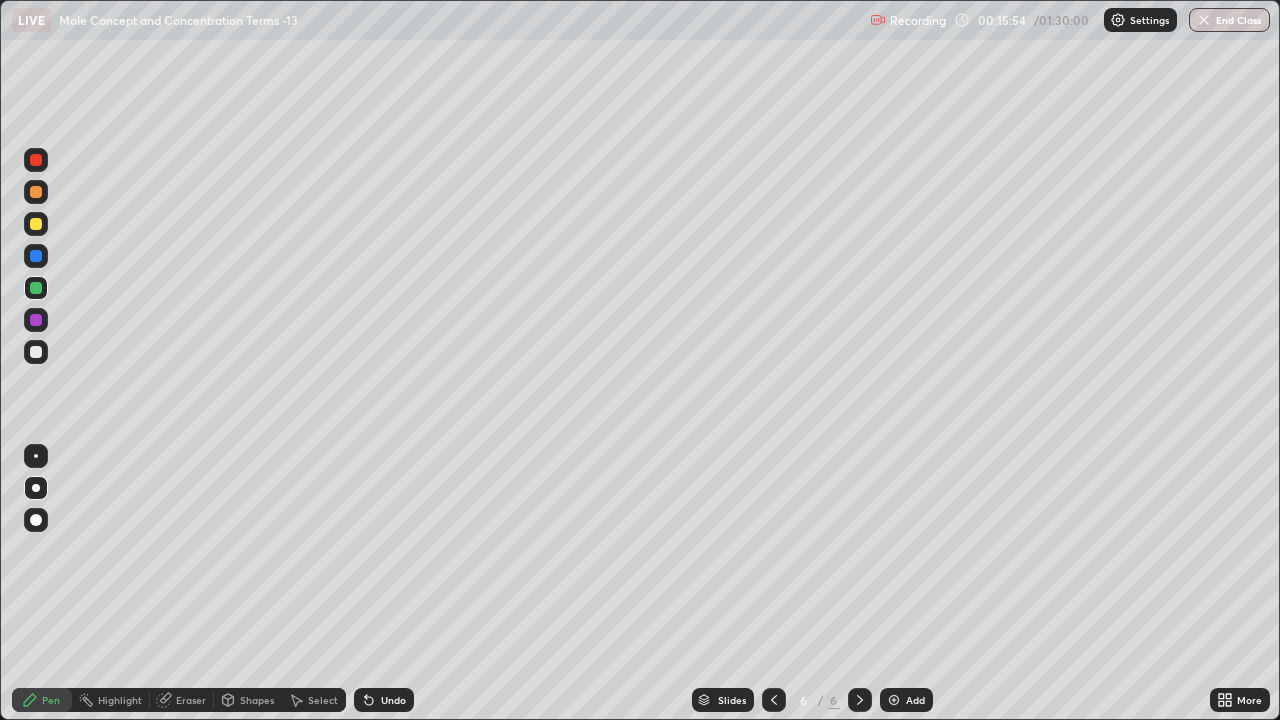 click at bounding box center (36, 352) 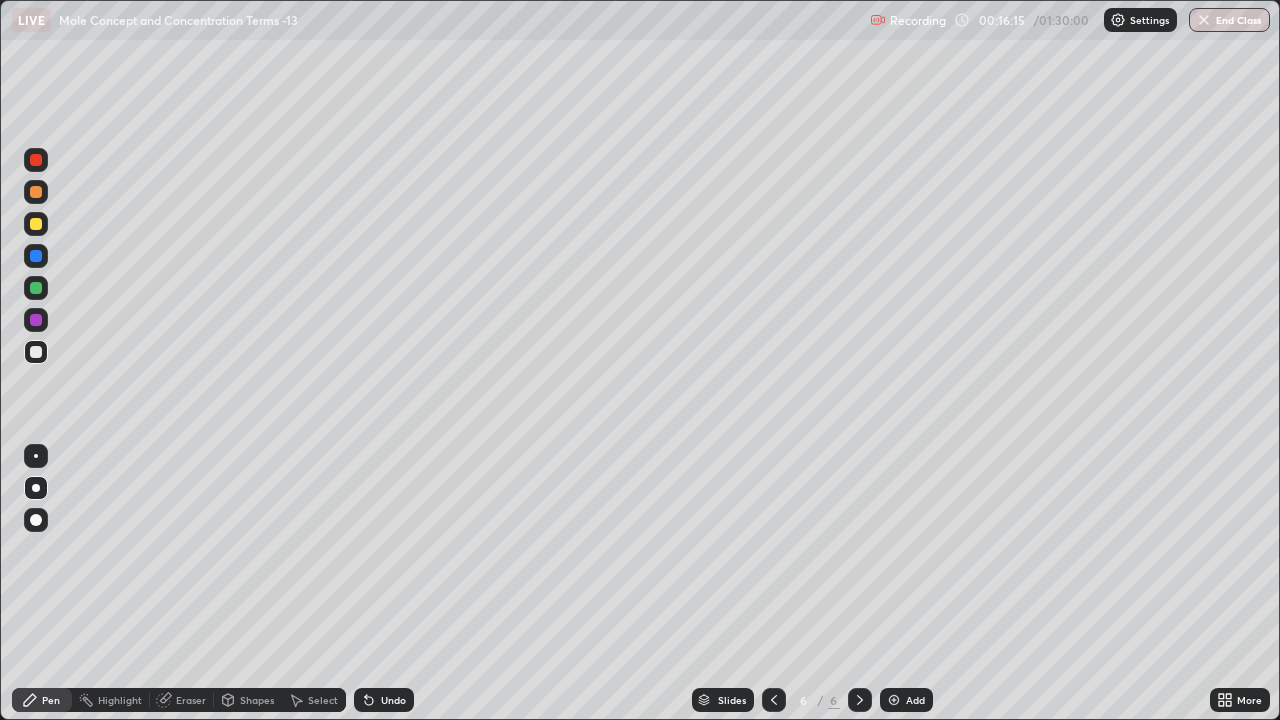click 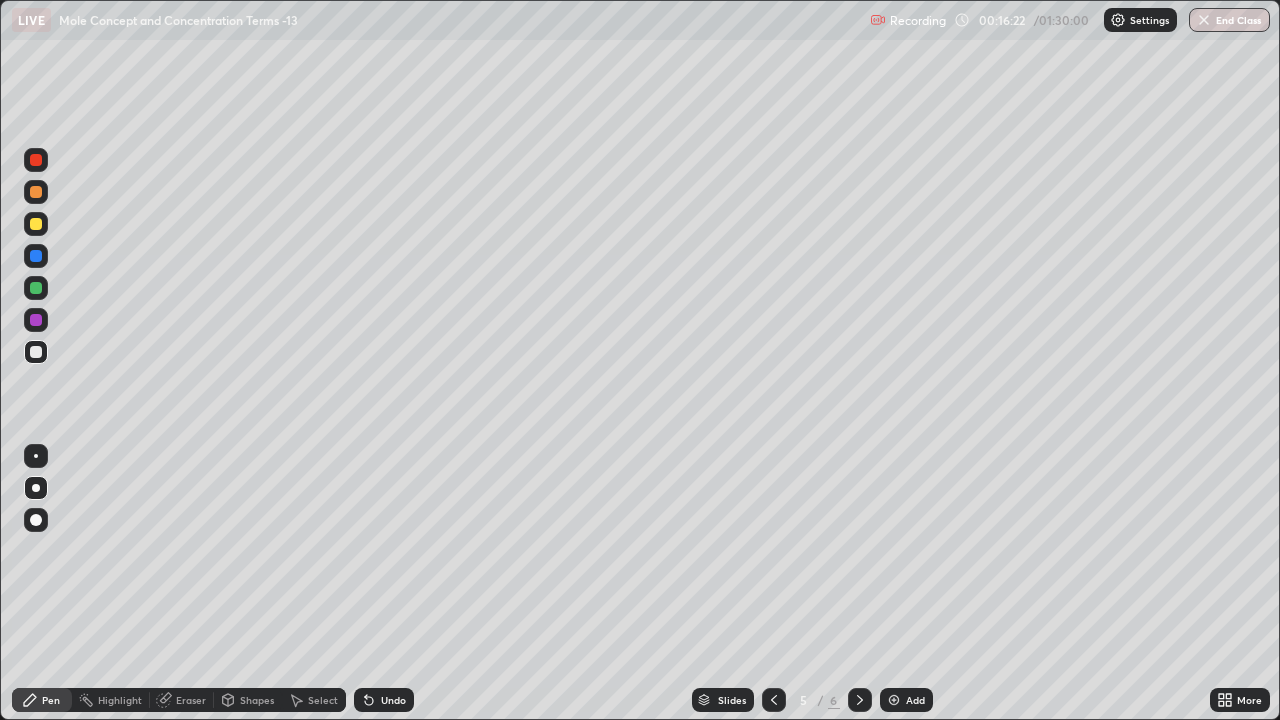 click 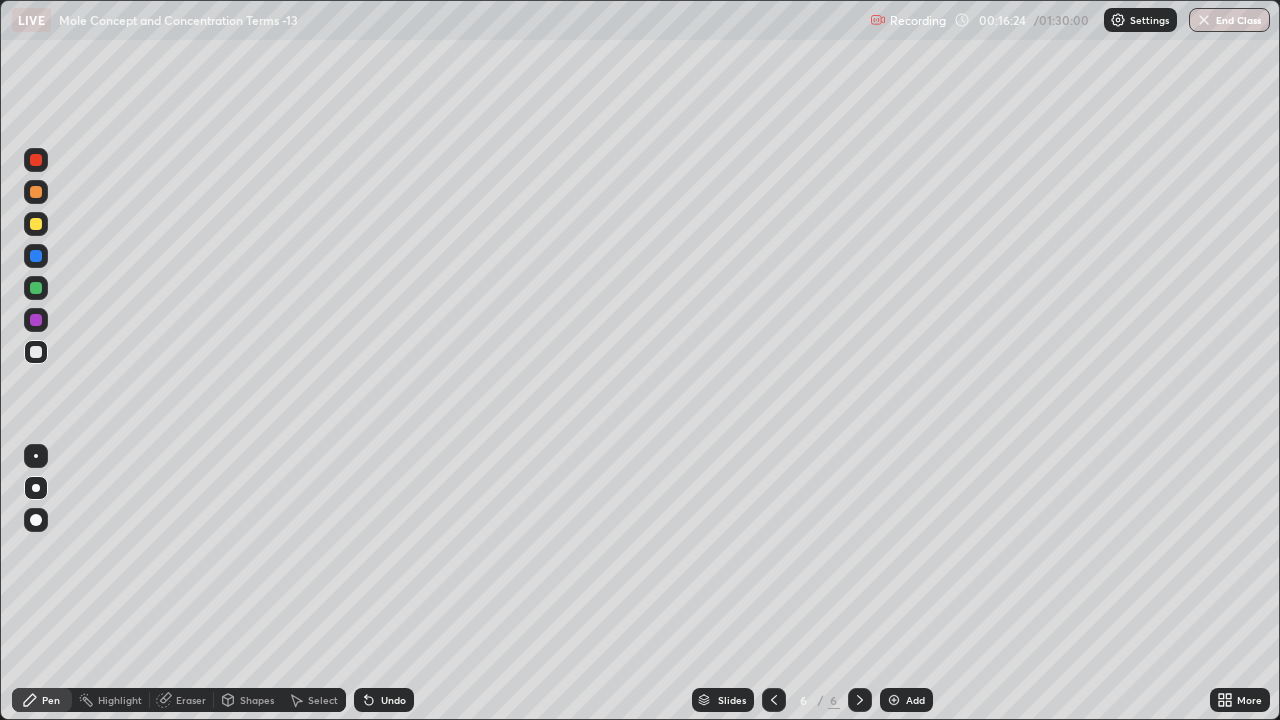 click 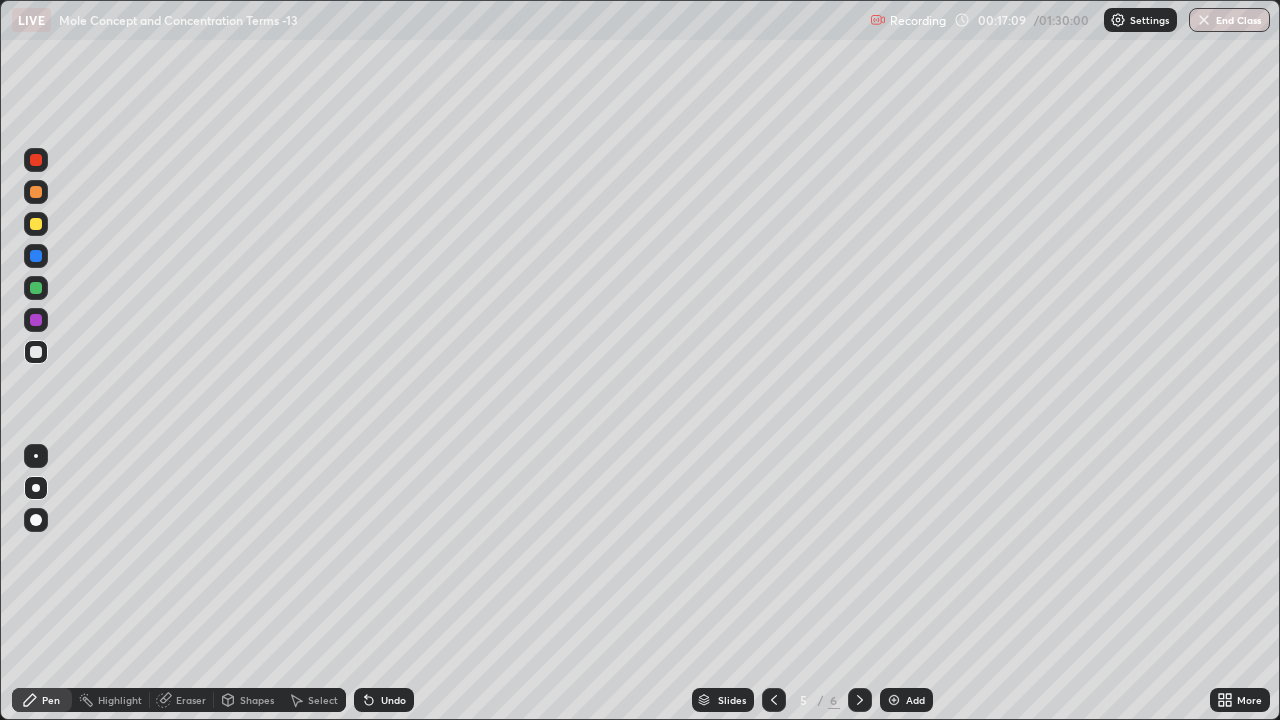 click on "Shapes" at bounding box center [248, 700] 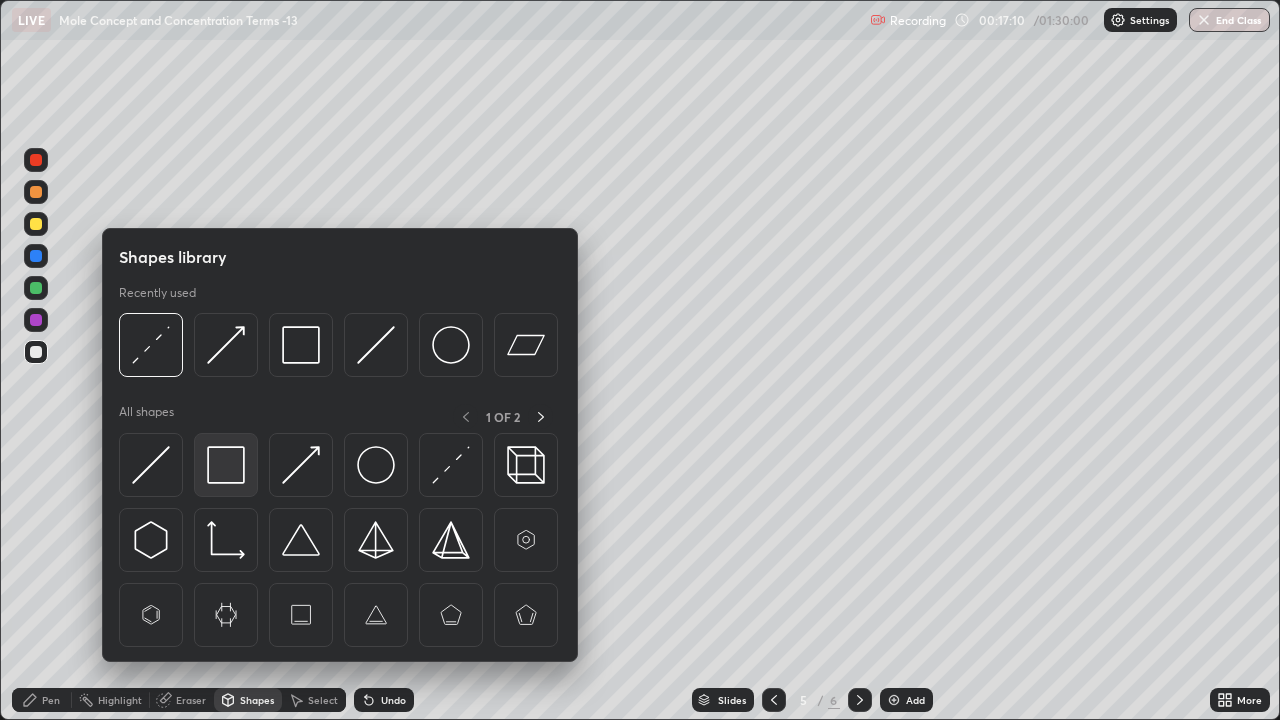 click at bounding box center [226, 465] 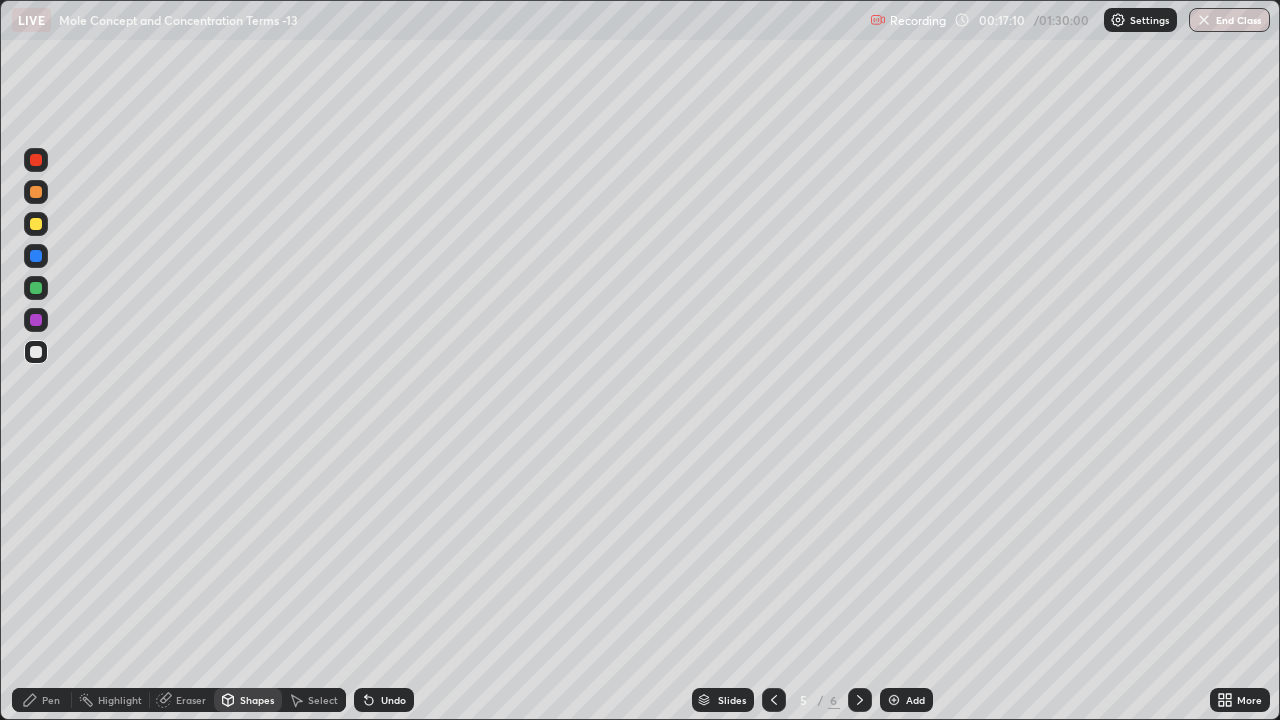 click at bounding box center [36, 288] 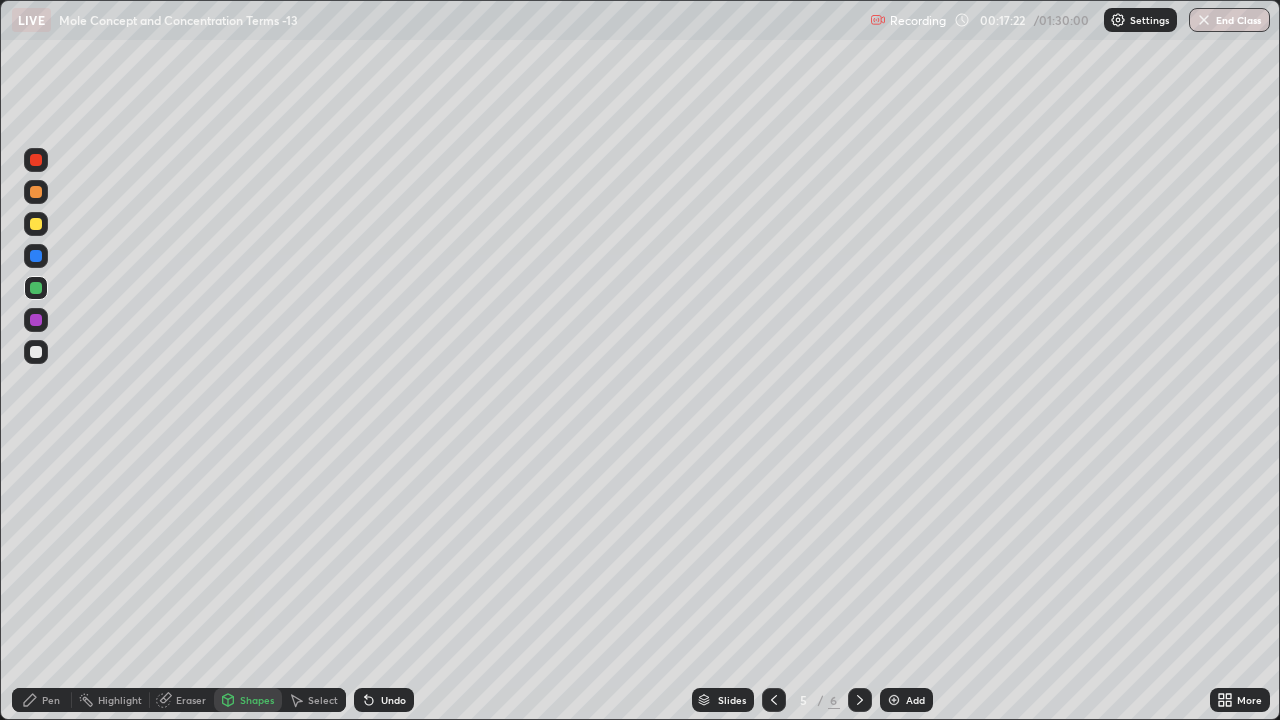 click 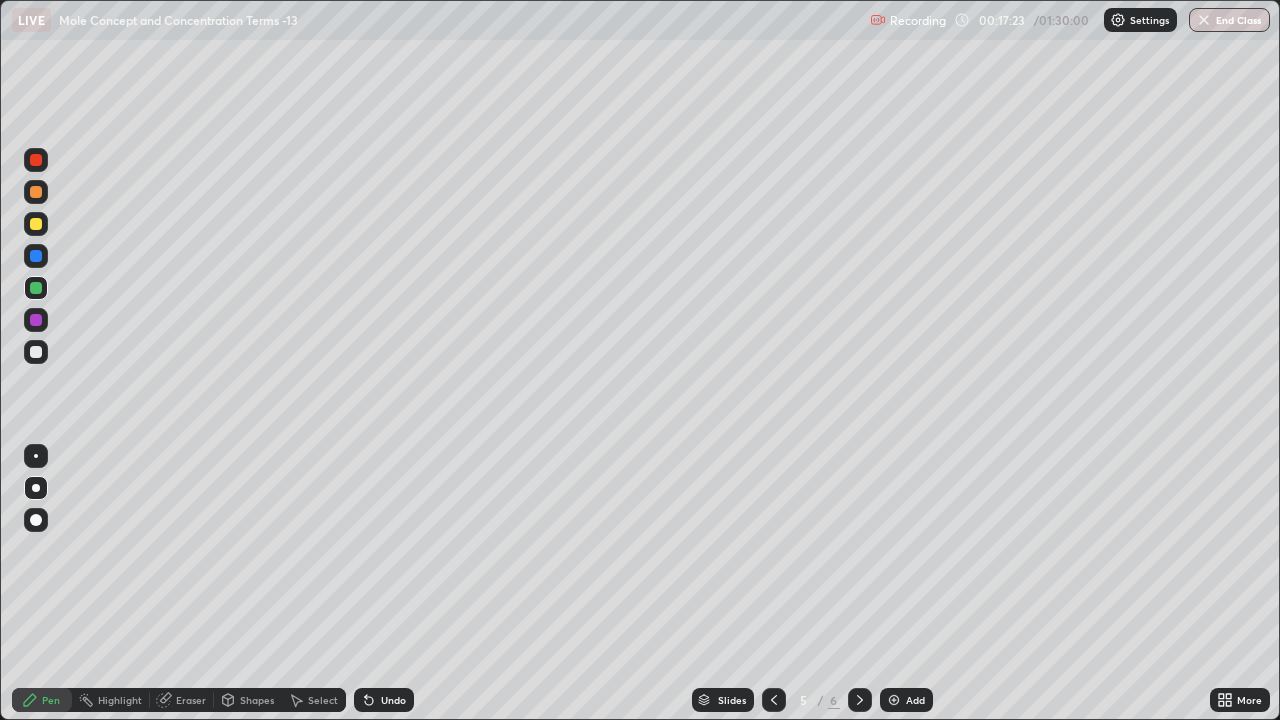 click at bounding box center [36, 352] 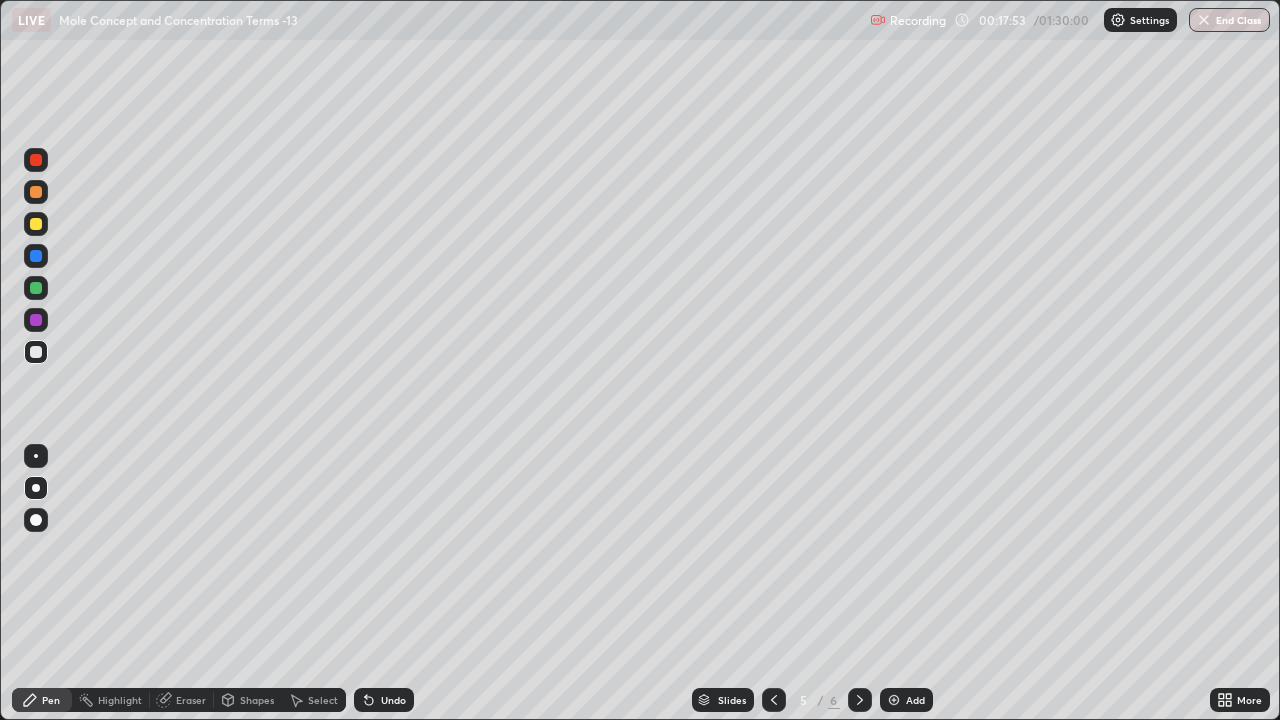 click 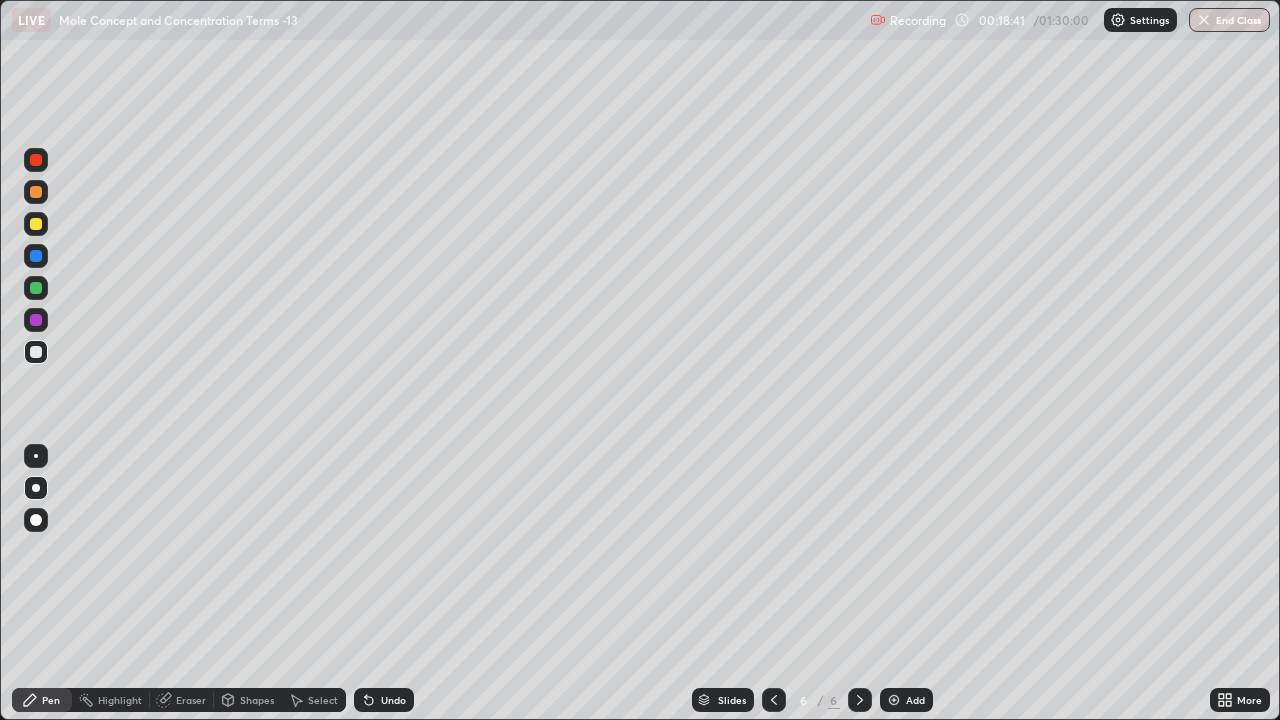 click on "Shapes" at bounding box center [257, 700] 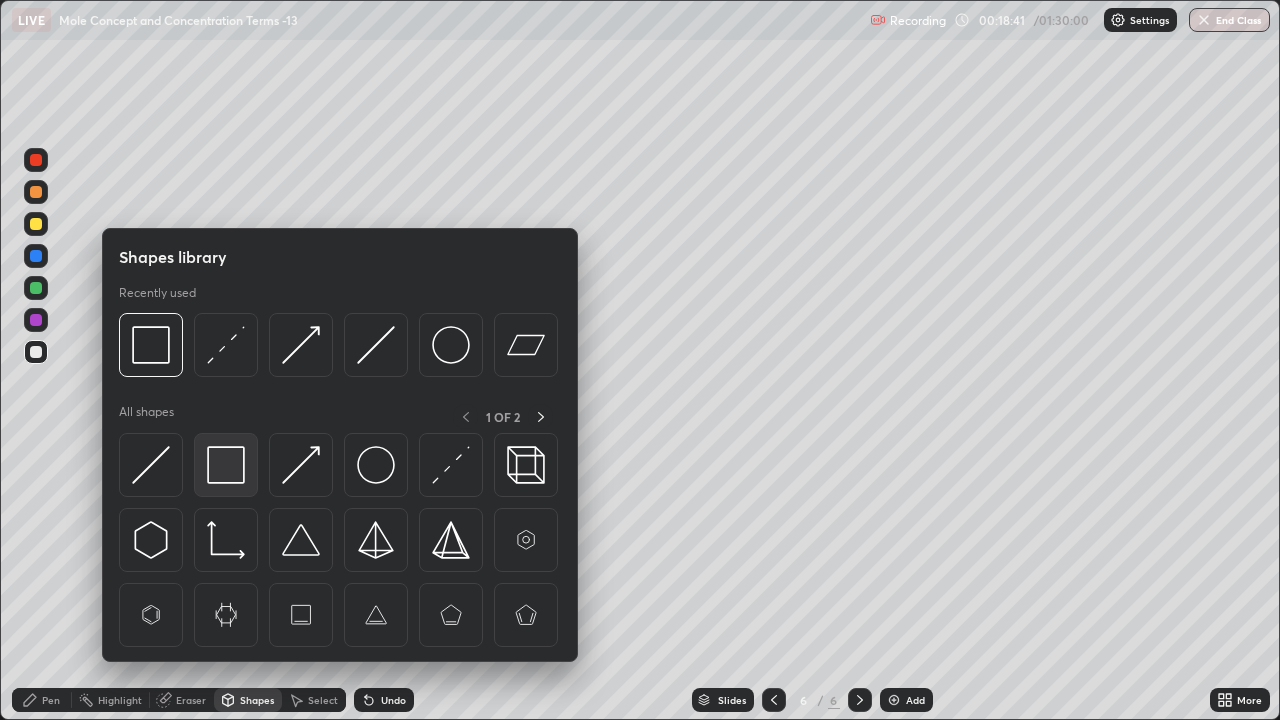 click at bounding box center (226, 465) 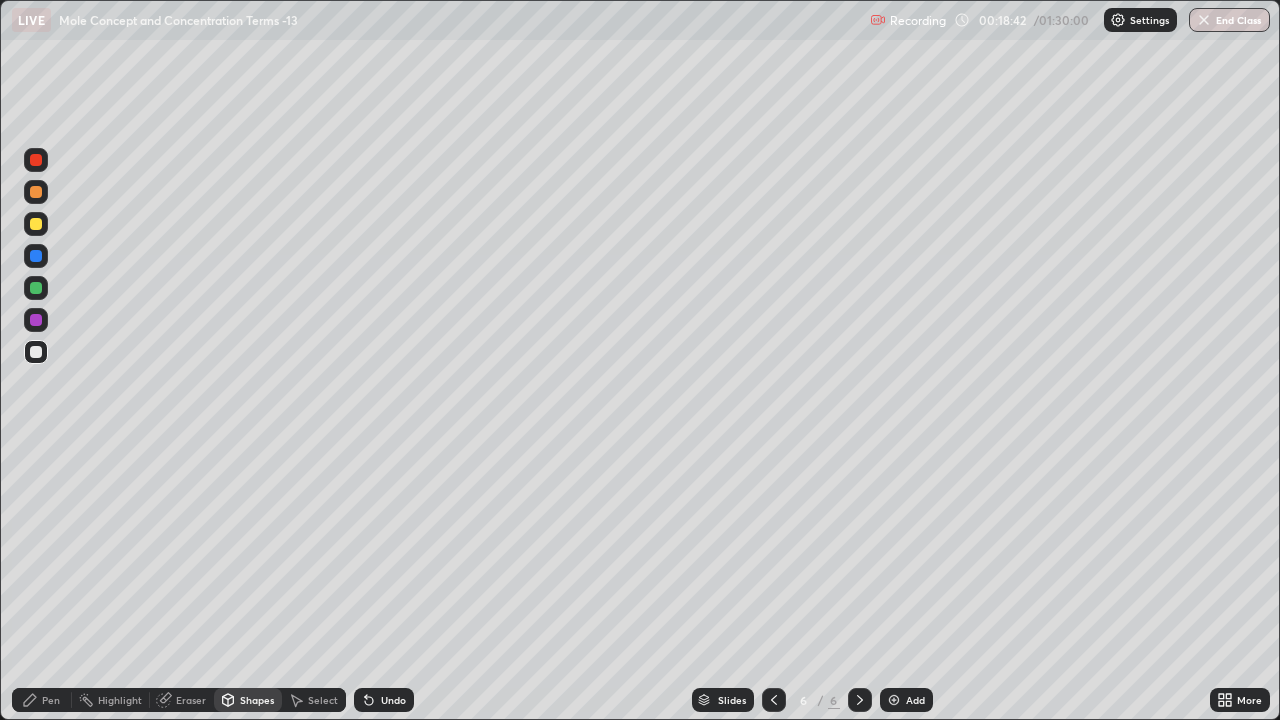 click at bounding box center (36, 288) 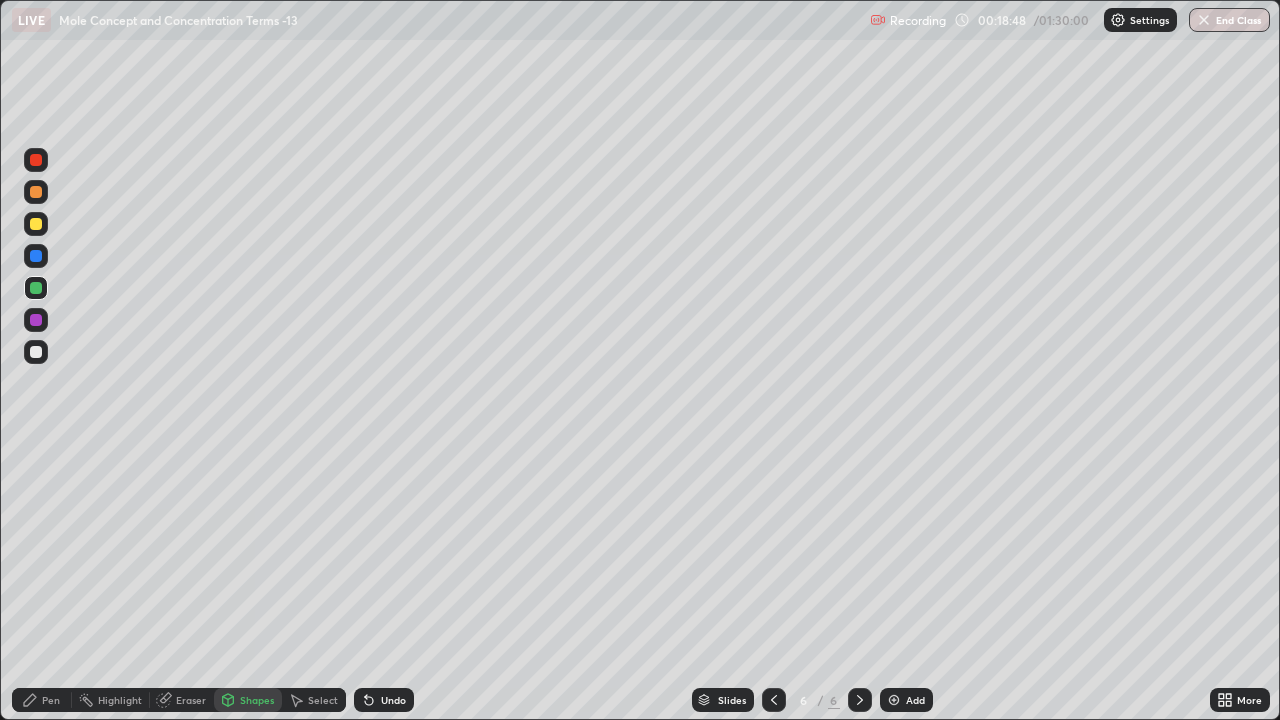 click on "Pen" at bounding box center (42, 700) 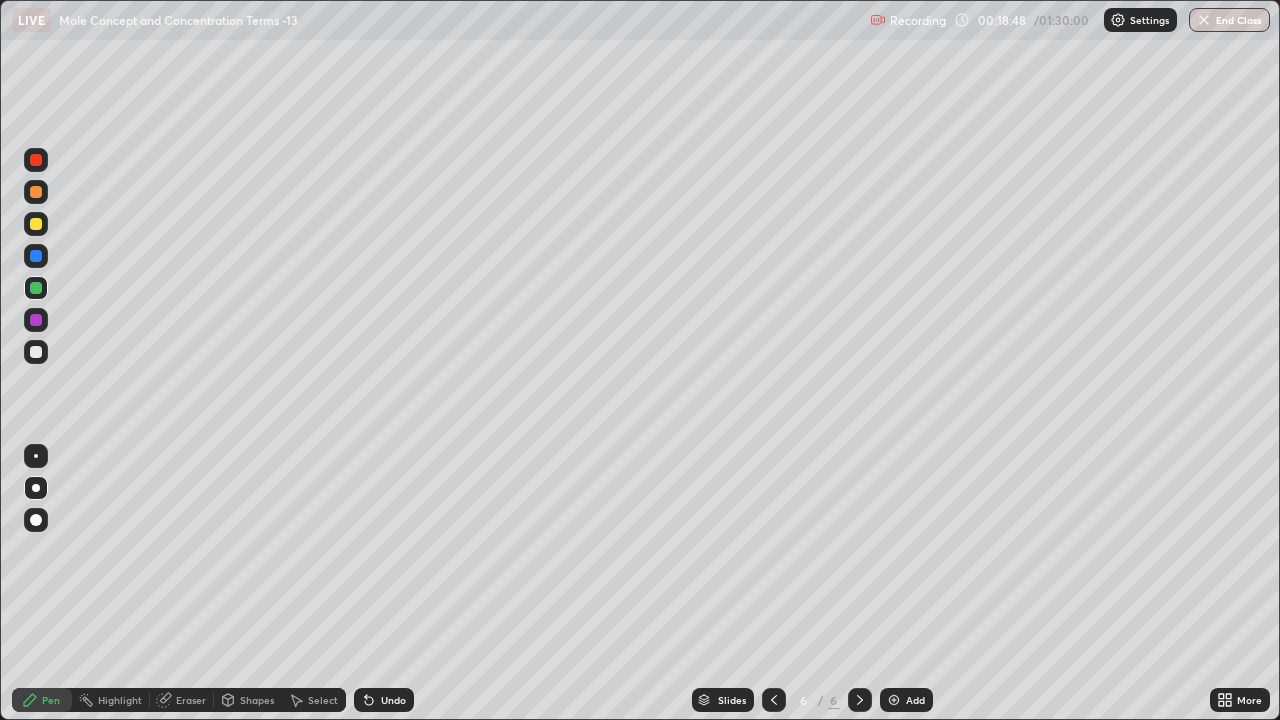 click at bounding box center (36, 352) 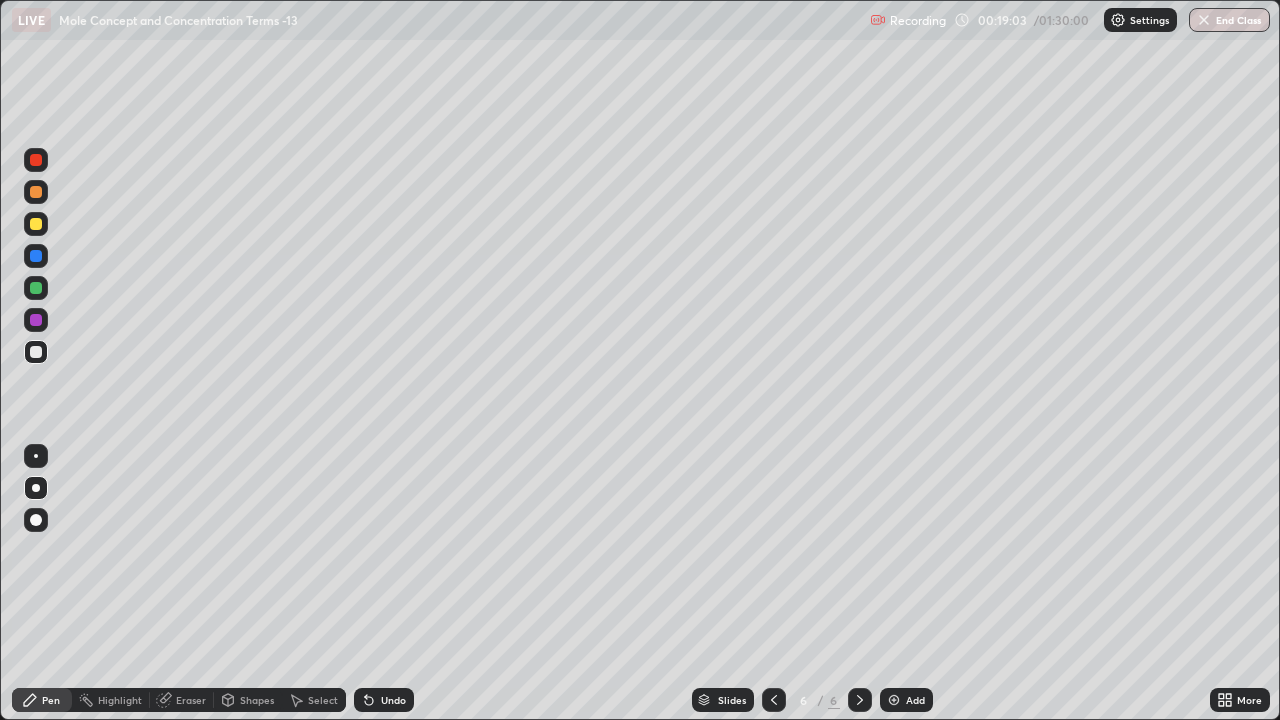 click 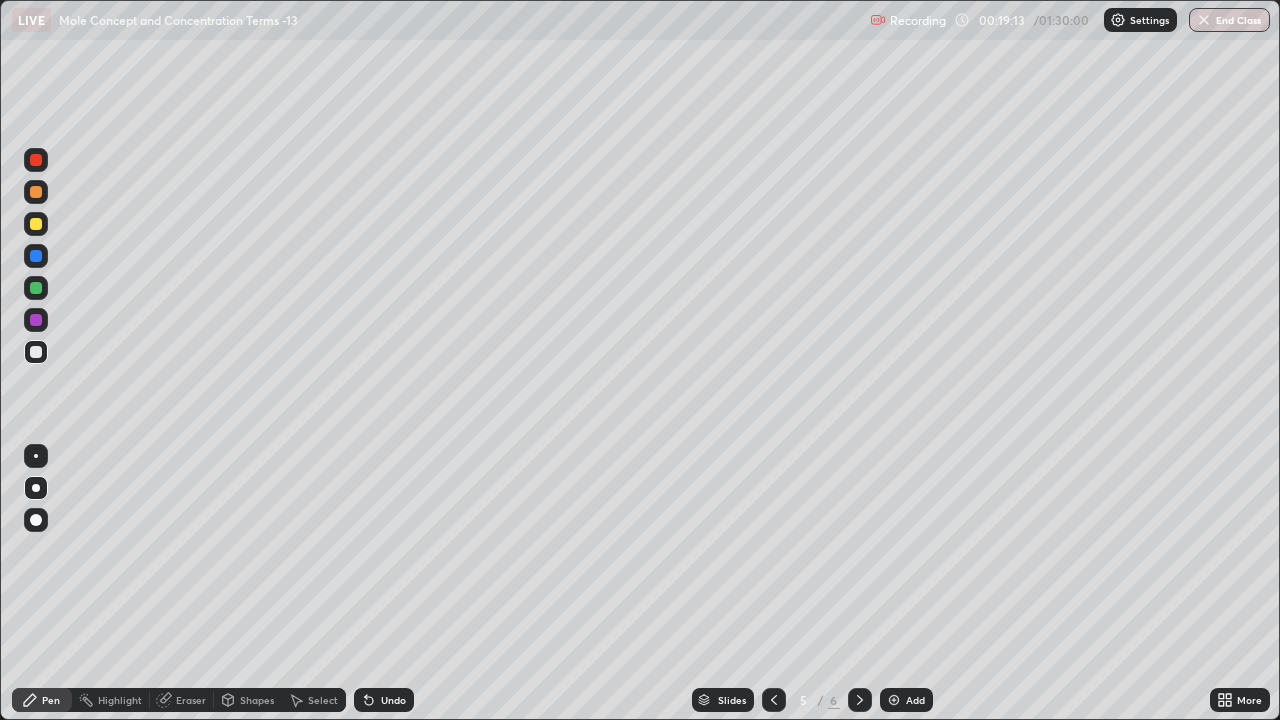 click 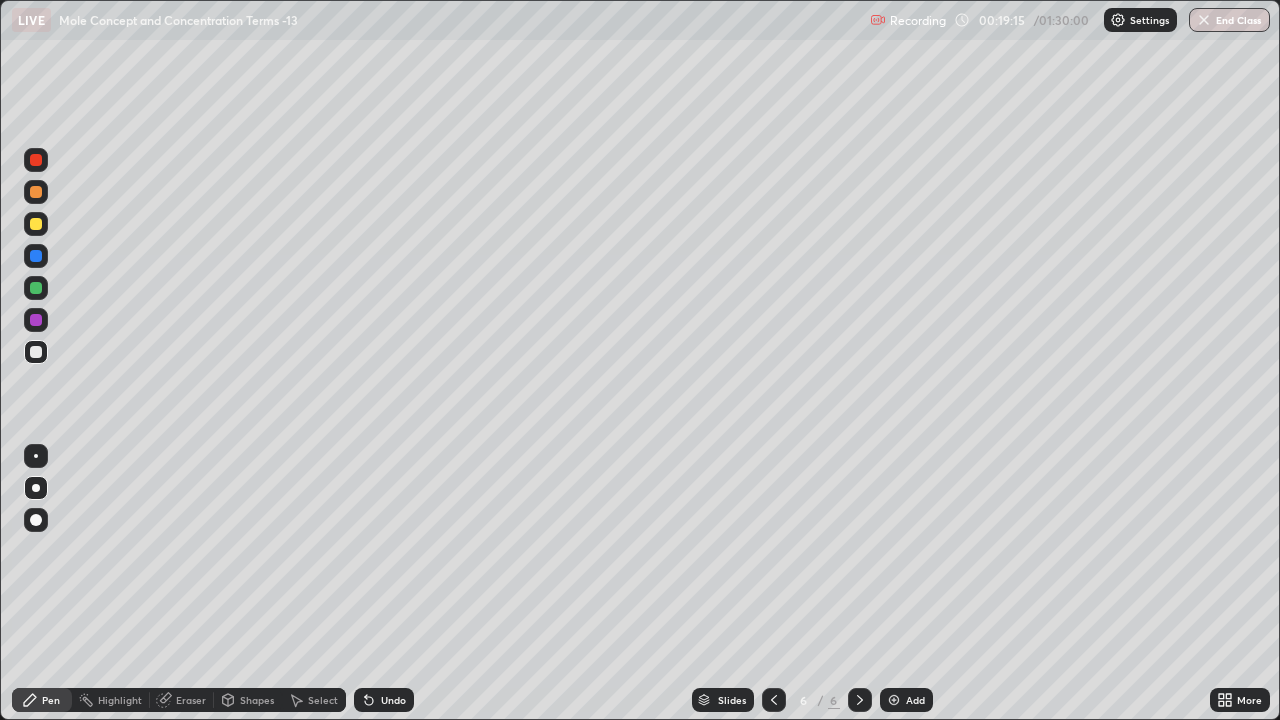 click 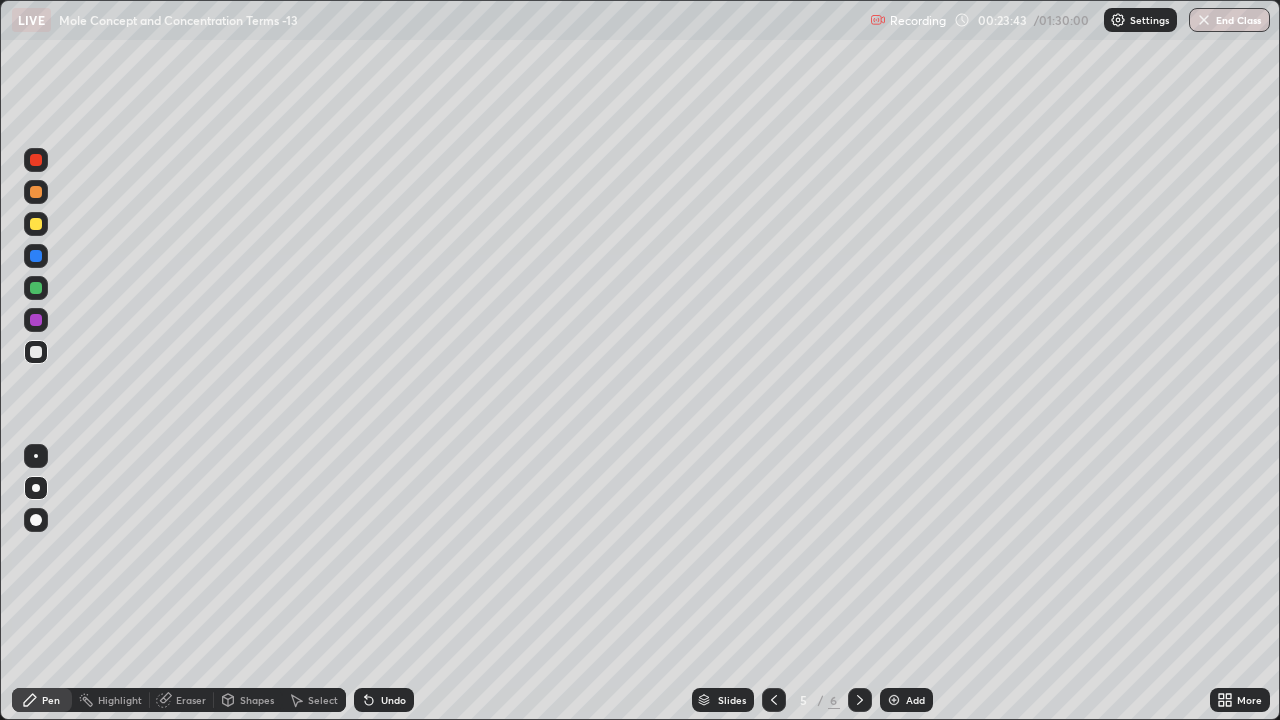 click 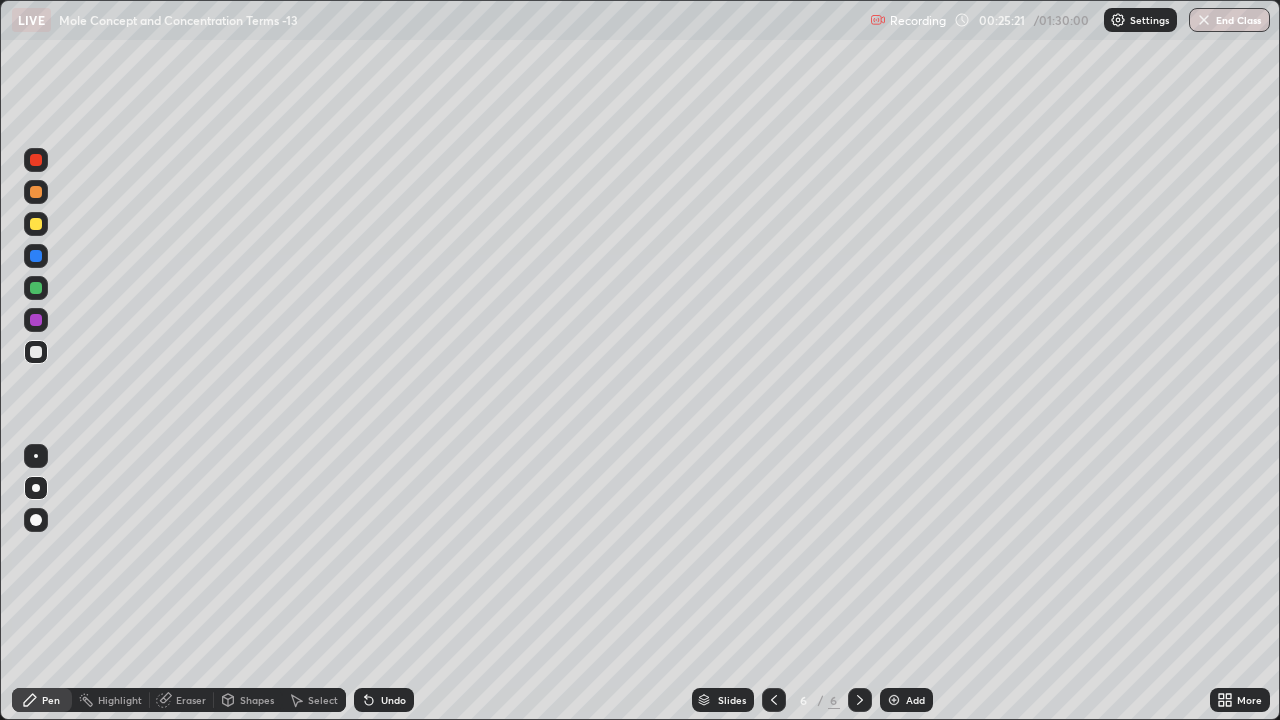 click at bounding box center (36, 224) 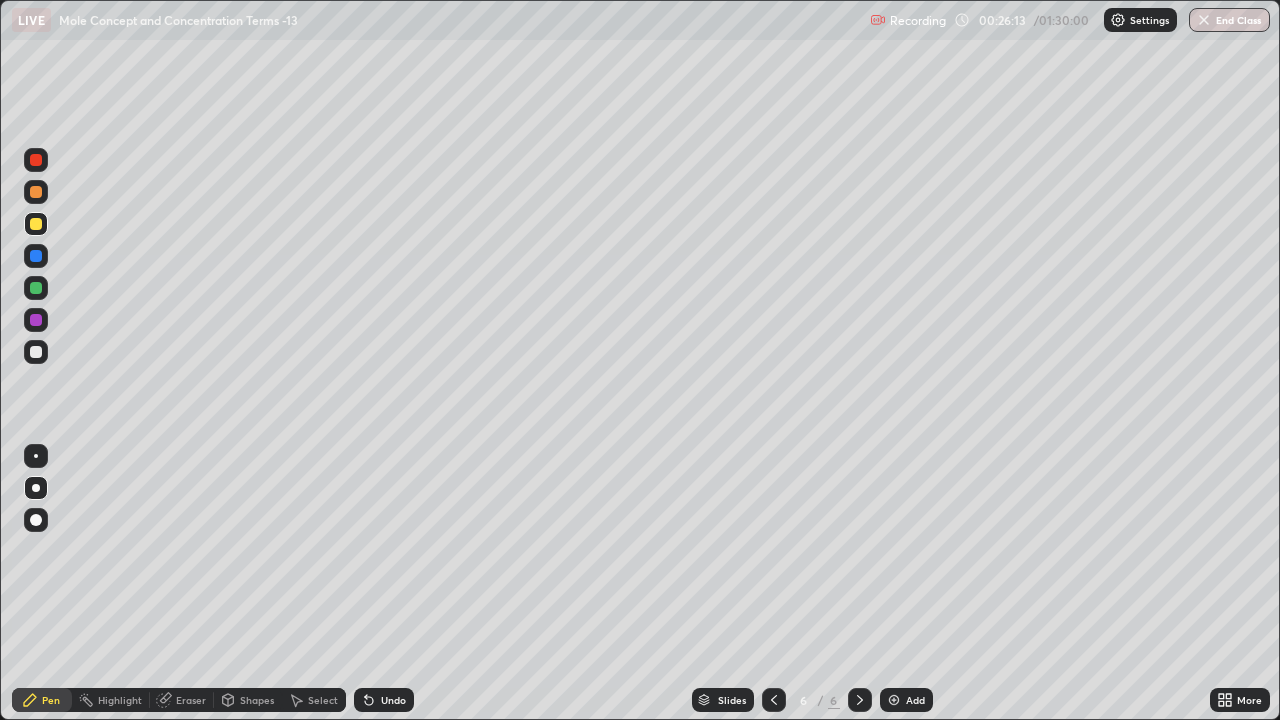 click at bounding box center (36, 352) 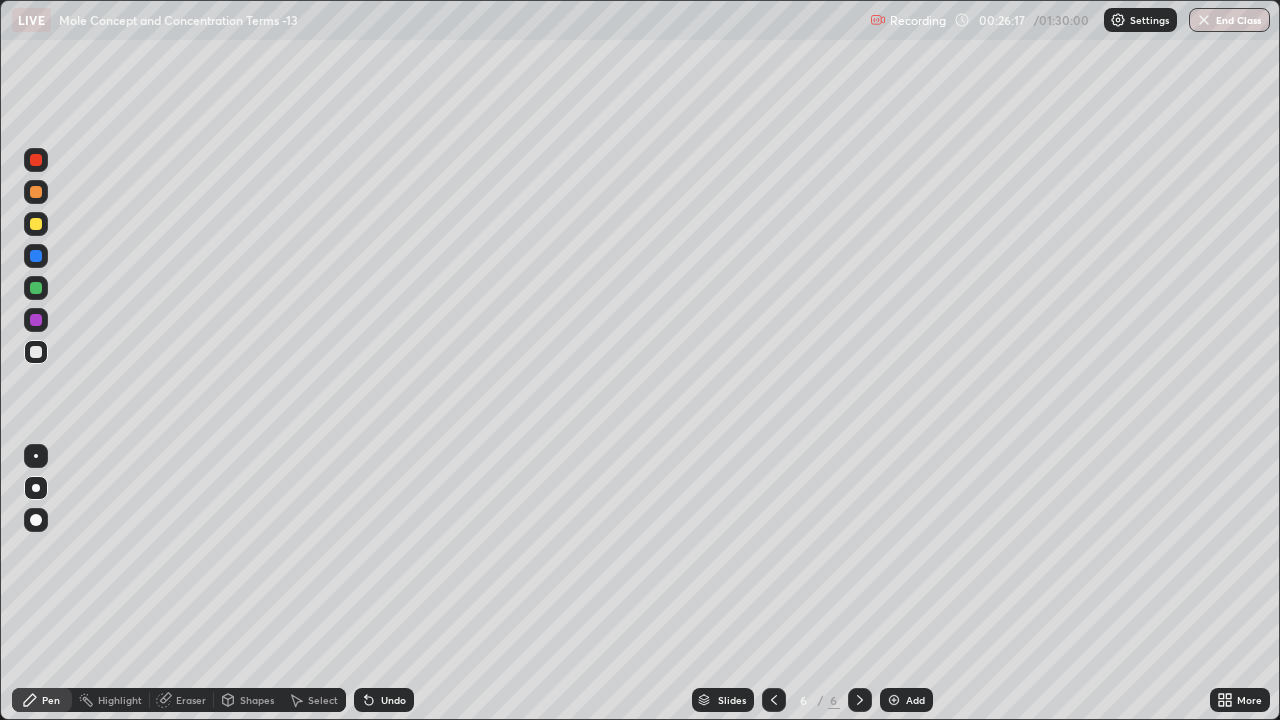 click at bounding box center [894, 700] 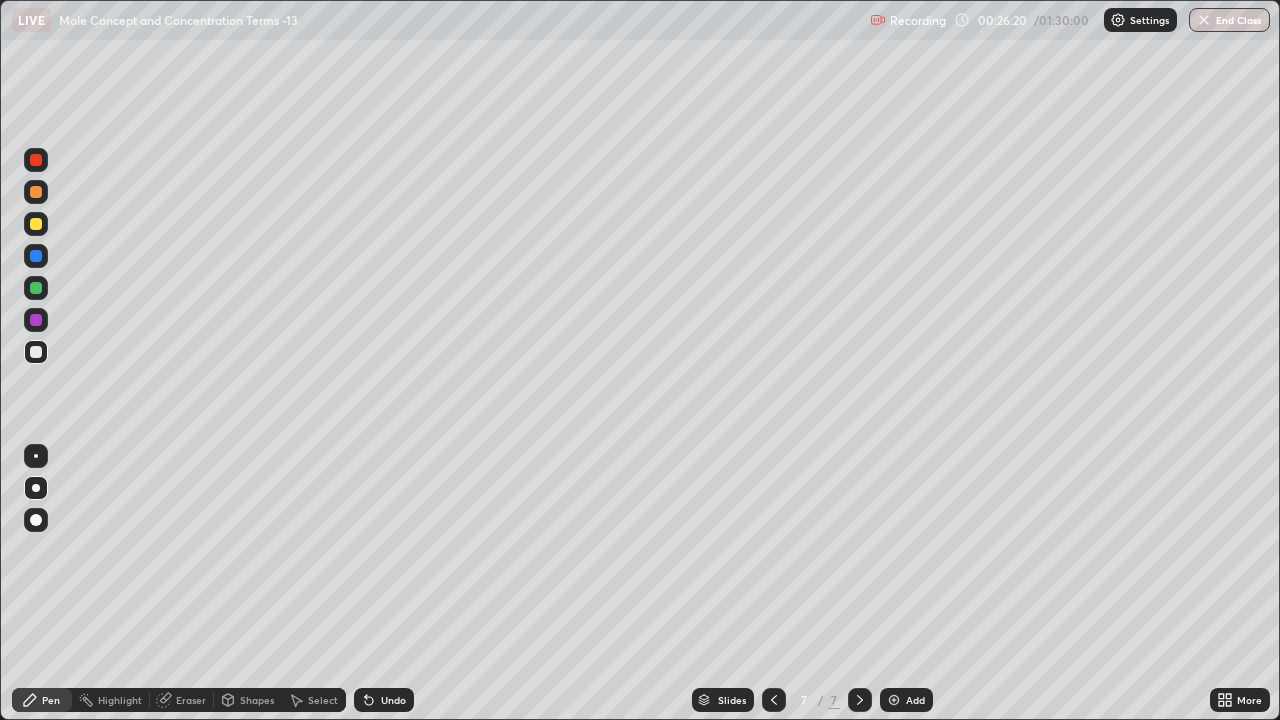 click at bounding box center (36, 224) 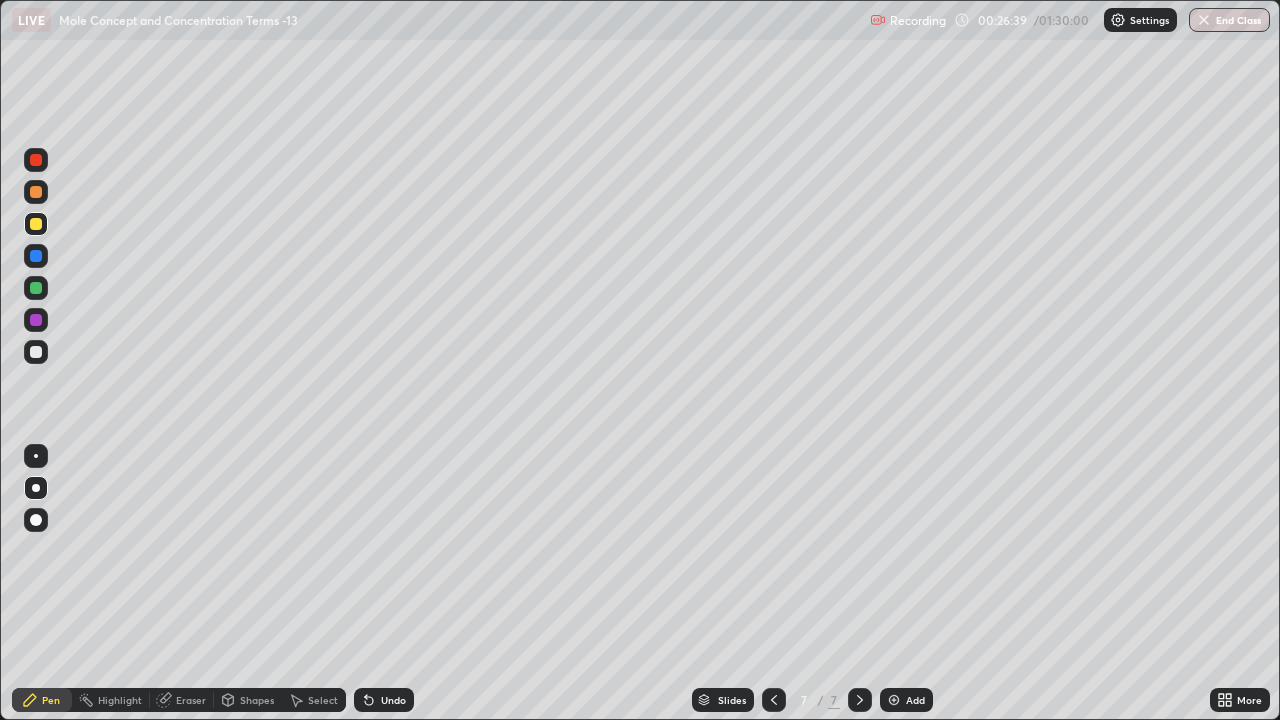 click on "Shapes" at bounding box center (257, 700) 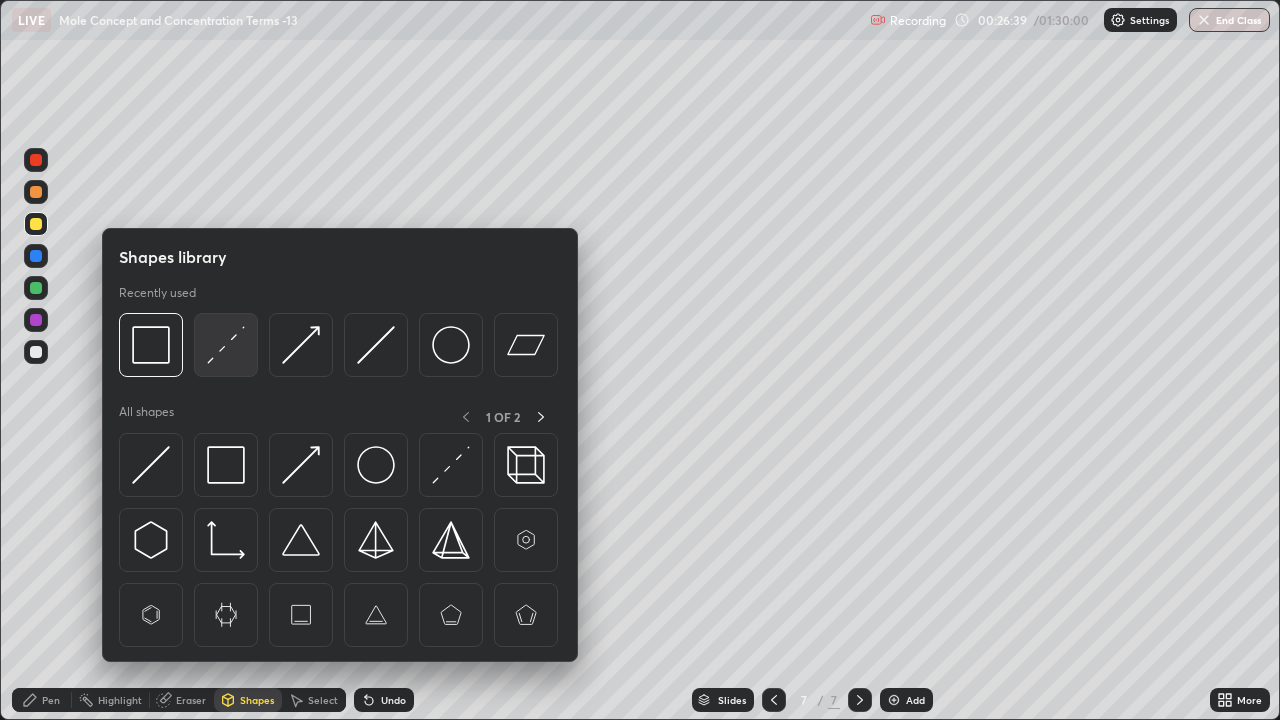 click at bounding box center [226, 345] 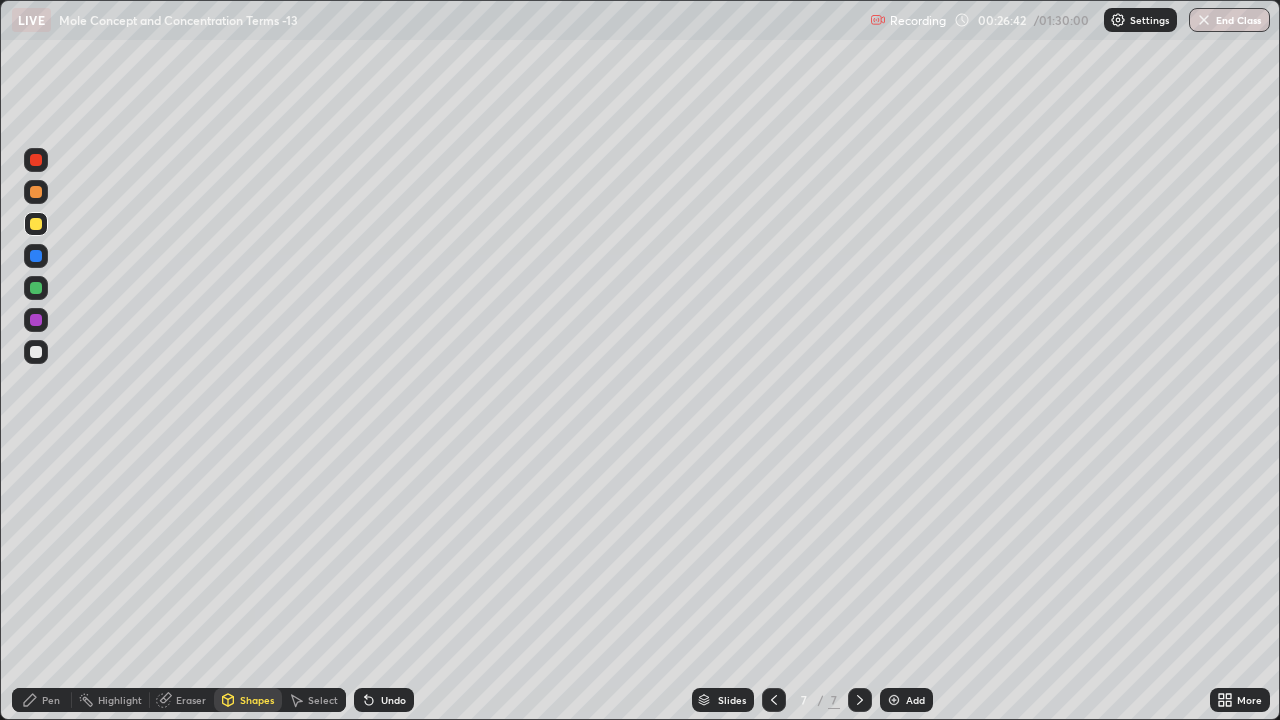 click 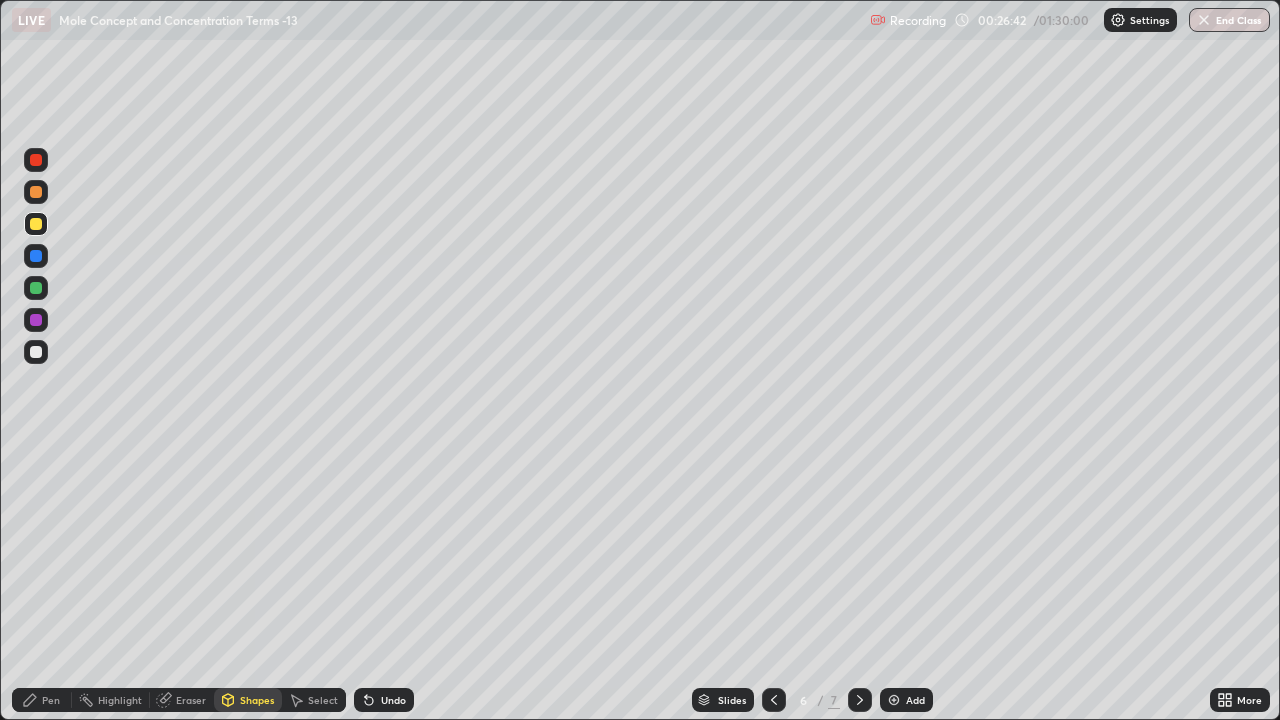click 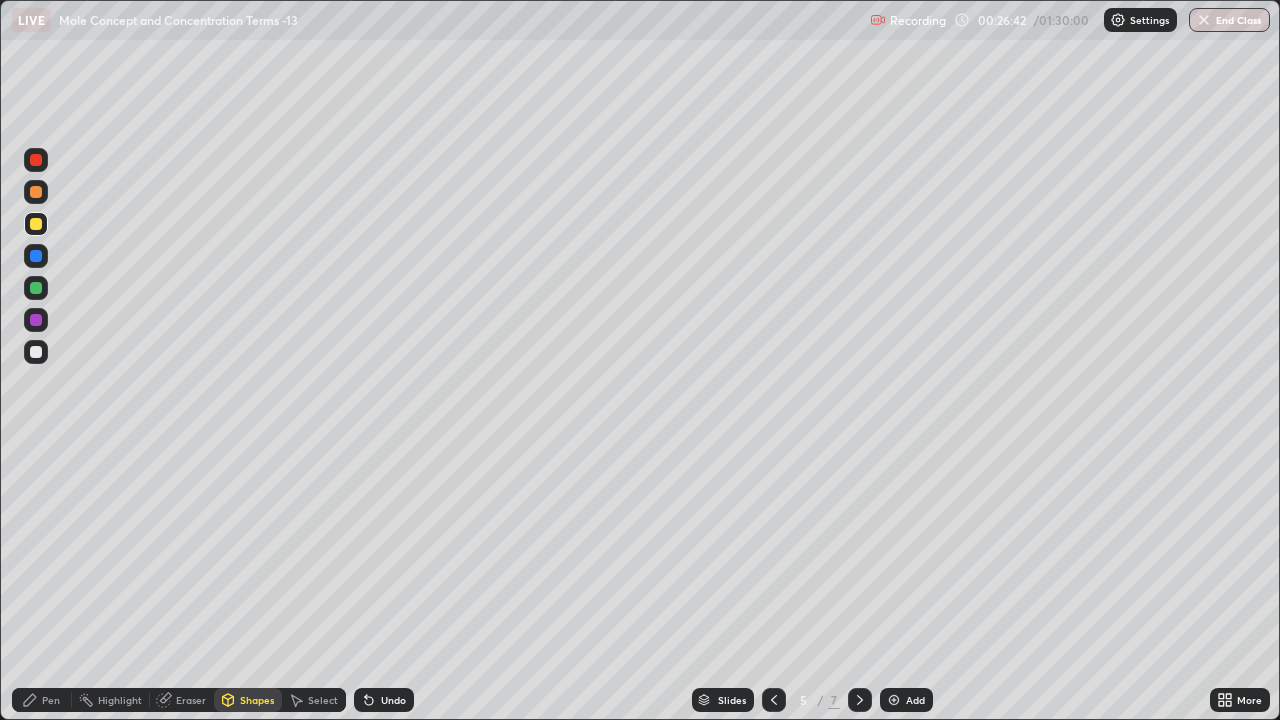 click 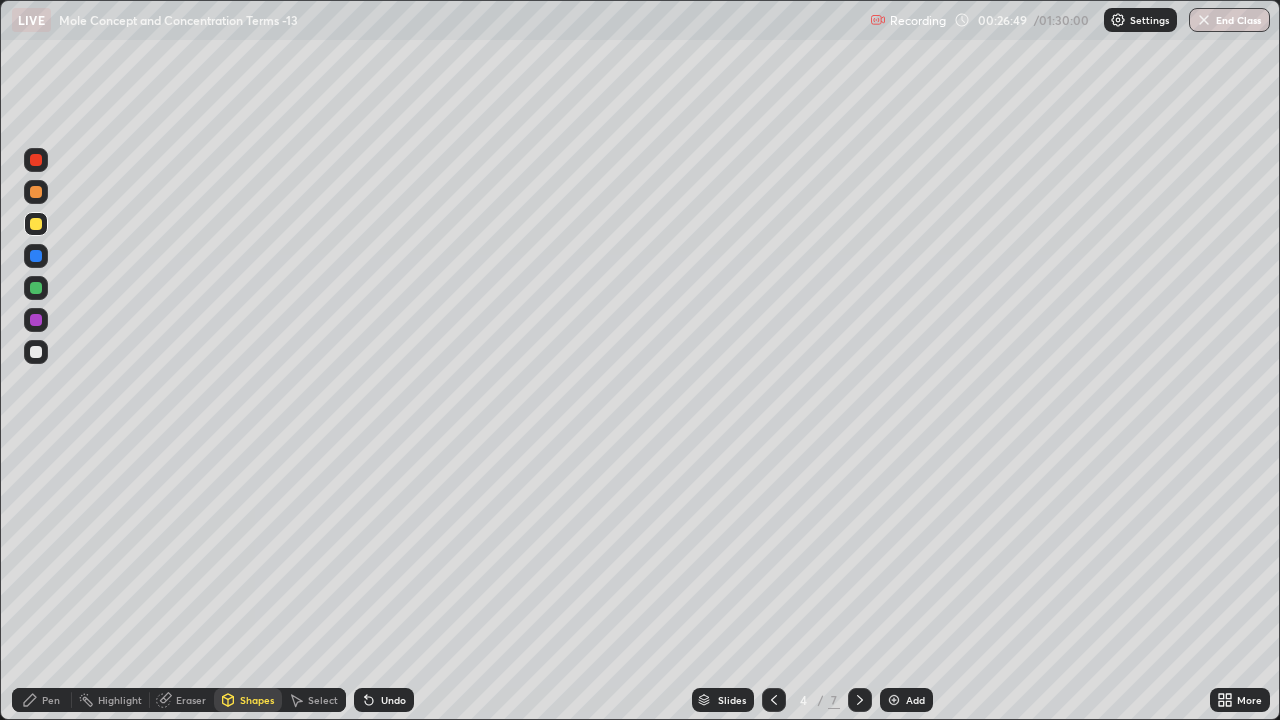click 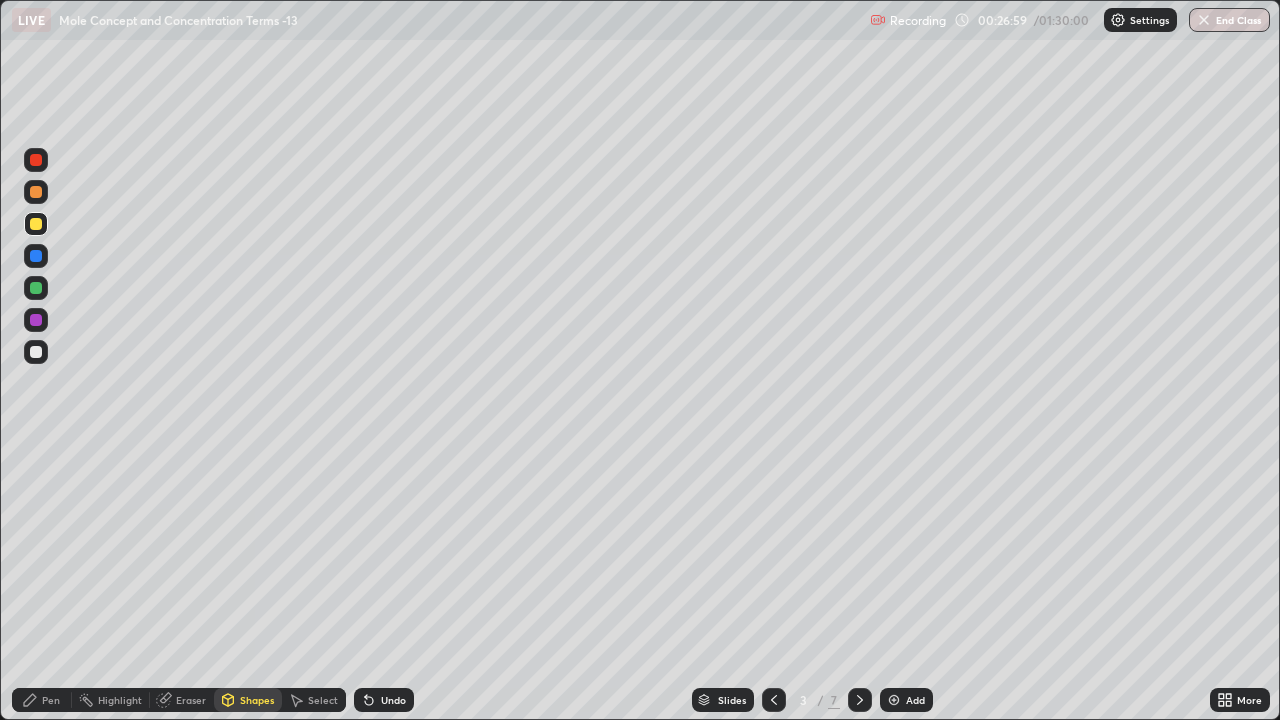 click 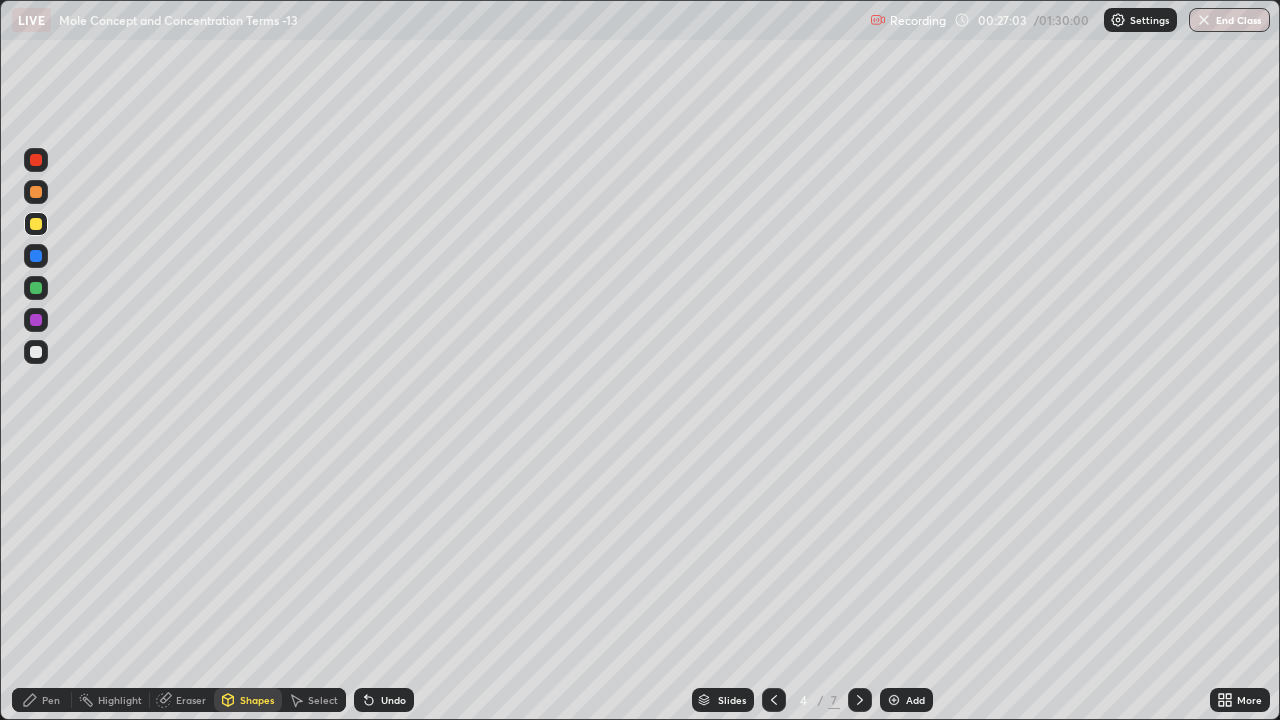 click 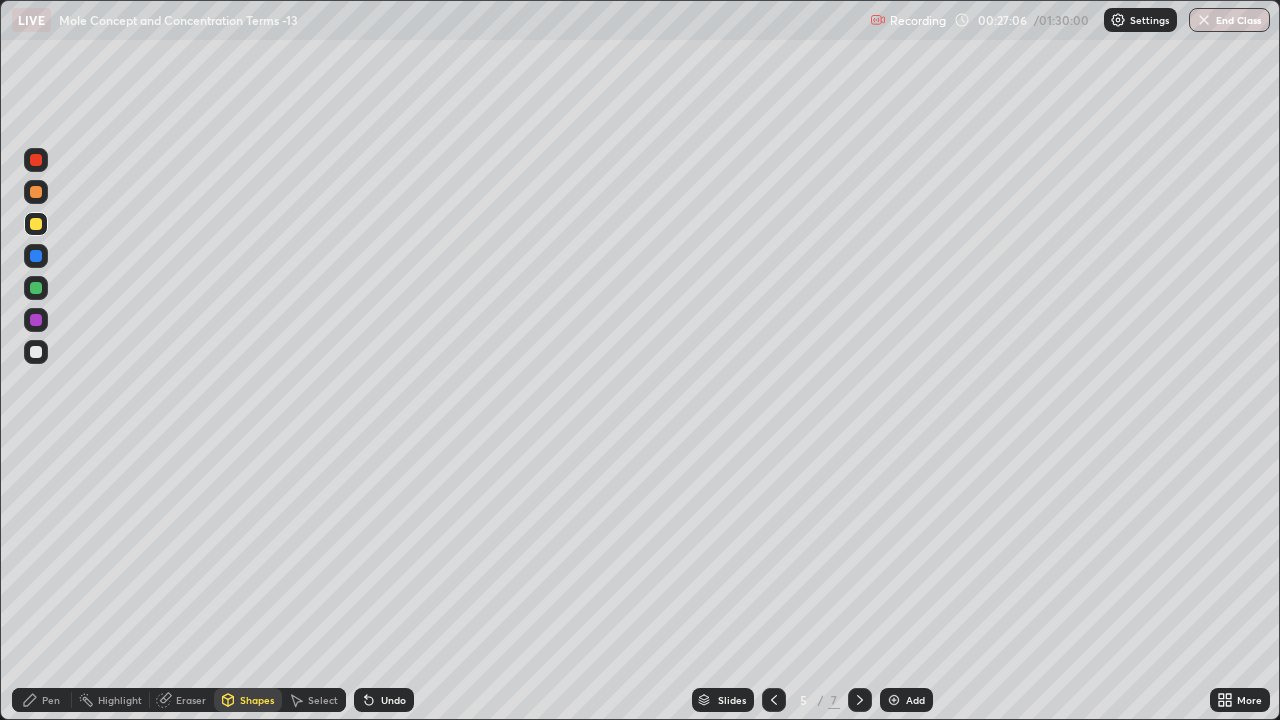 click 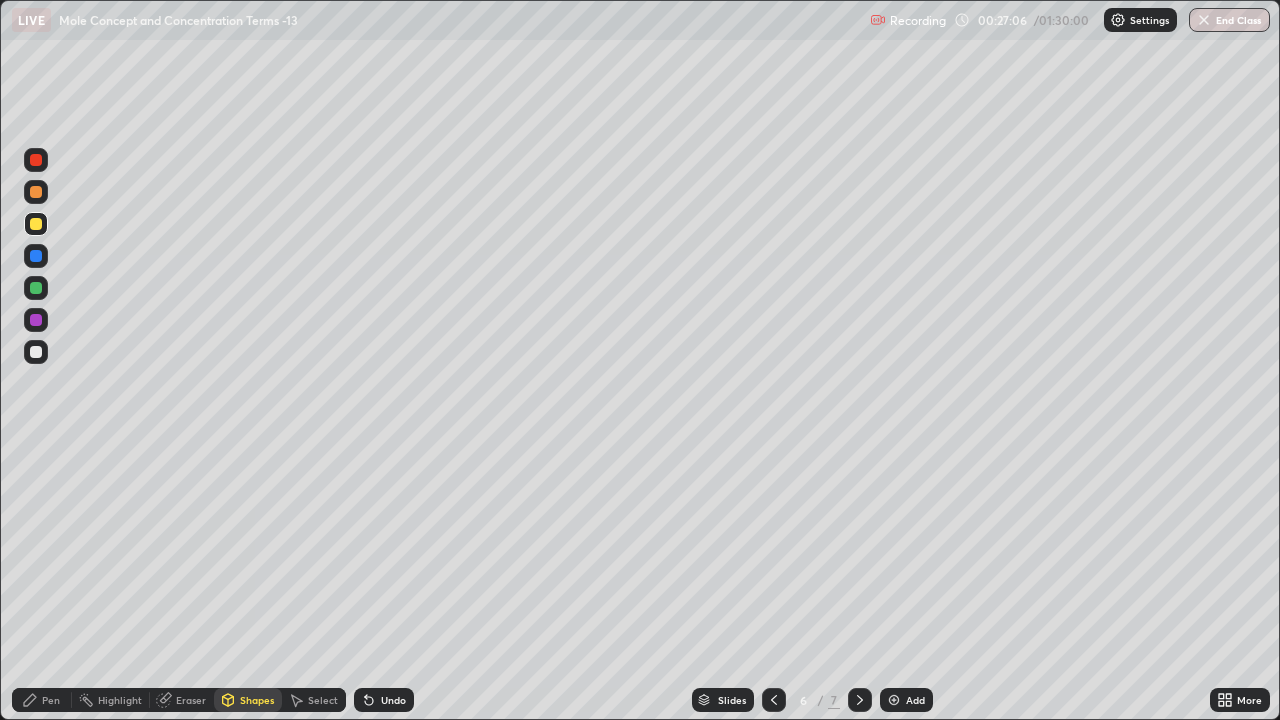 click 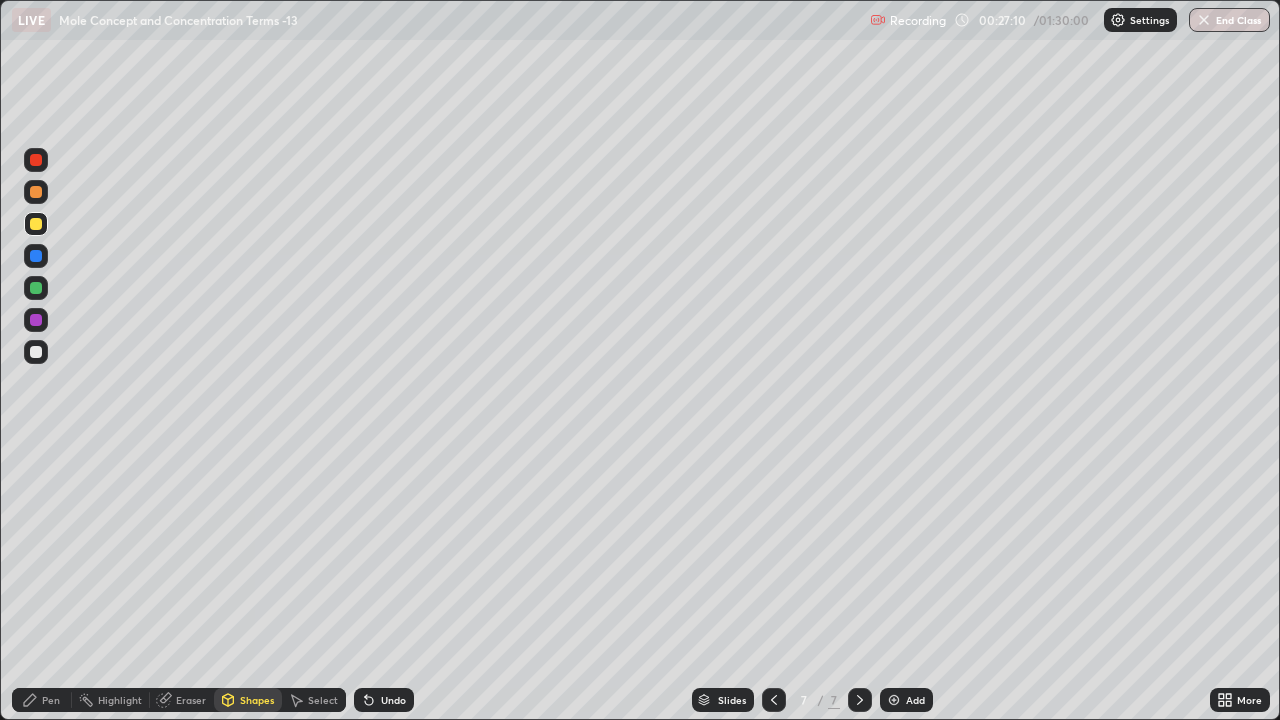 click at bounding box center (36, 352) 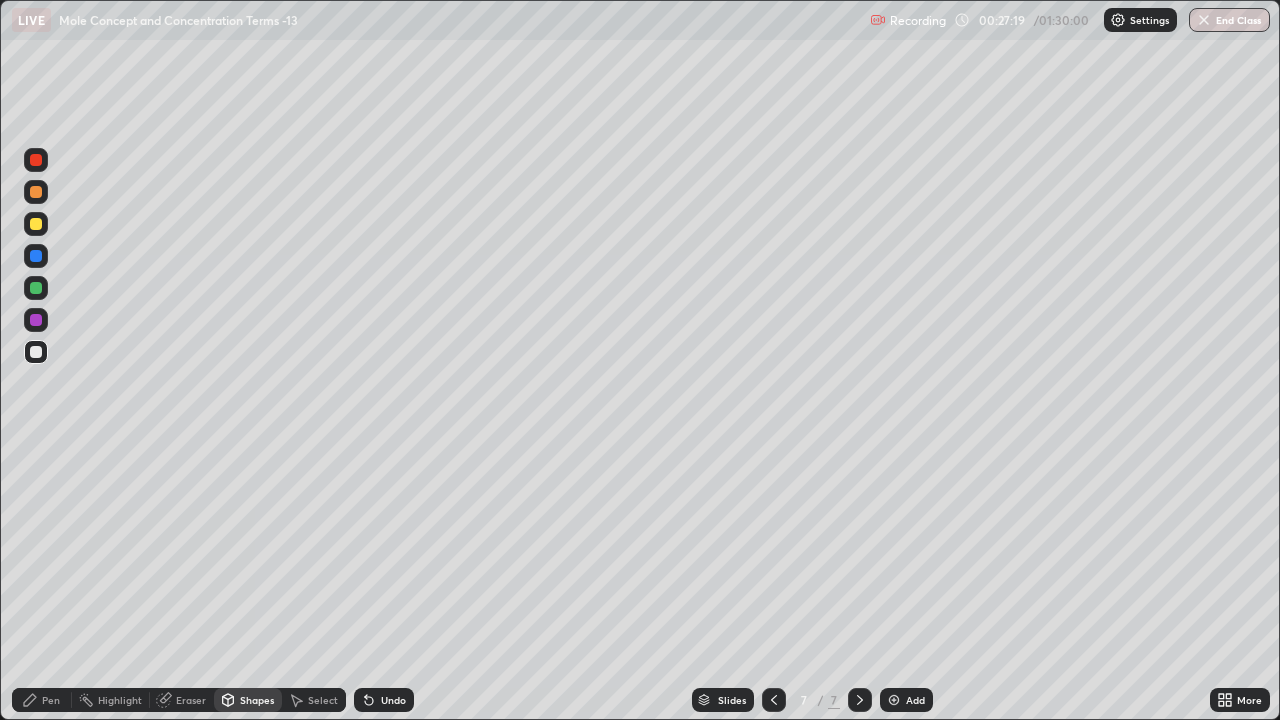 click on "Pen" at bounding box center (51, 700) 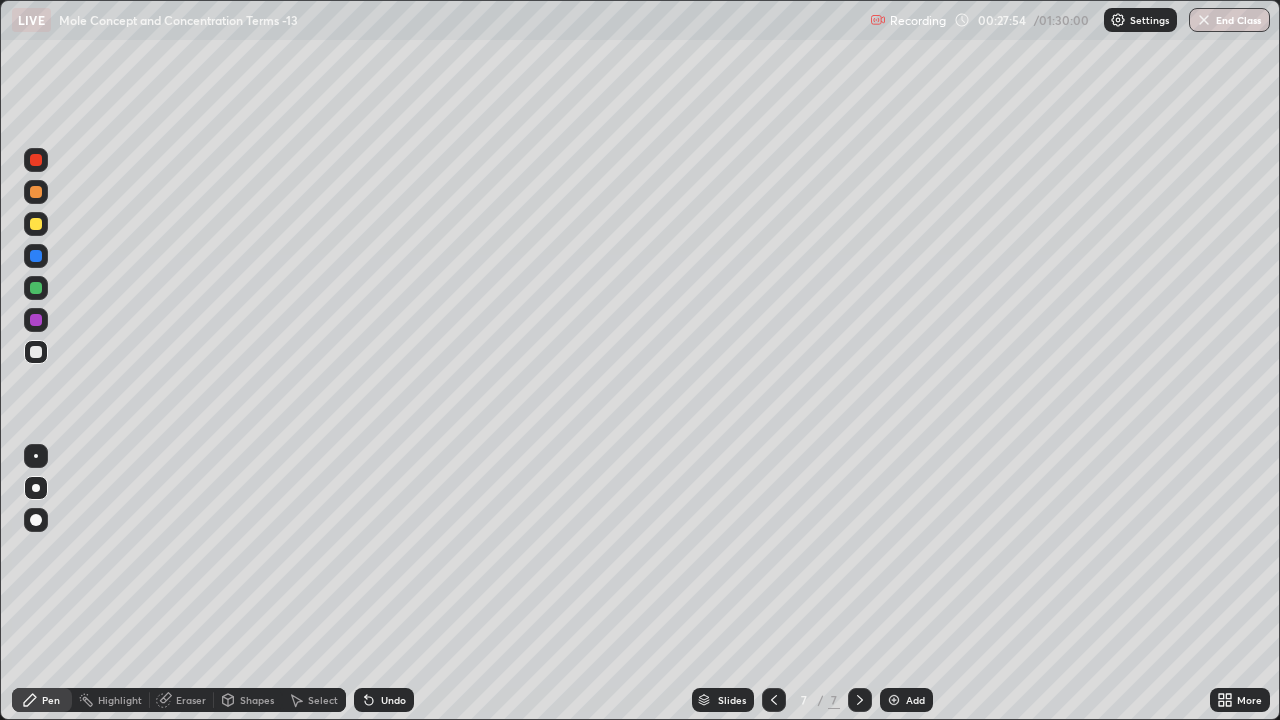 click at bounding box center [36, 224] 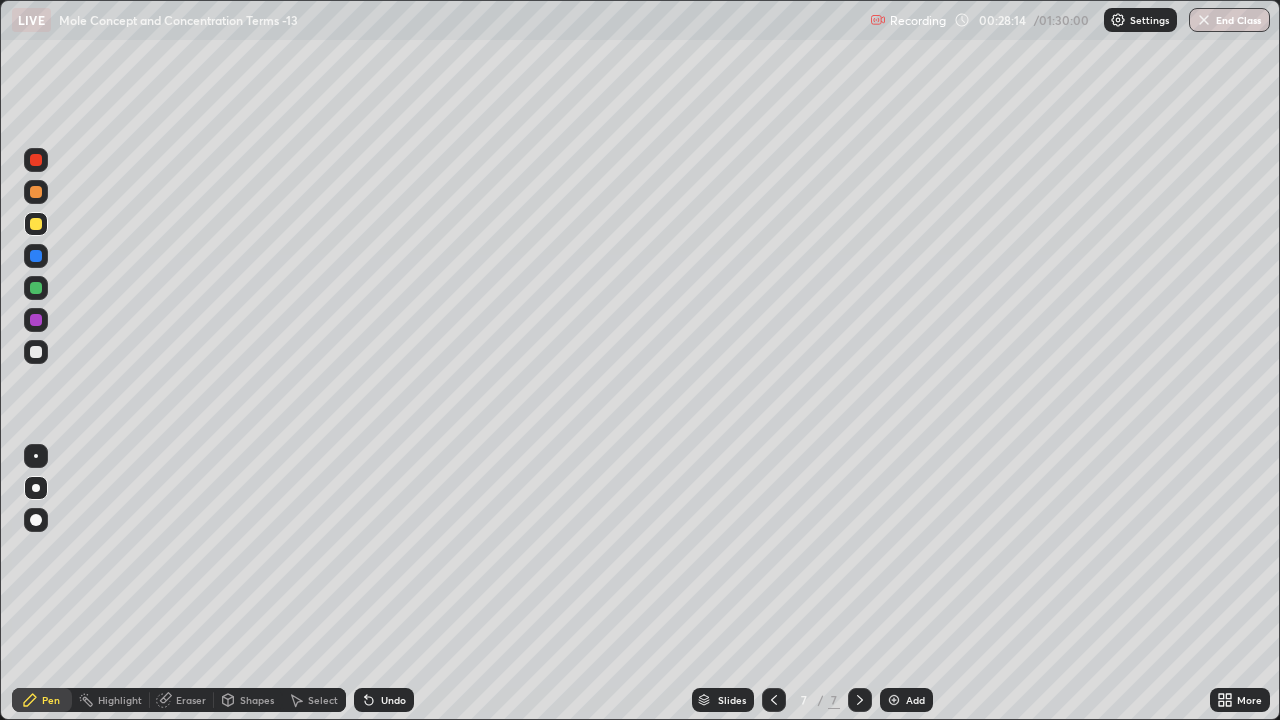 click at bounding box center [36, 352] 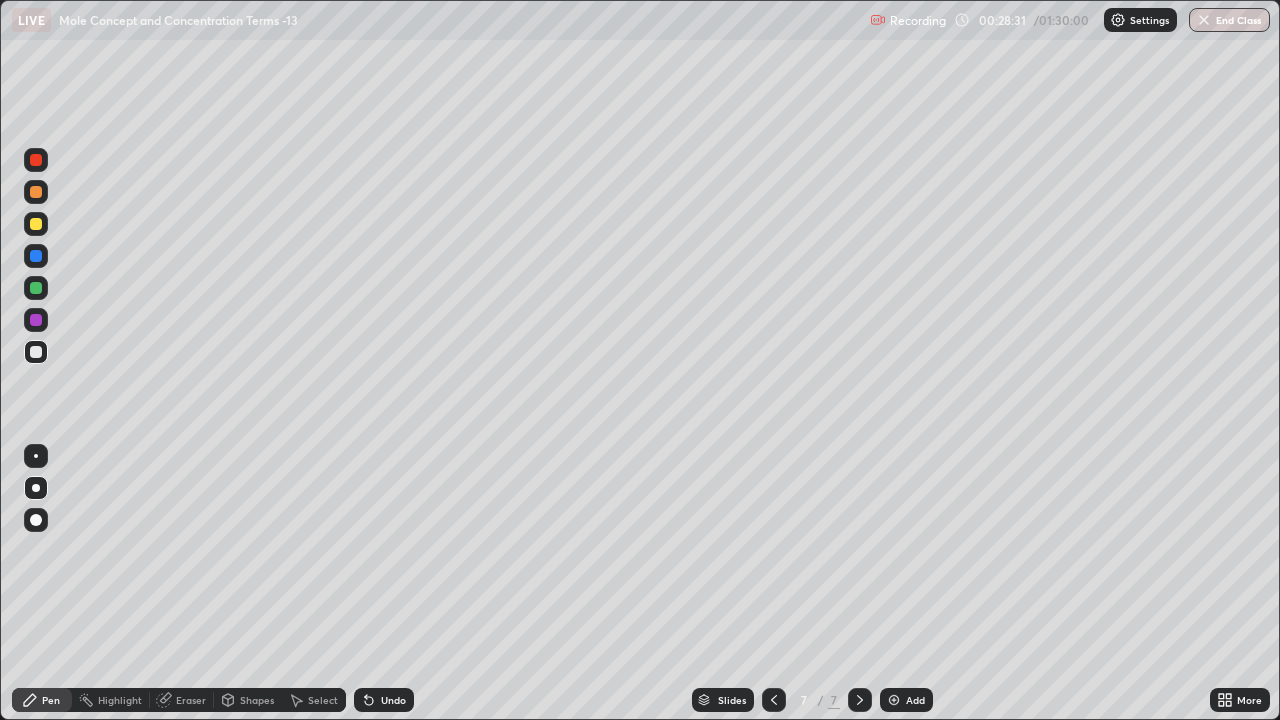 click at bounding box center (36, 288) 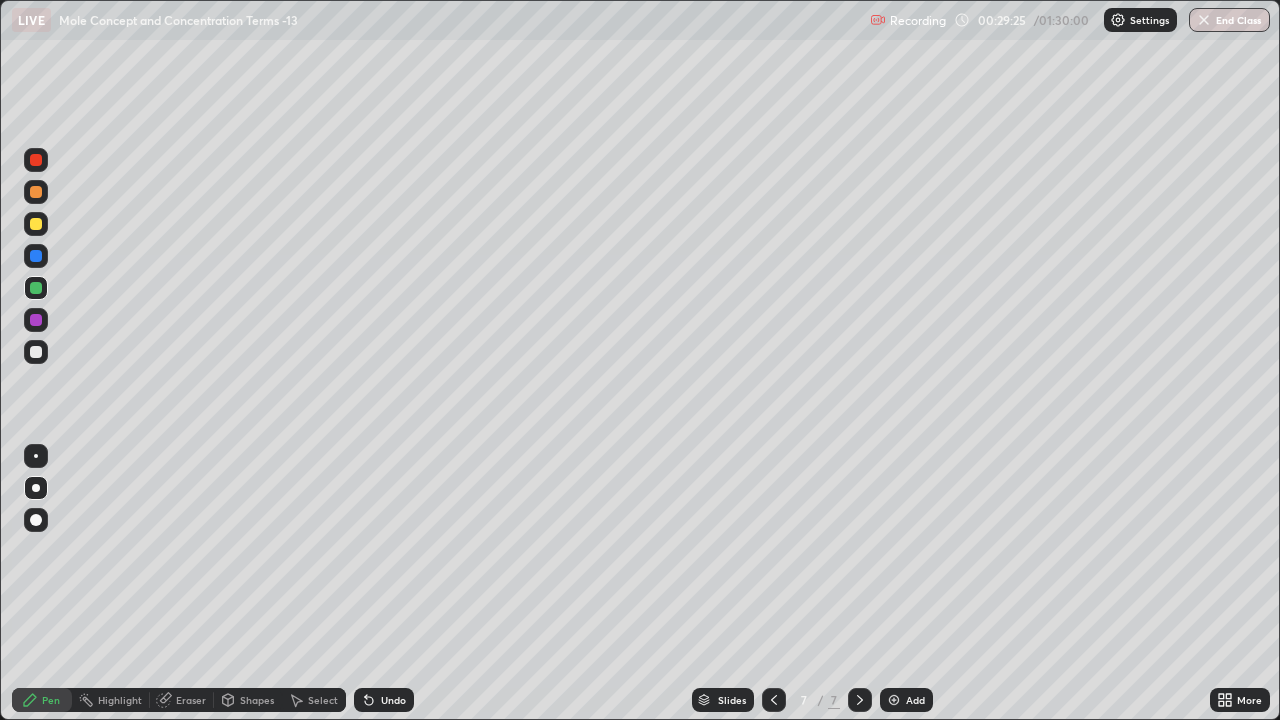 click 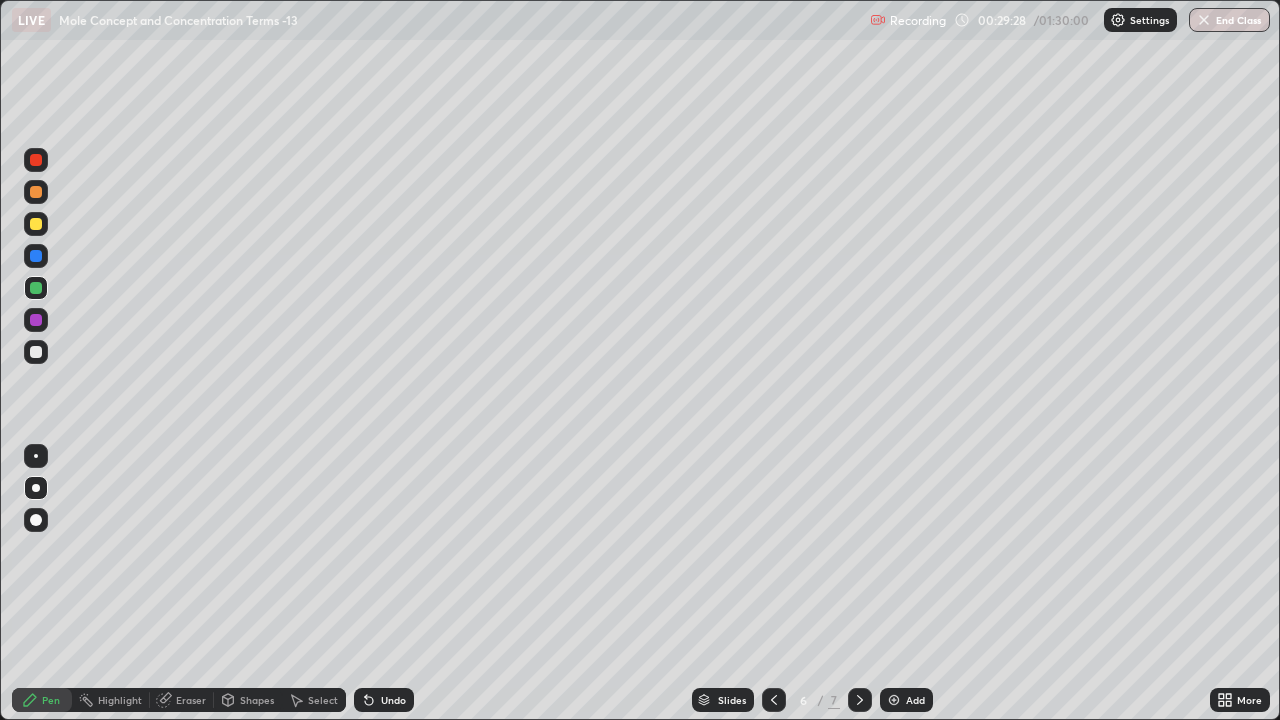 click 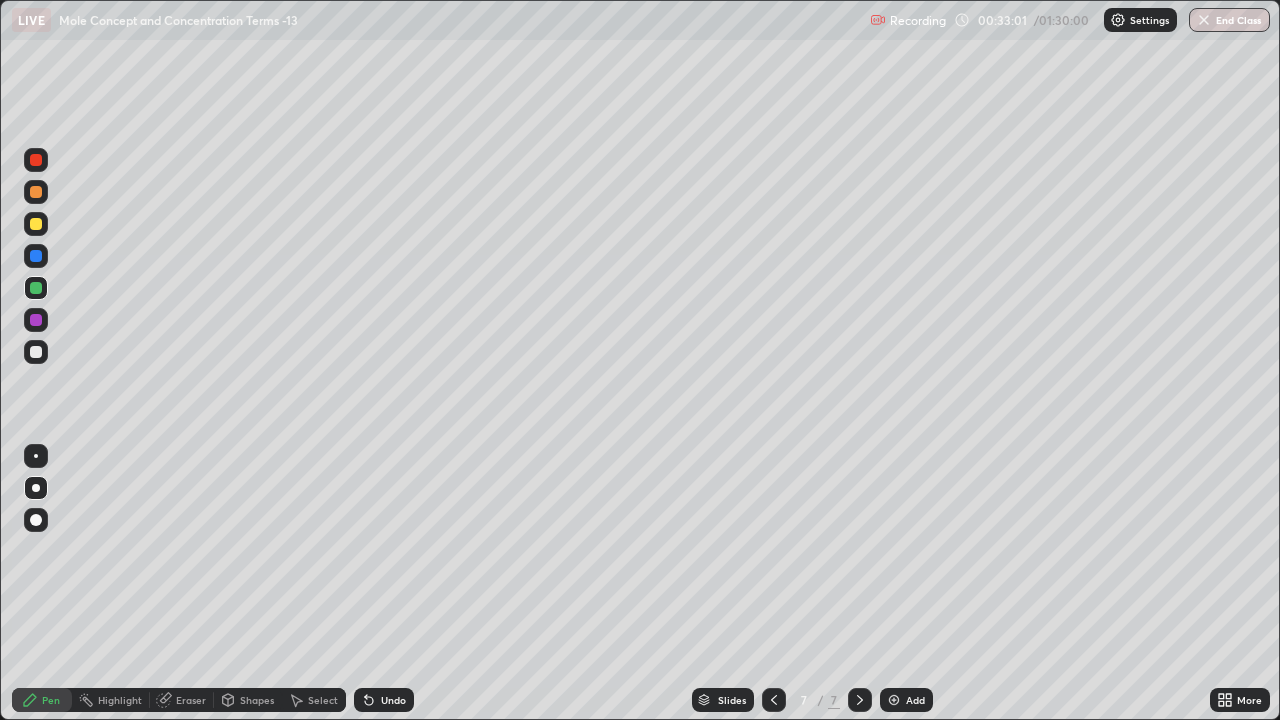click at bounding box center (36, 352) 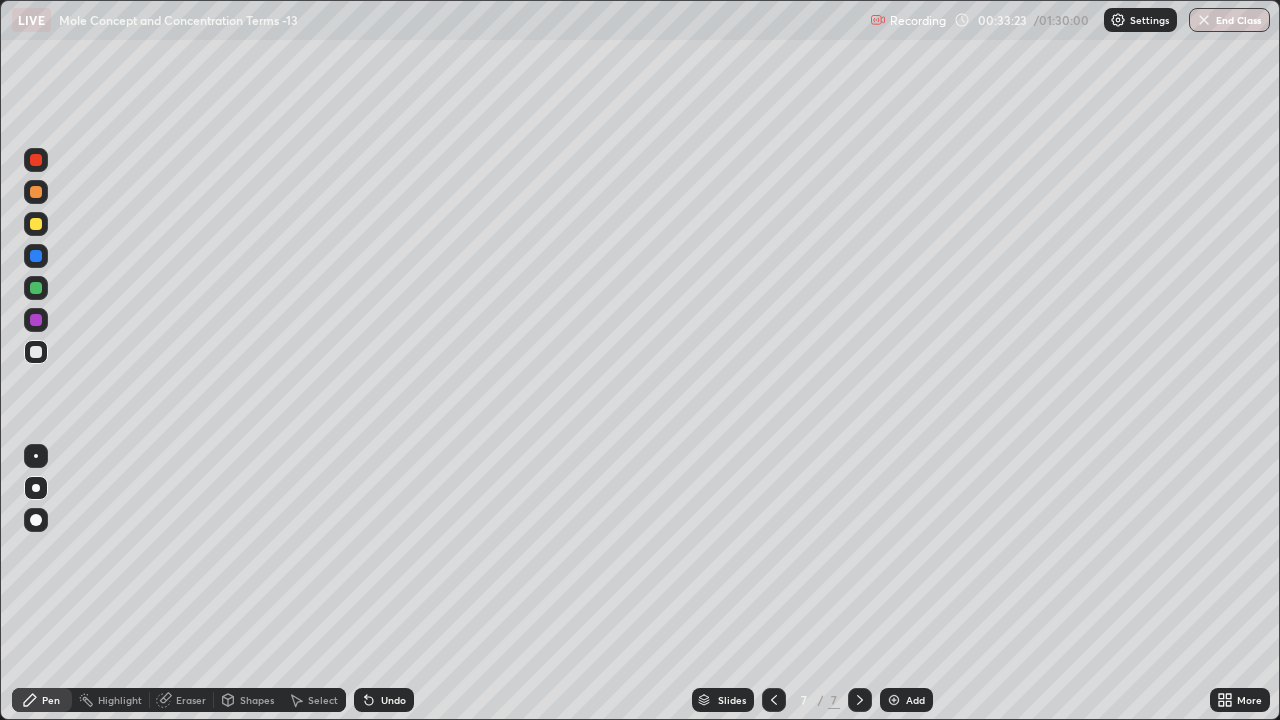 click at bounding box center [36, 224] 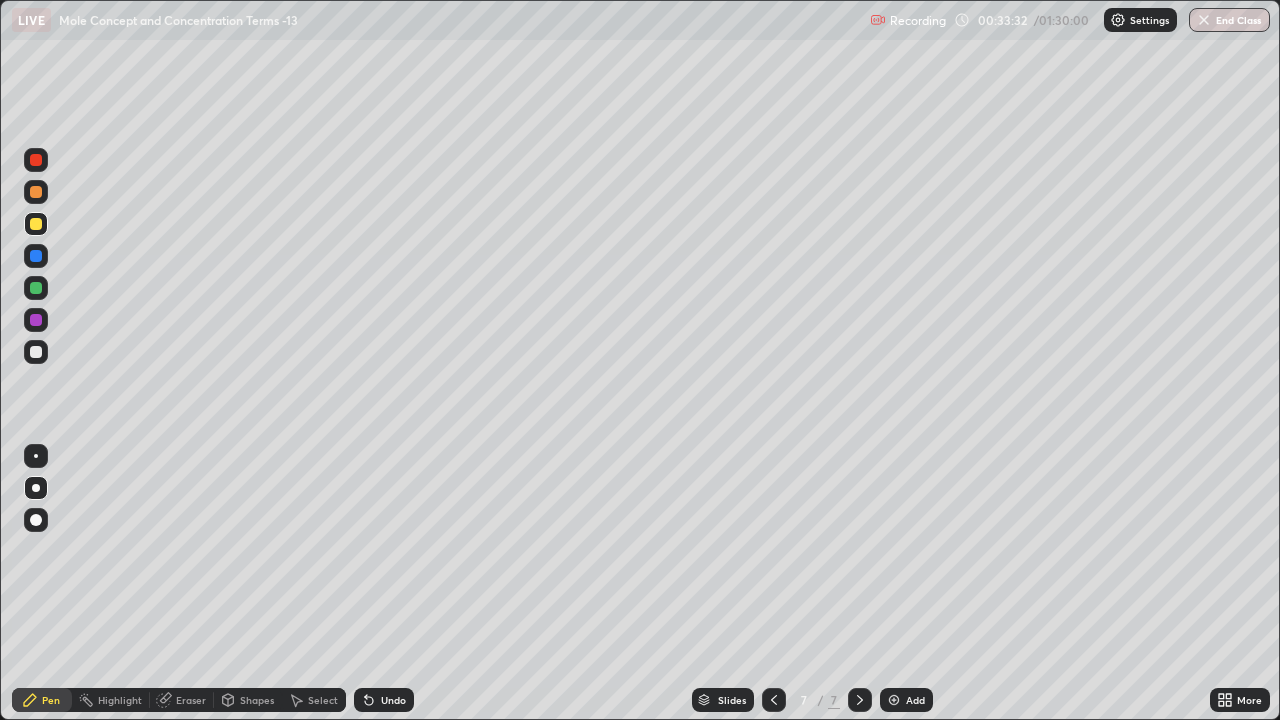 click at bounding box center (894, 700) 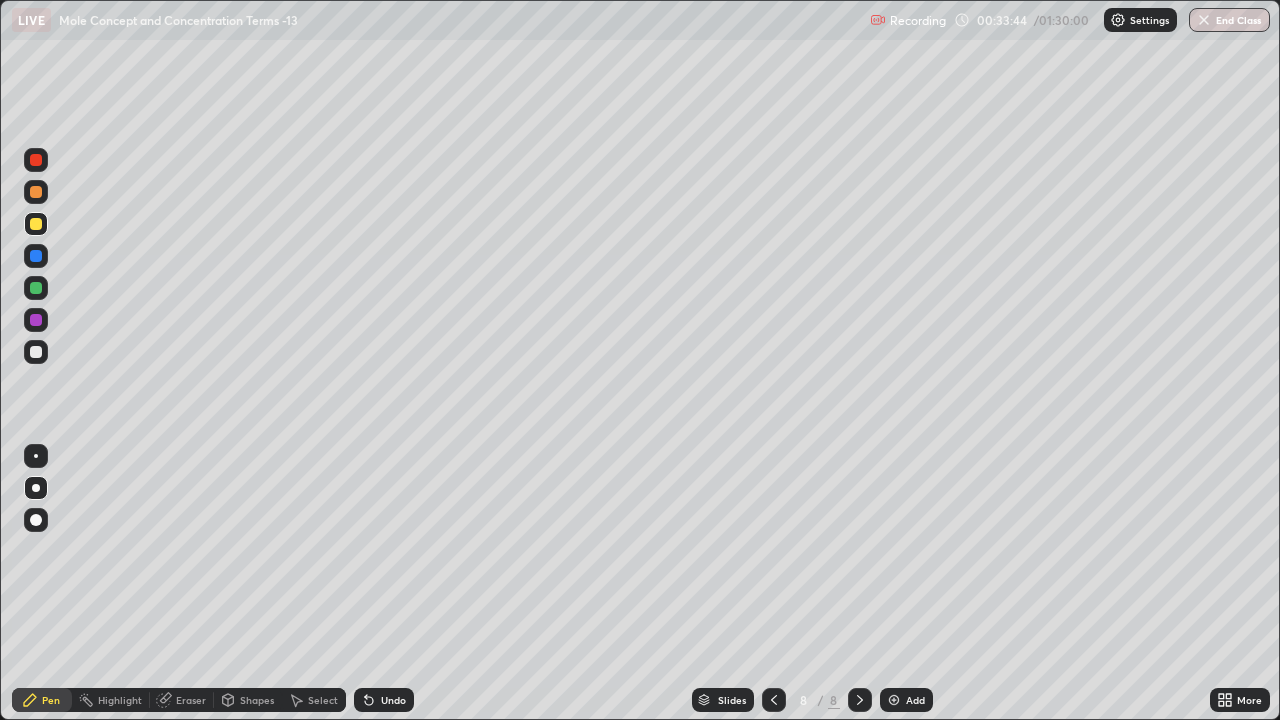 click on "Shapes" at bounding box center [257, 700] 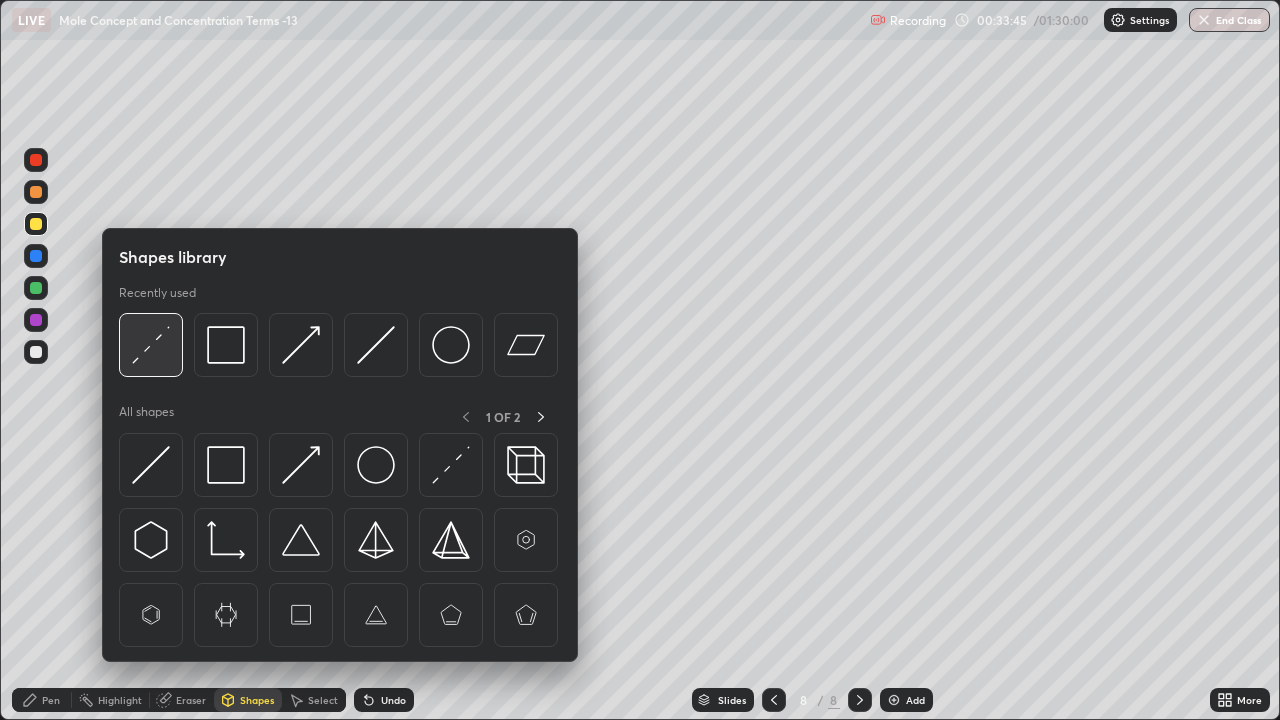click at bounding box center [151, 345] 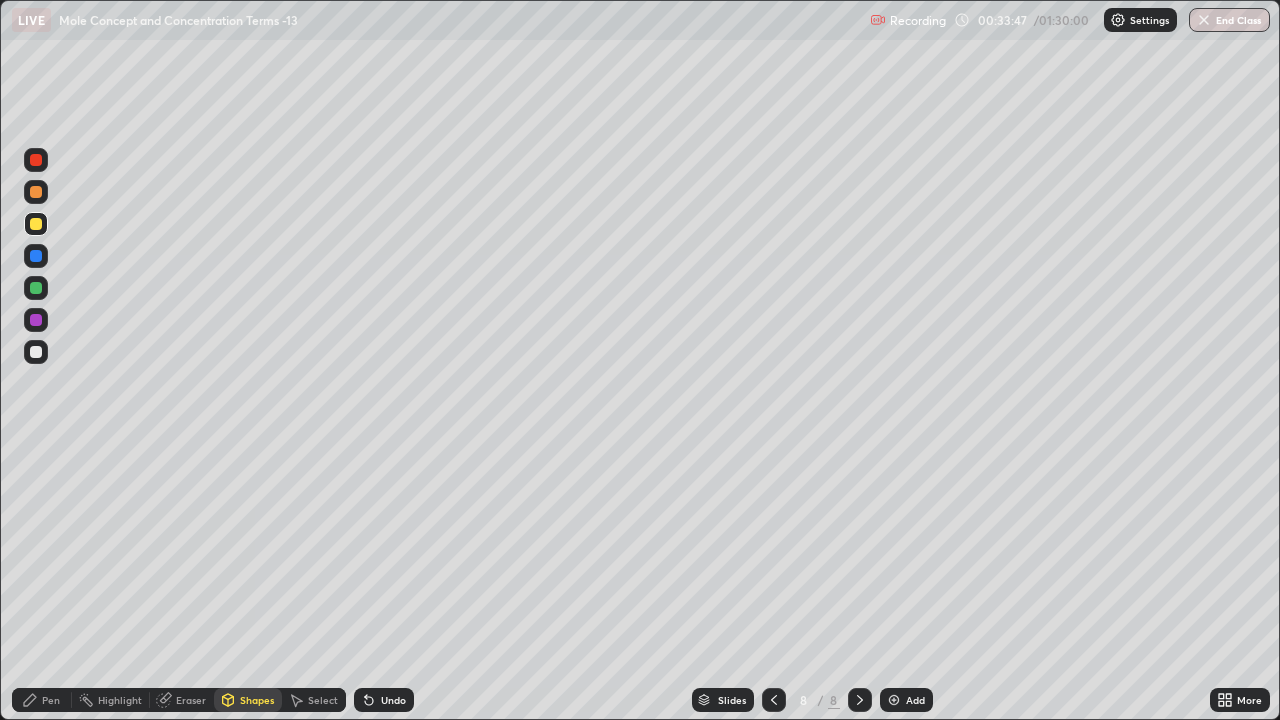 click 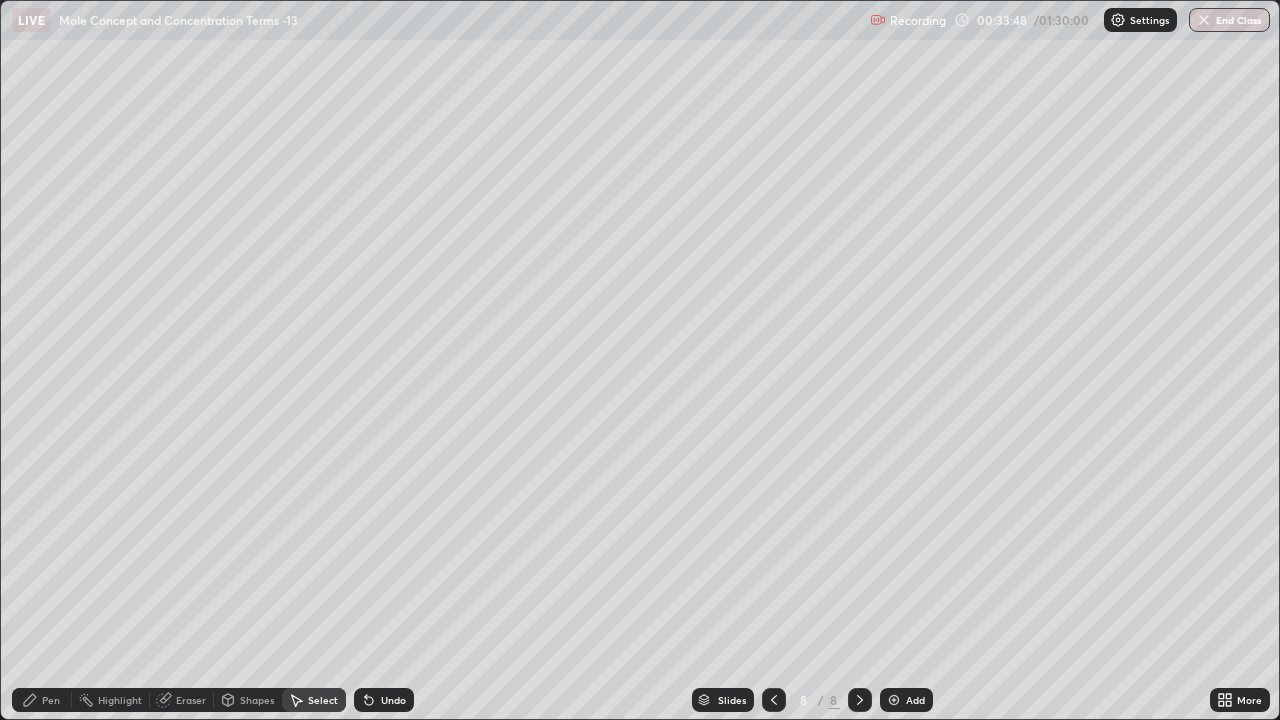click 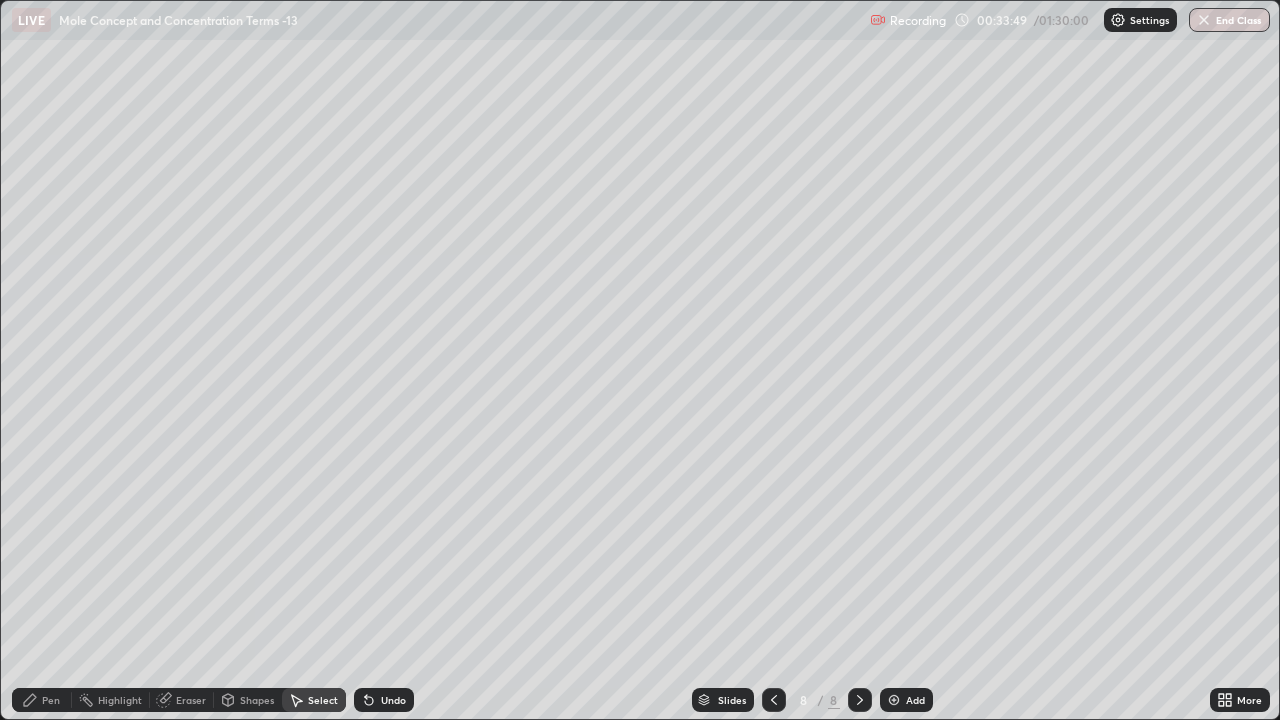 click on "Shapes" at bounding box center (257, 700) 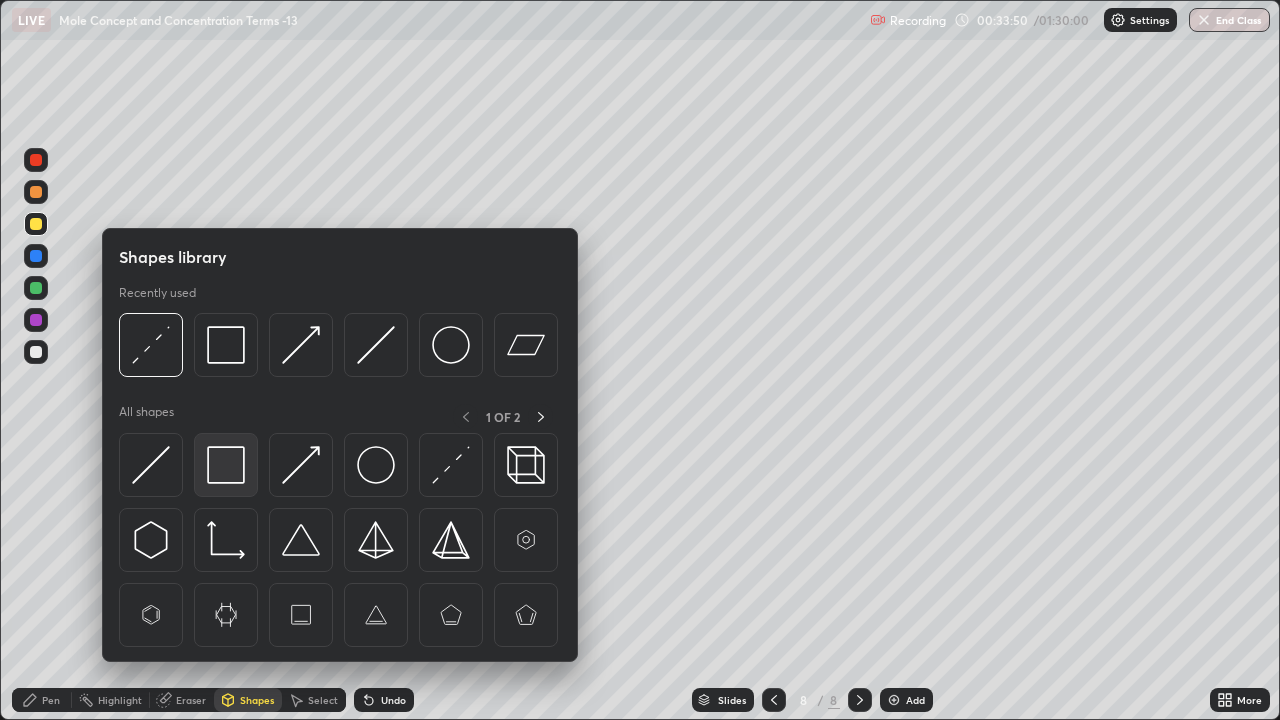 click at bounding box center [226, 465] 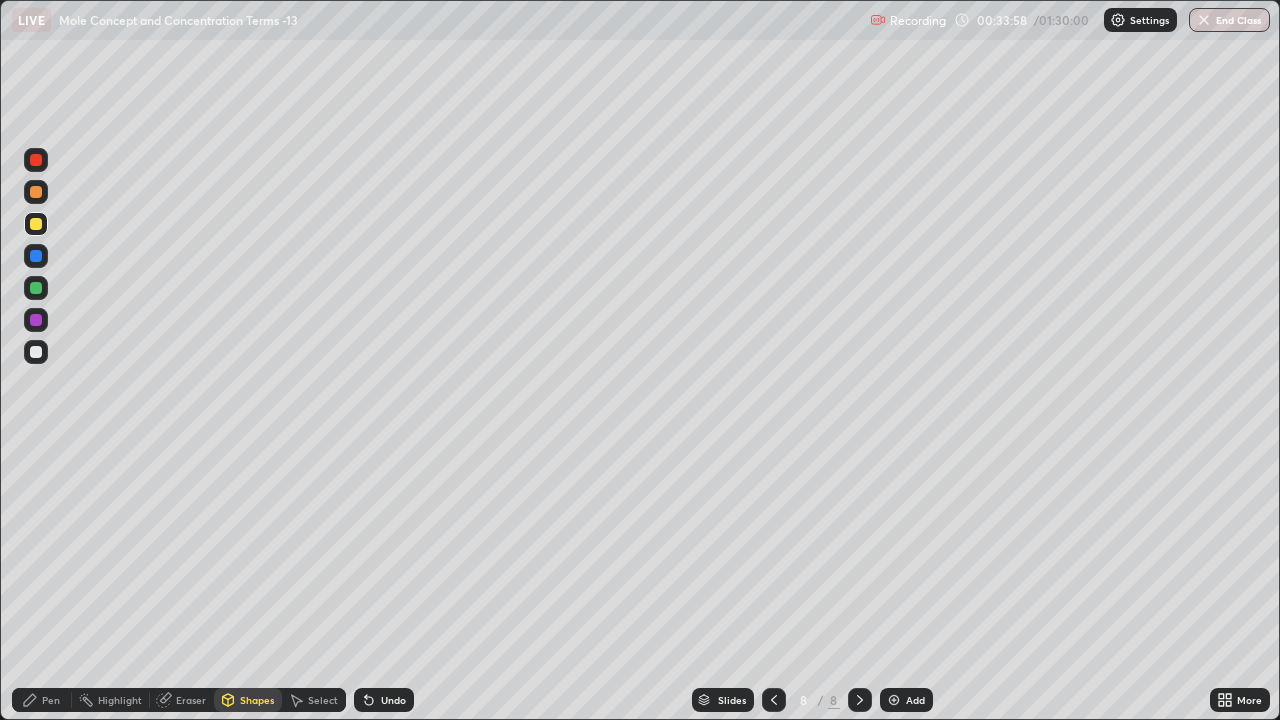 click on "Select" at bounding box center (323, 700) 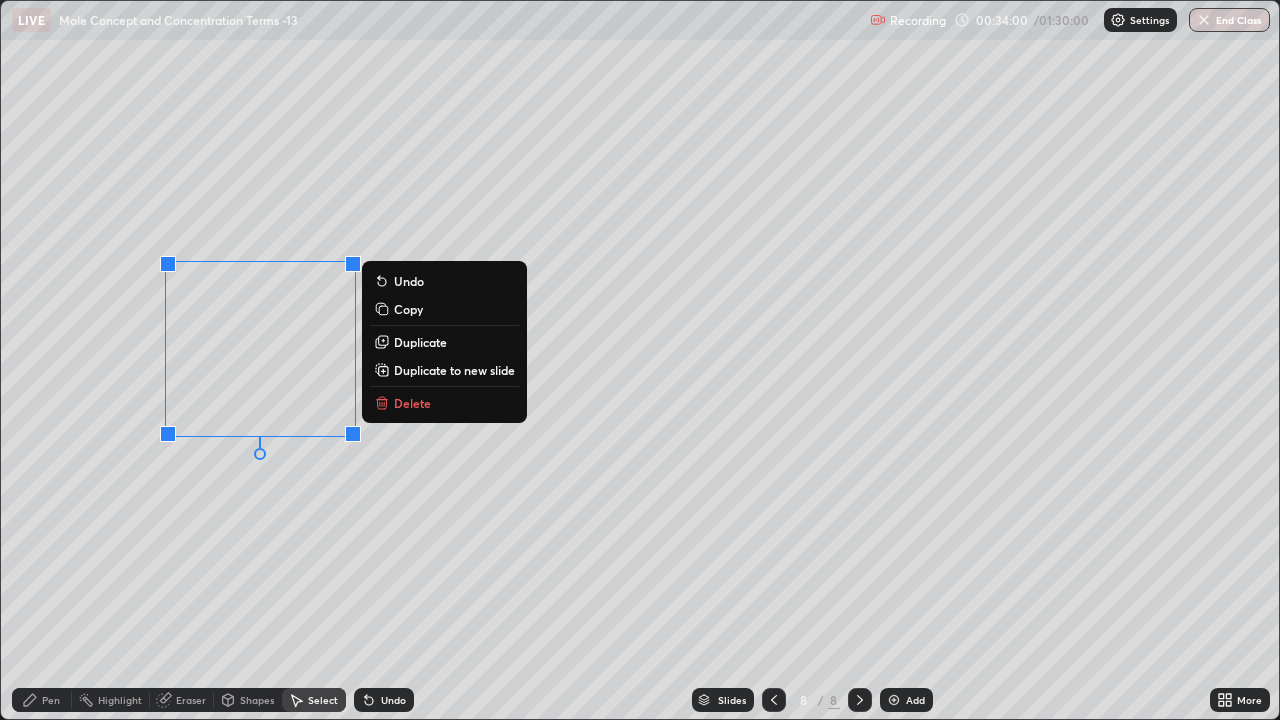 click on "Copy" at bounding box center [408, 309] 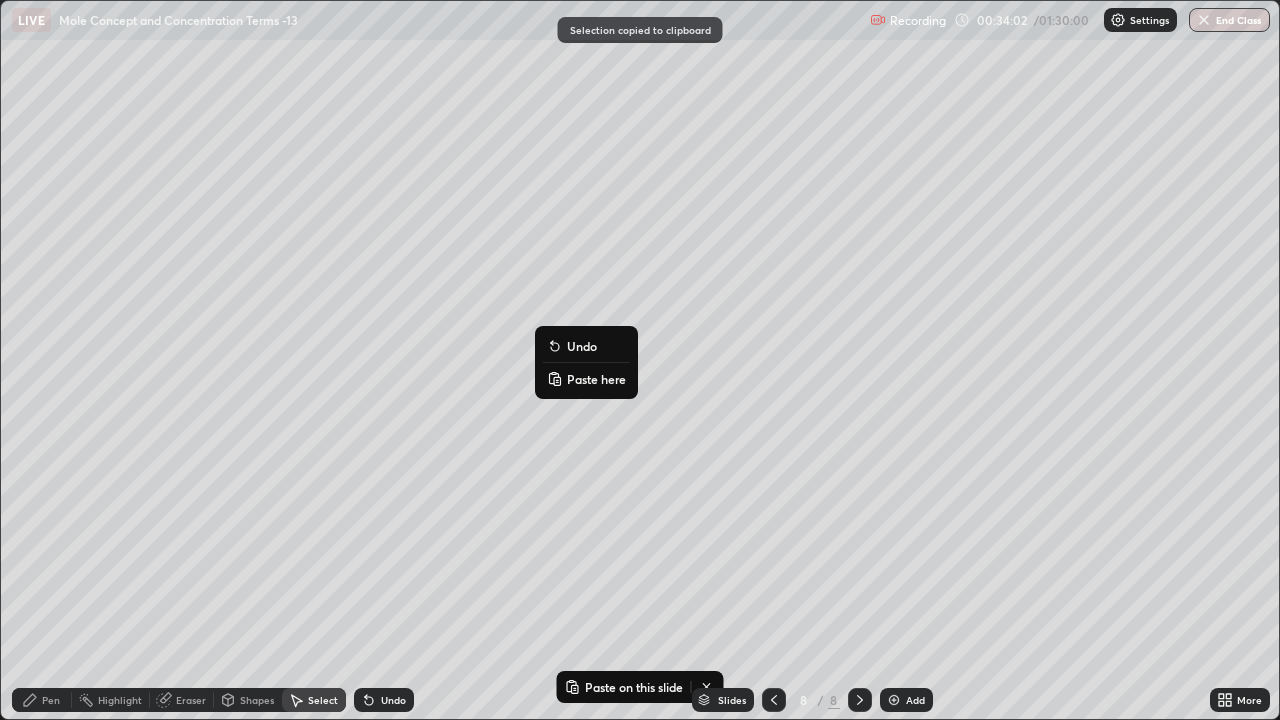 click on "Paste here" at bounding box center [596, 379] 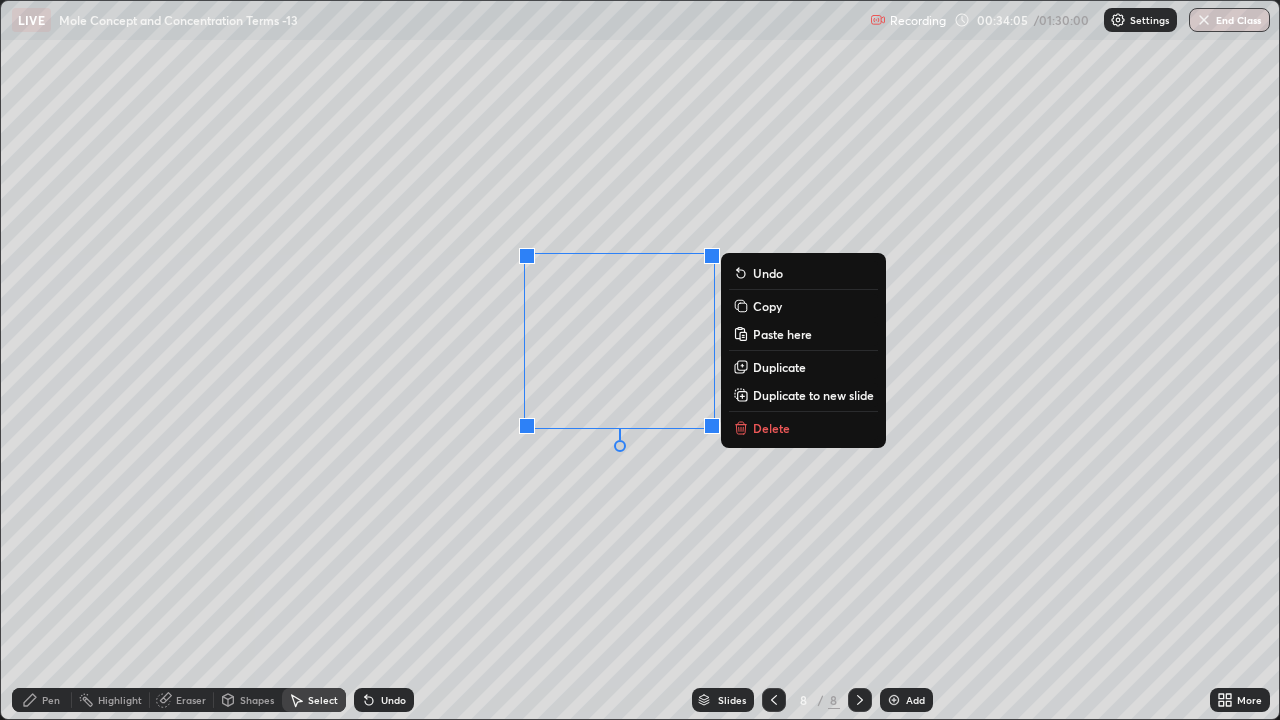 click on "Paste here" at bounding box center (782, 334) 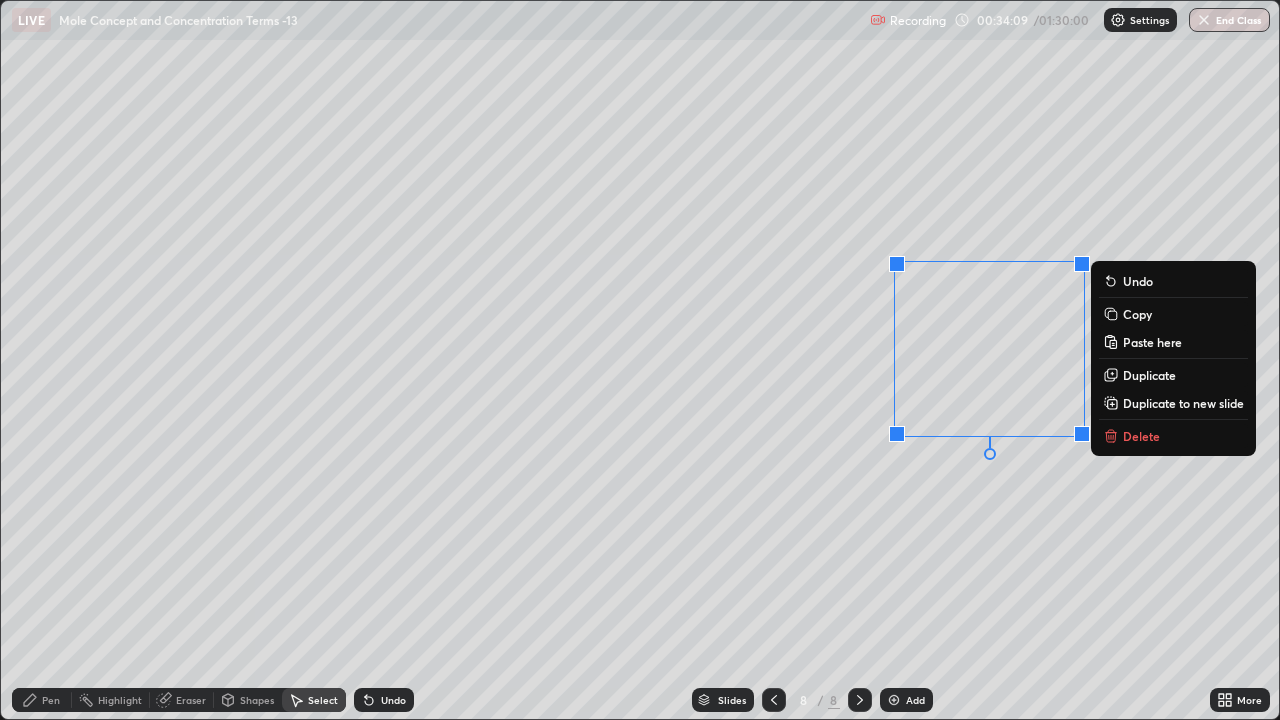 click on "Pen" at bounding box center [42, 700] 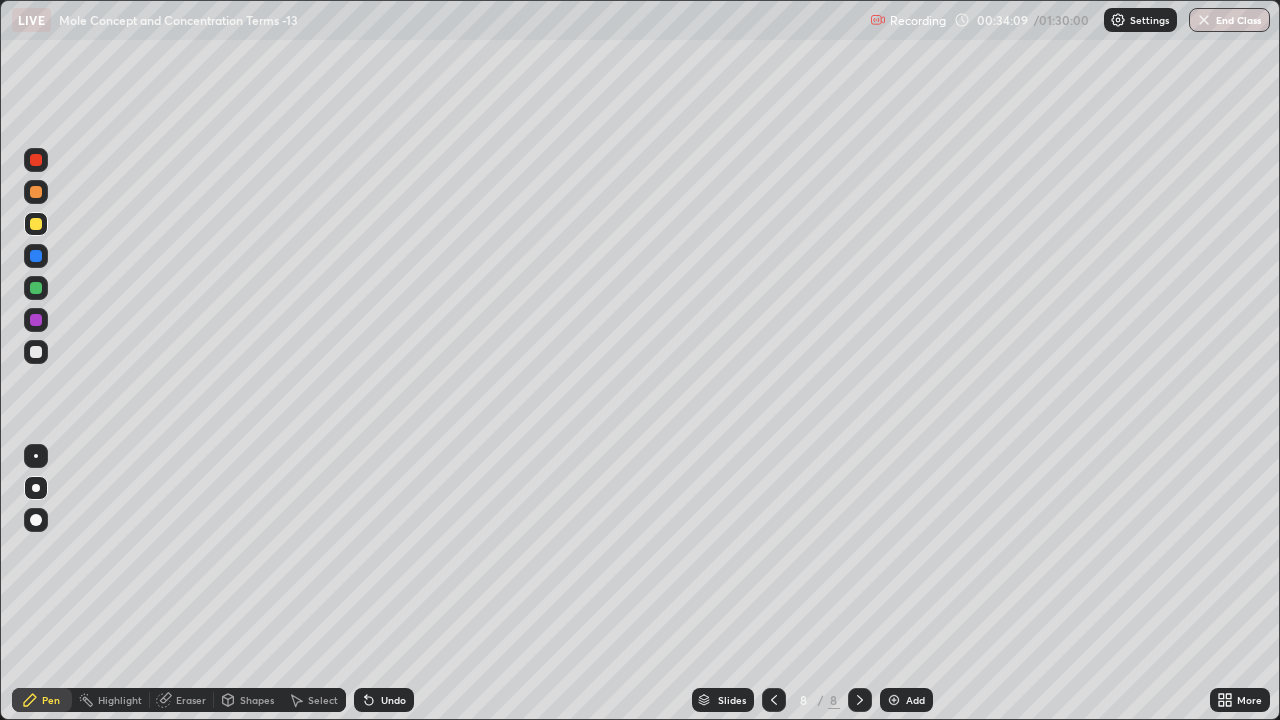 click at bounding box center [36, 352] 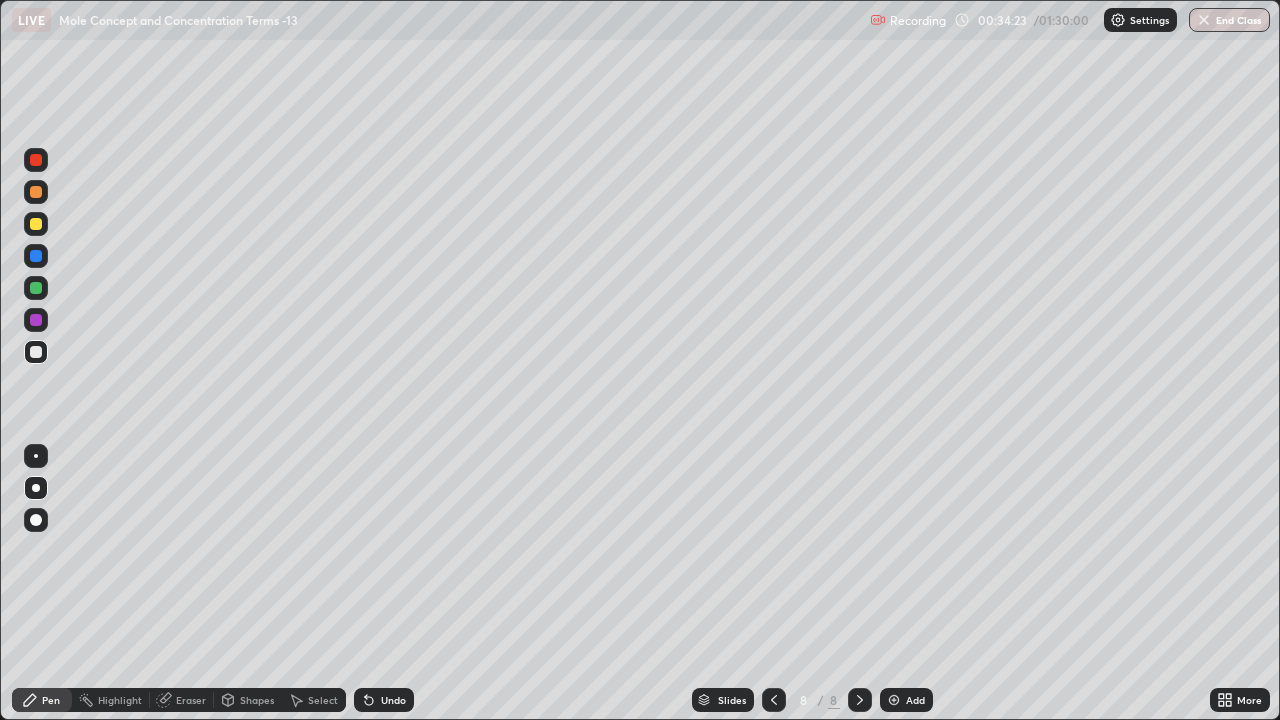 click on "Select" at bounding box center (314, 700) 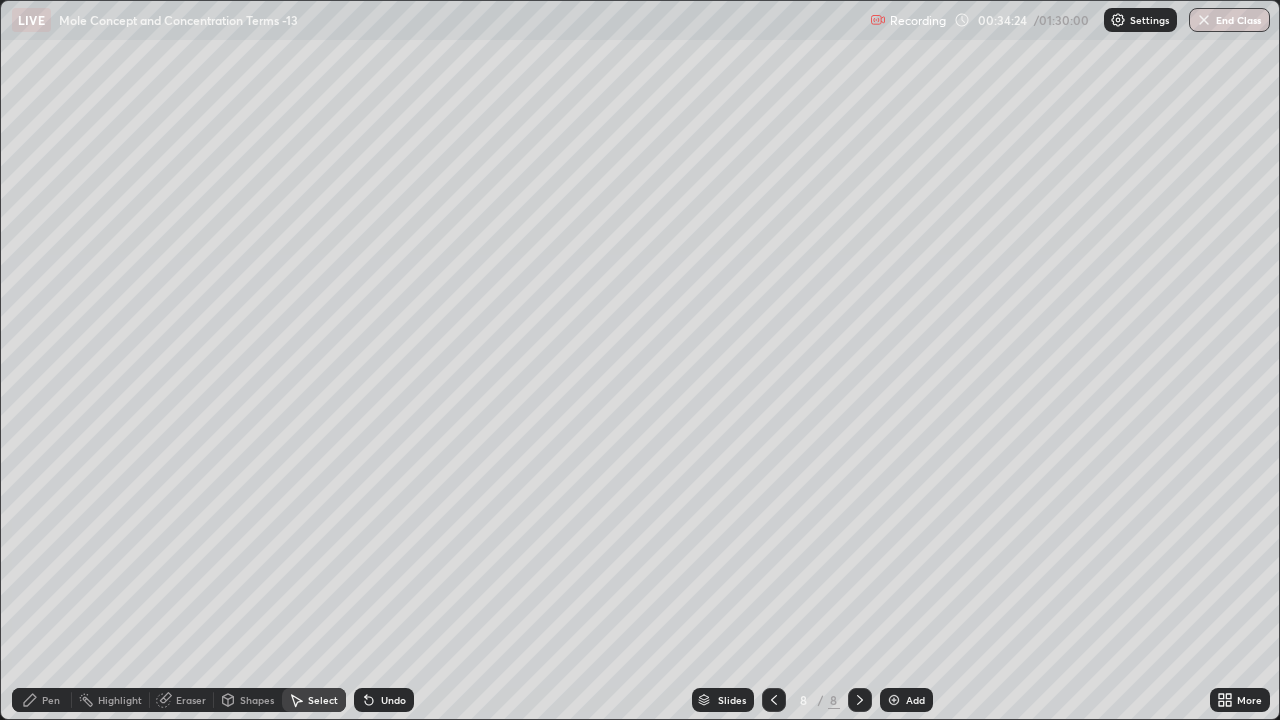 click on "Pen" at bounding box center (42, 700) 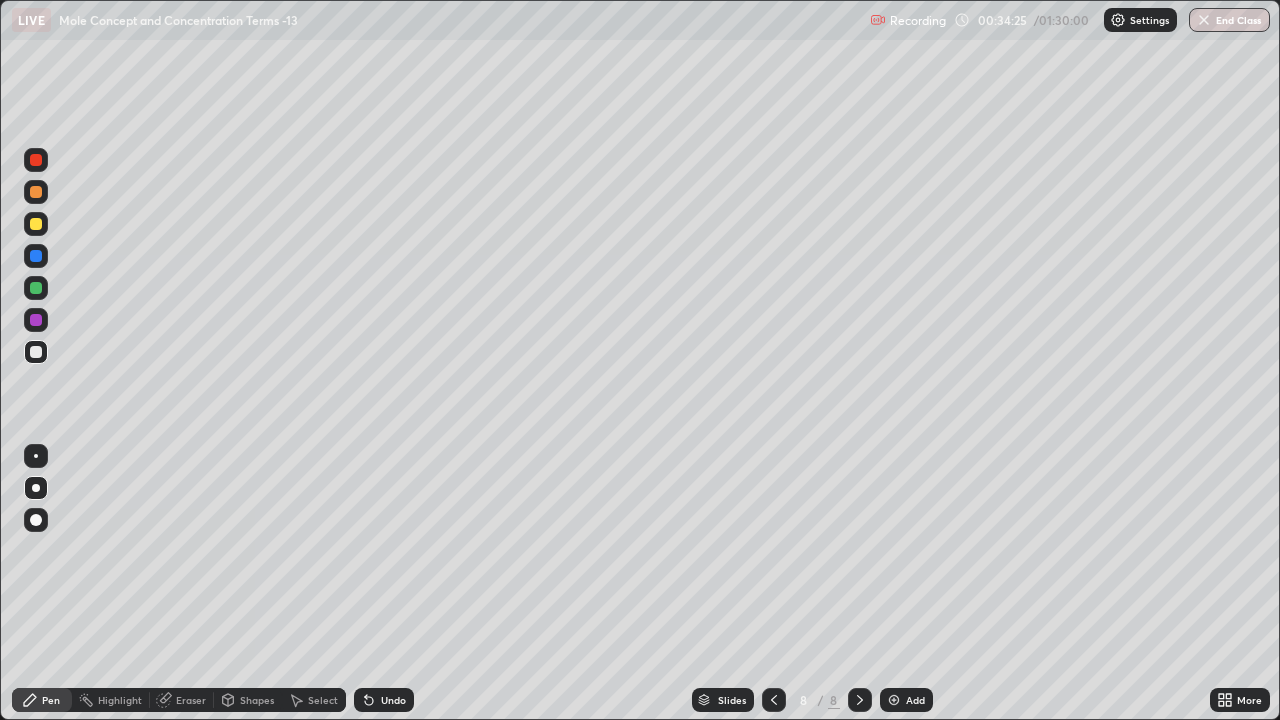 click at bounding box center [36, 224] 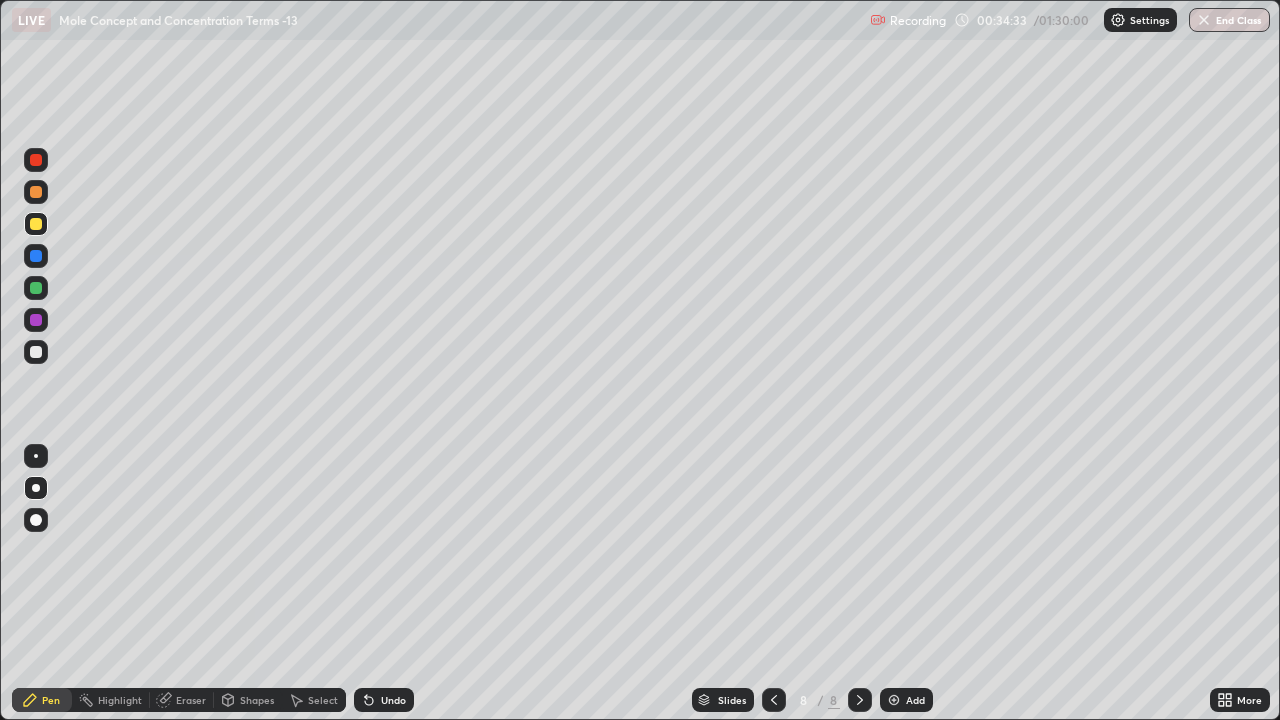 click at bounding box center (36, 352) 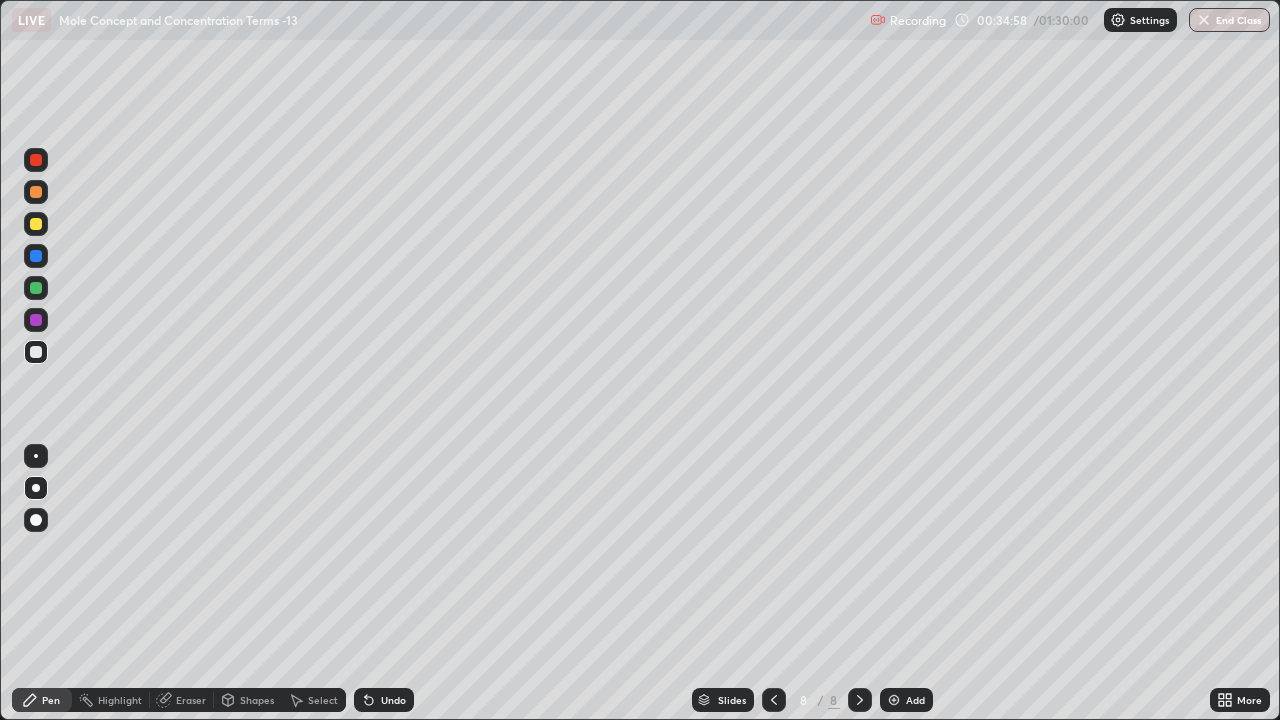 click at bounding box center (36, 320) 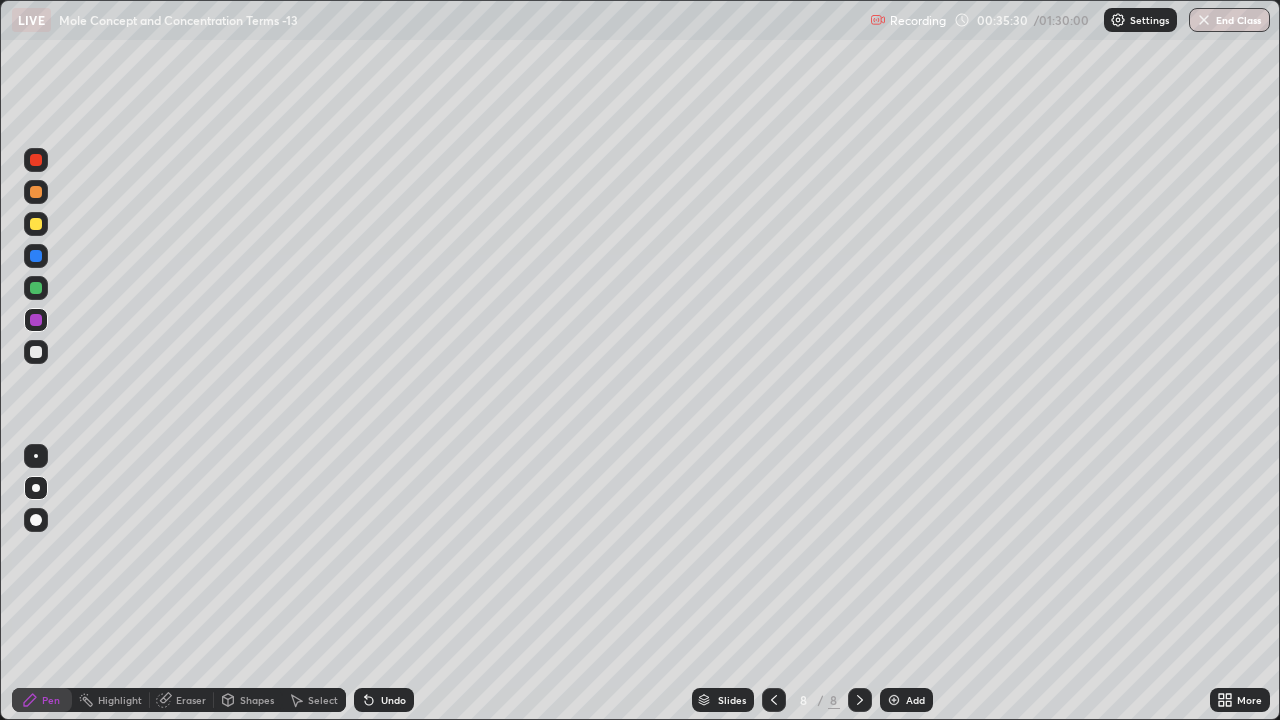 click at bounding box center [36, 352] 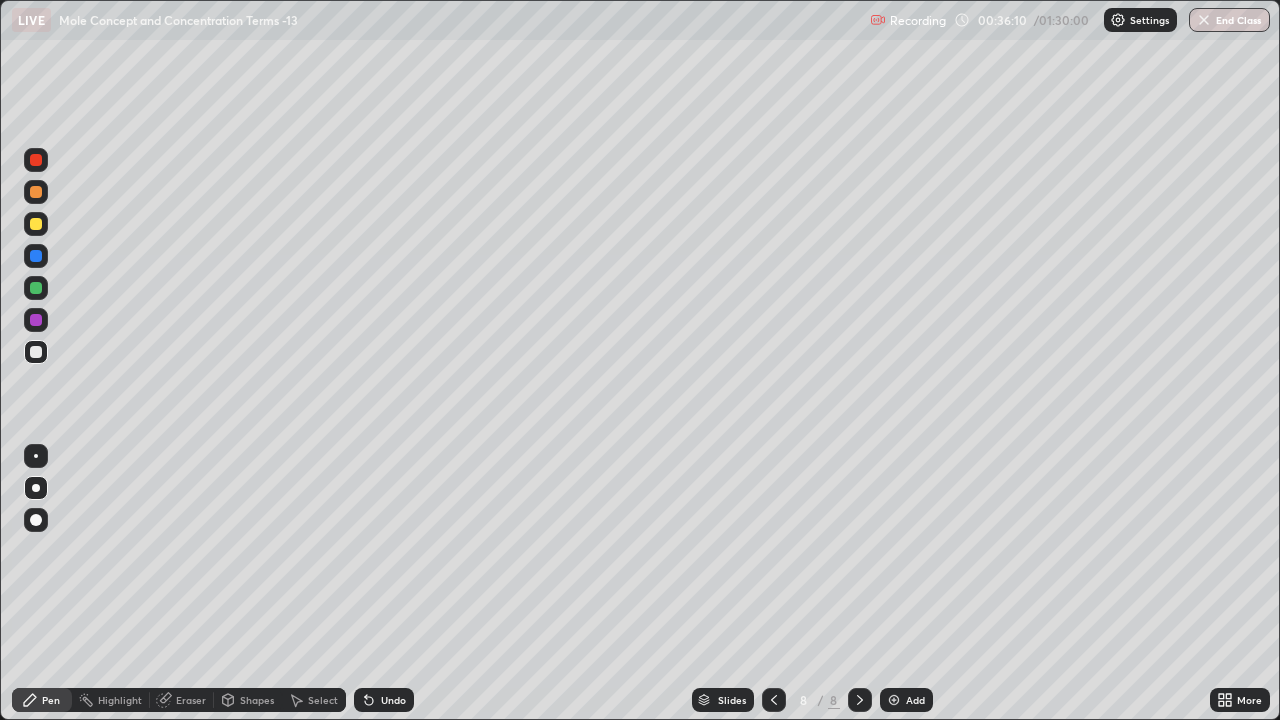 click on "Shapes" at bounding box center (257, 700) 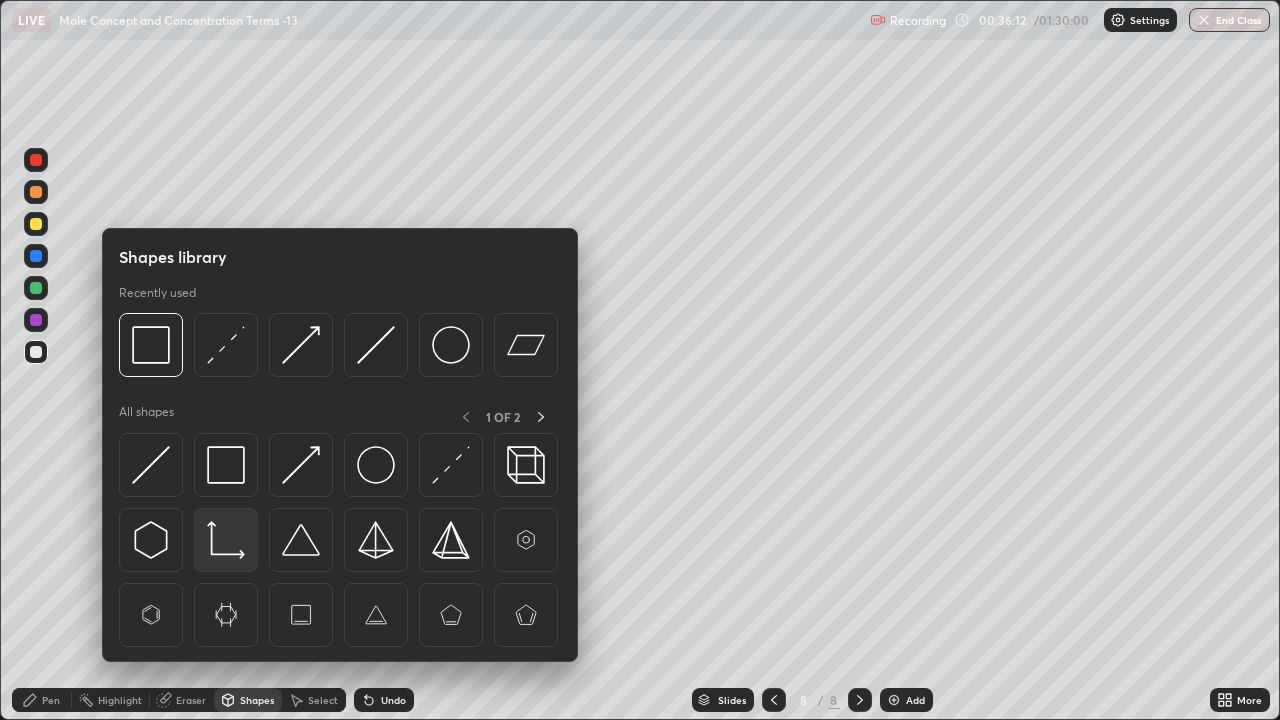 click at bounding box center [226, 540] 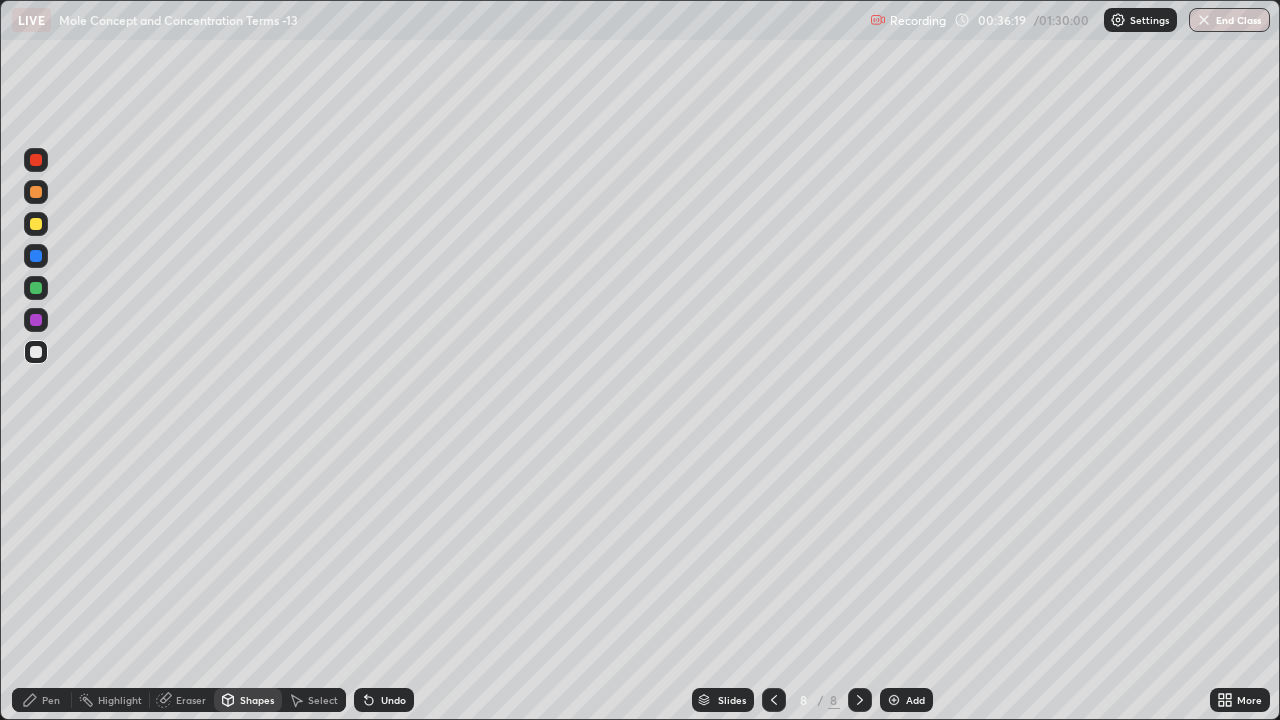 click on "Pen" at bounding box center [42, 700] 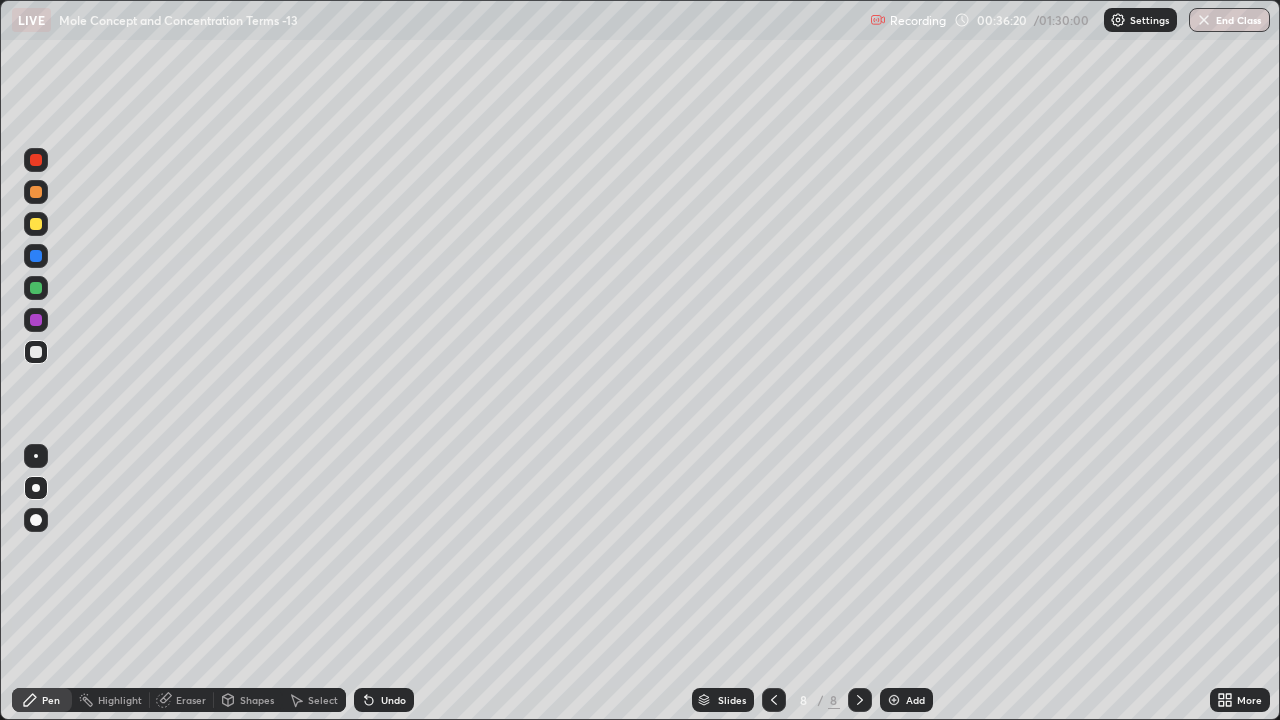 click at bounding box center (36, 256) 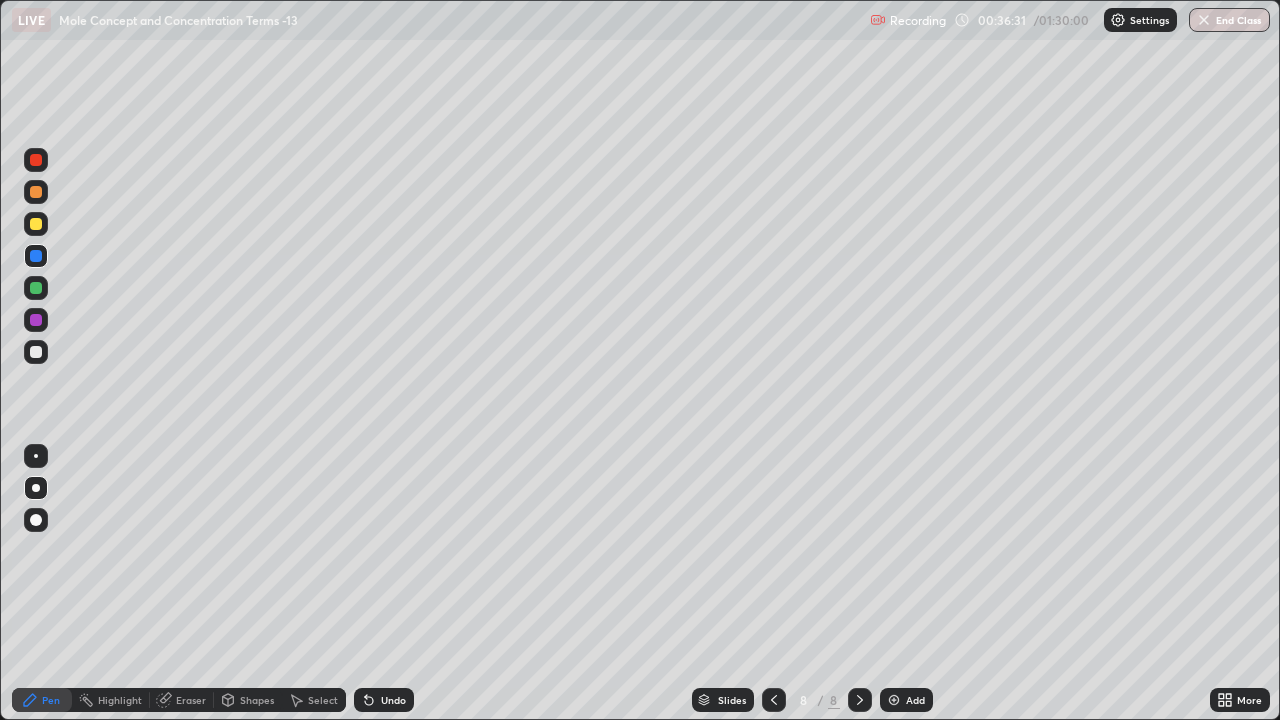 click on "Shapes" at bounding box center [248, 700] 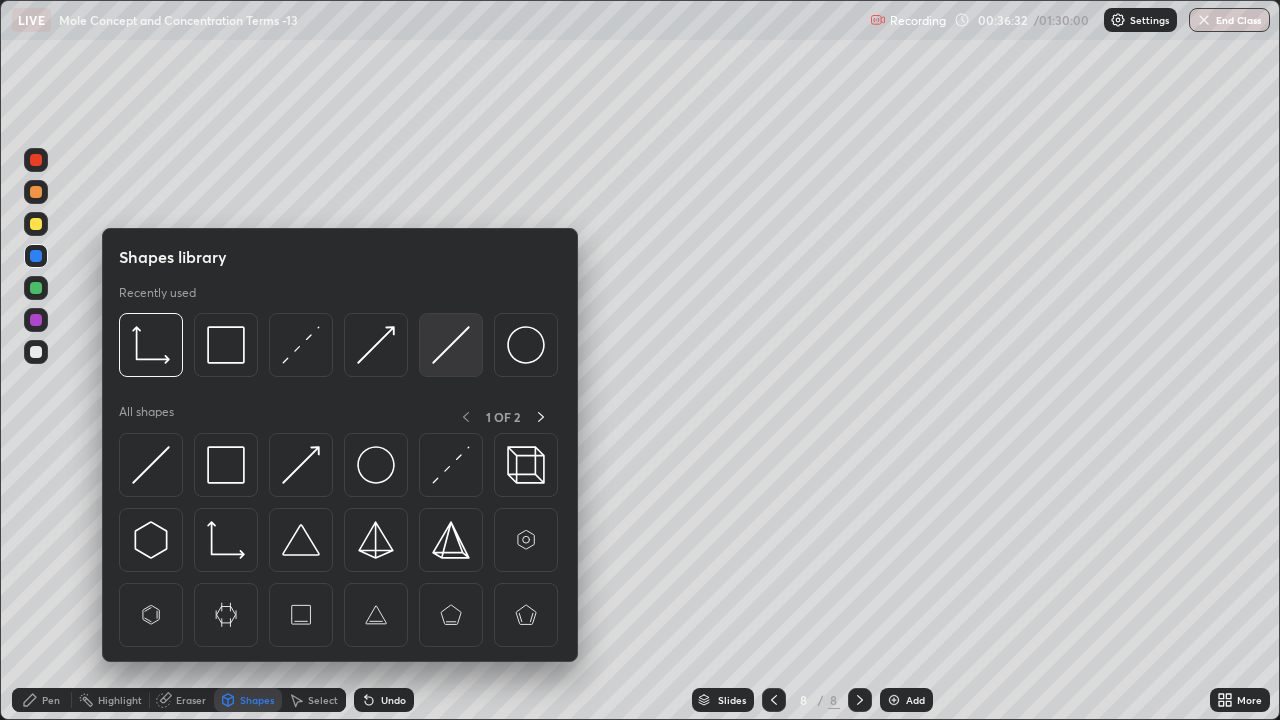 click at bounding box center (451, 345) 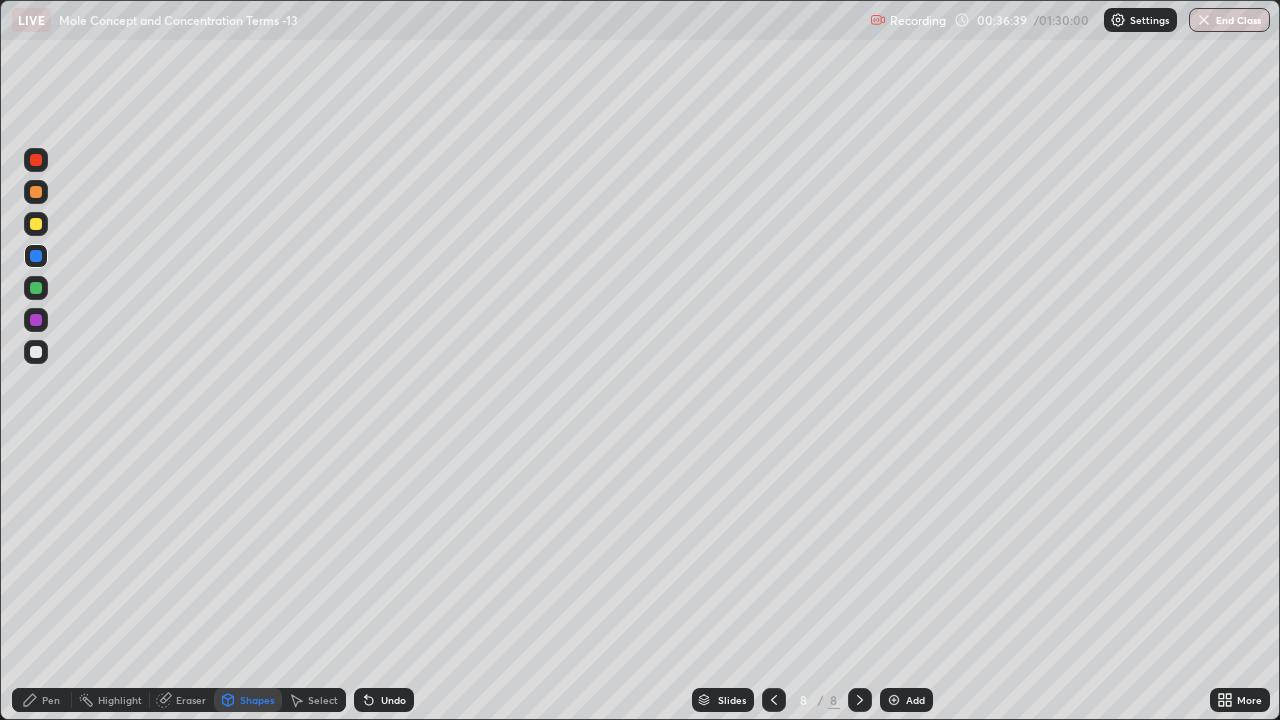 click on "Pen" at bounding box center [42, 700] 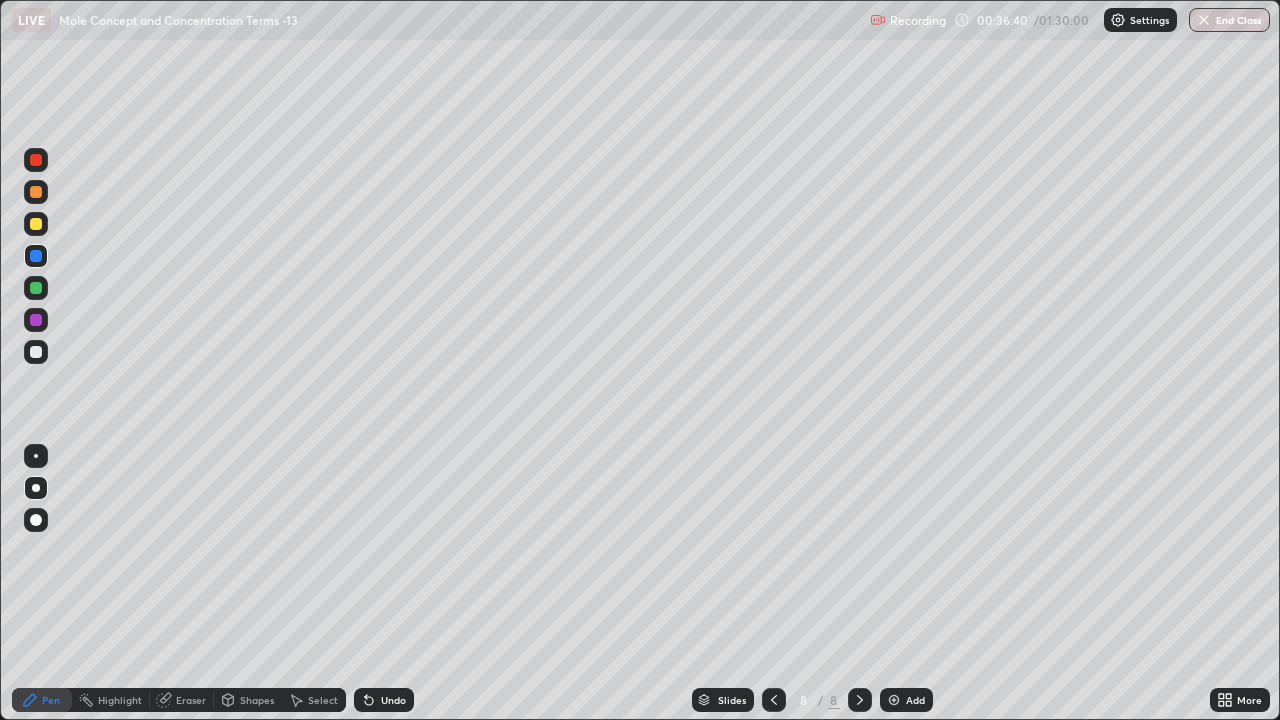 click at bounding box center [36, 352] 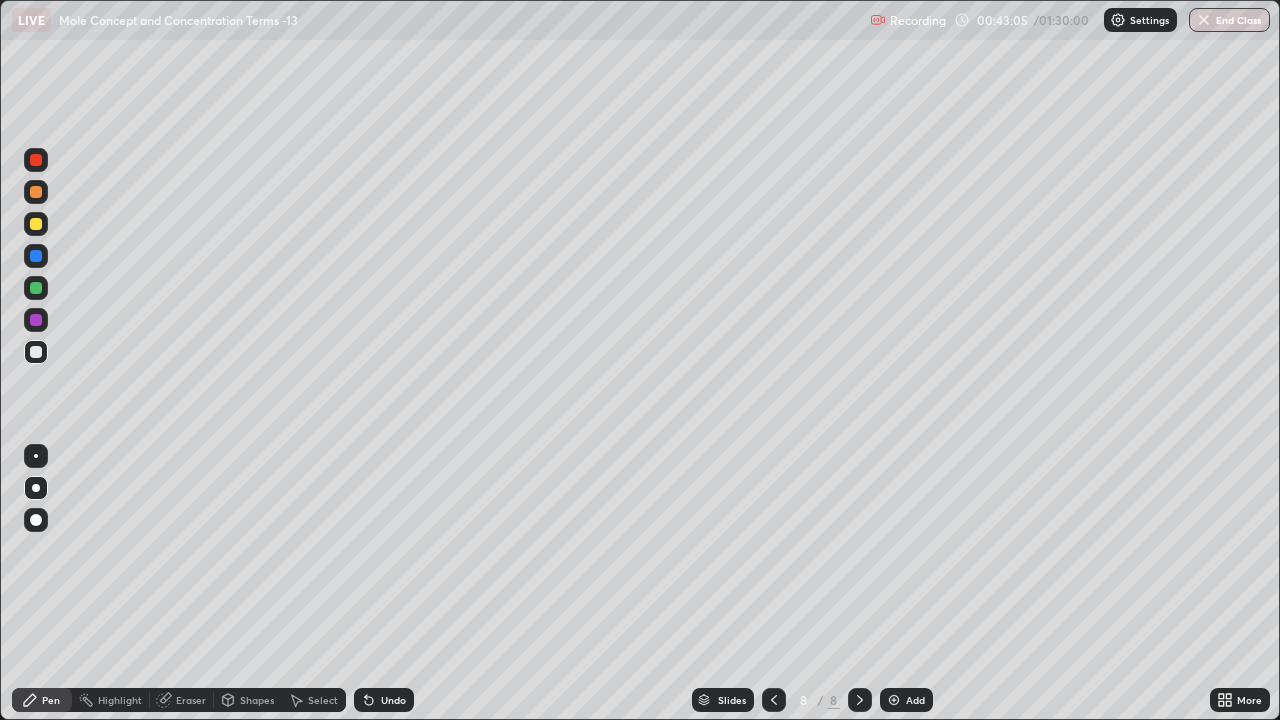 click on "Select" at bounding box center (323, 700) 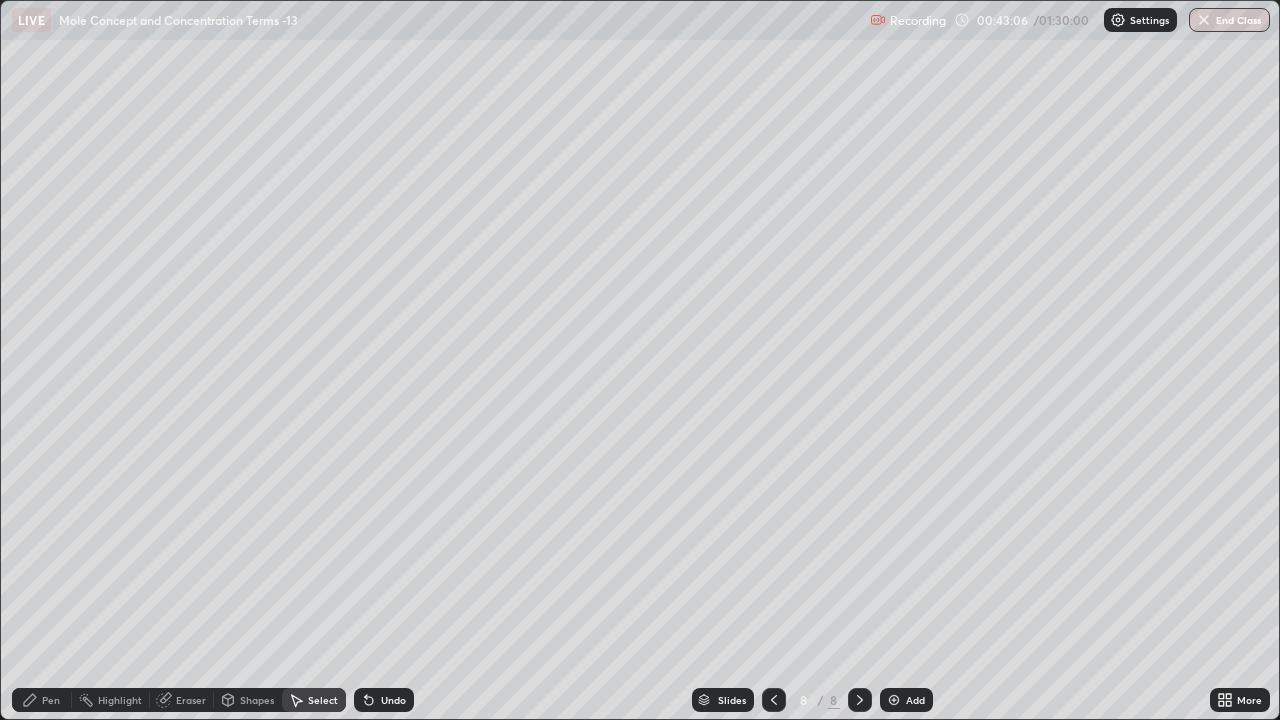 click on "Select" at bounding box center [323, 700] 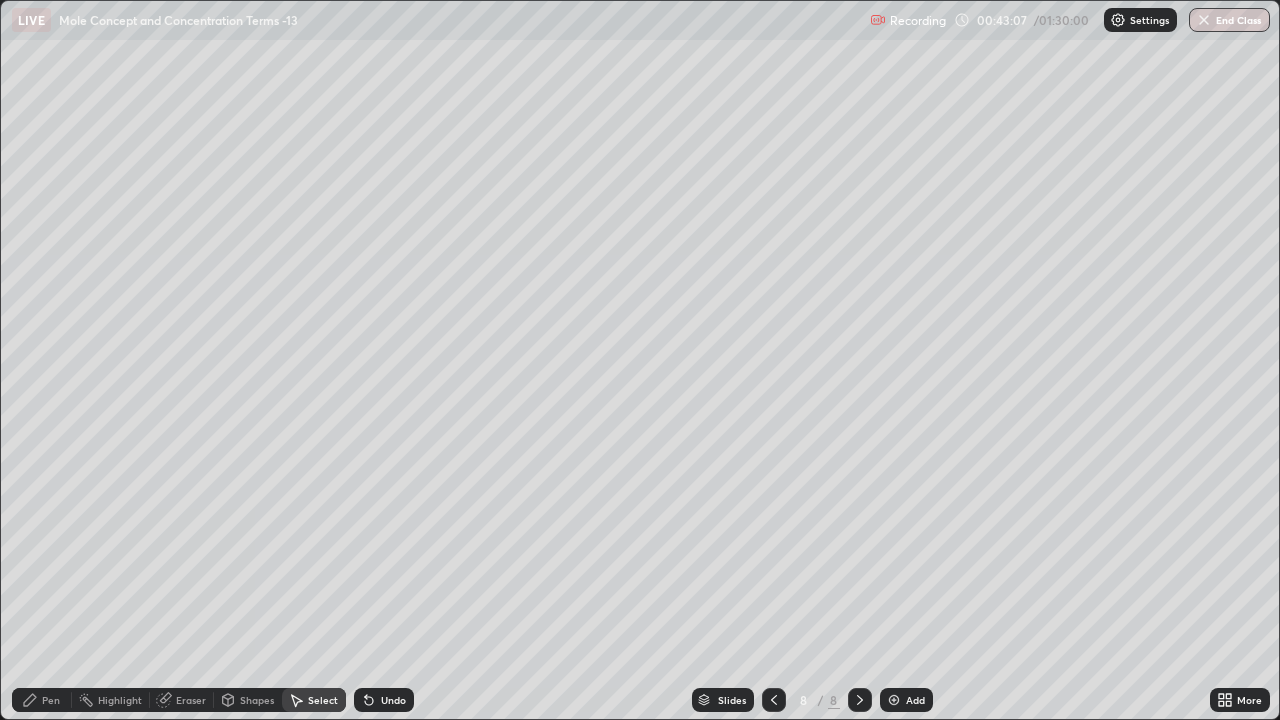 click on "Pen" at bounding box center [51, 700] 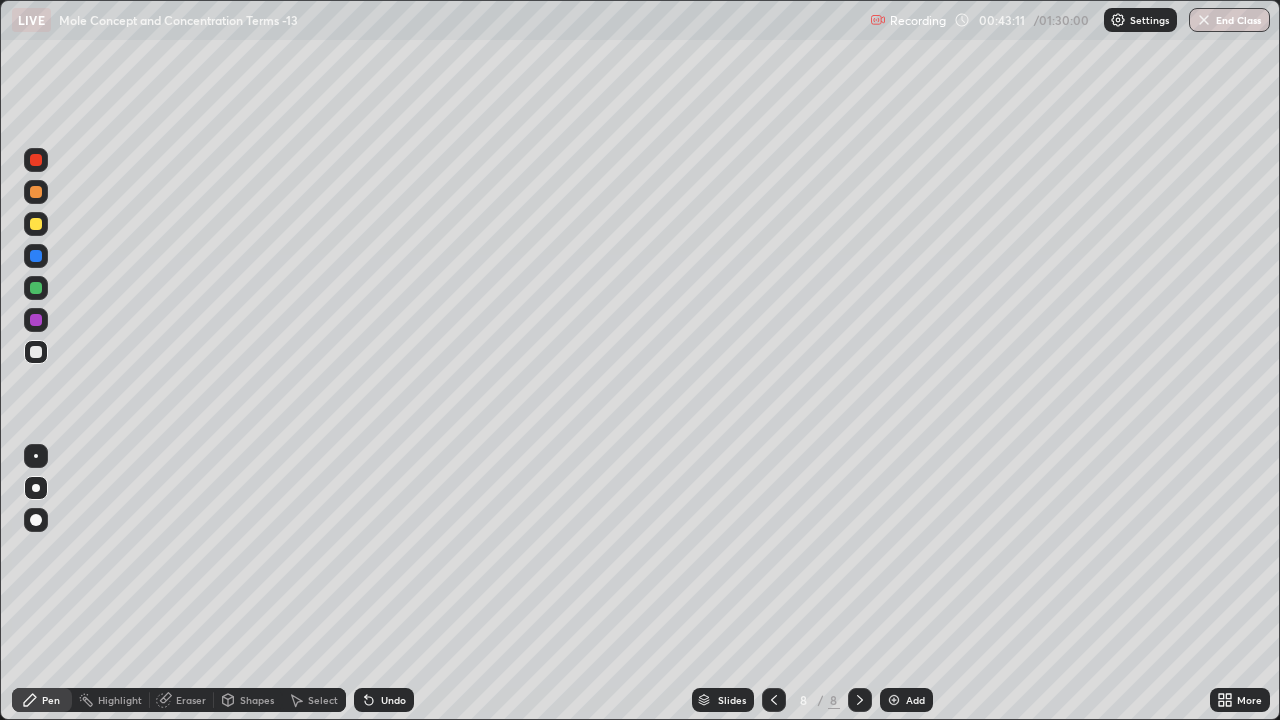 click on "Slides" at bounding box center (732, 700) 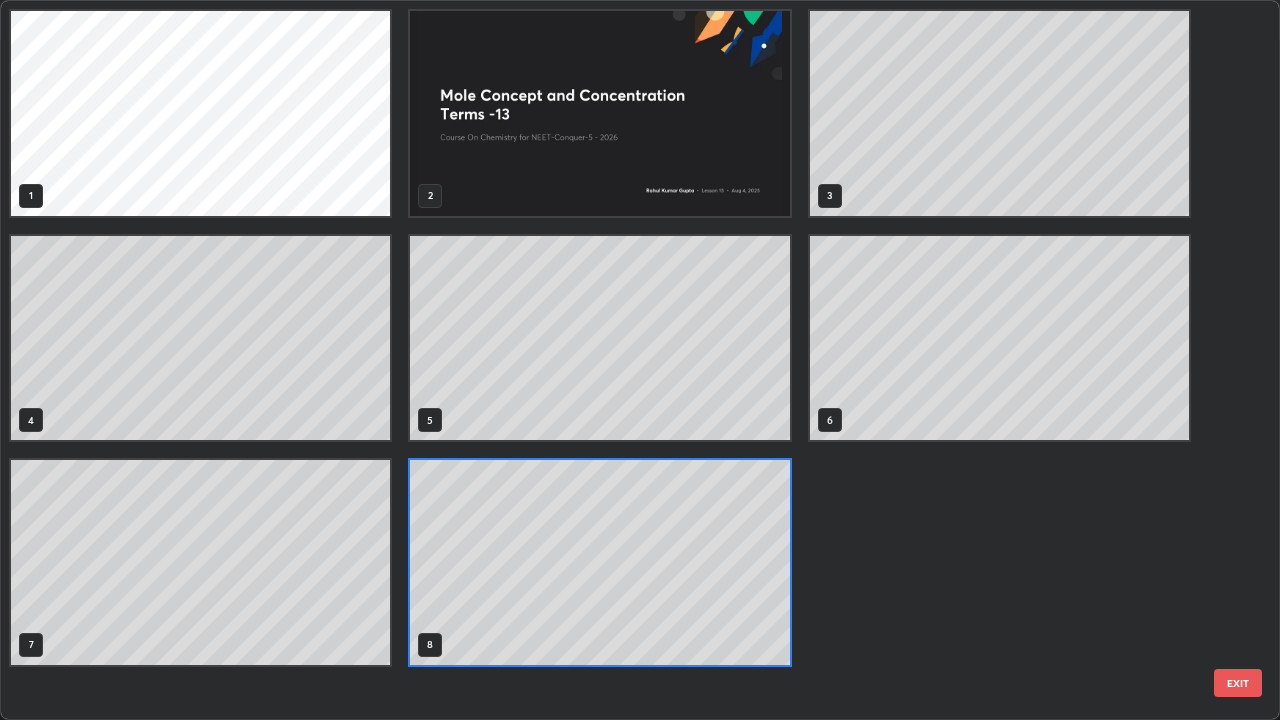 scroll, scrollTop: 7, scrollLeft: 11, axis: both 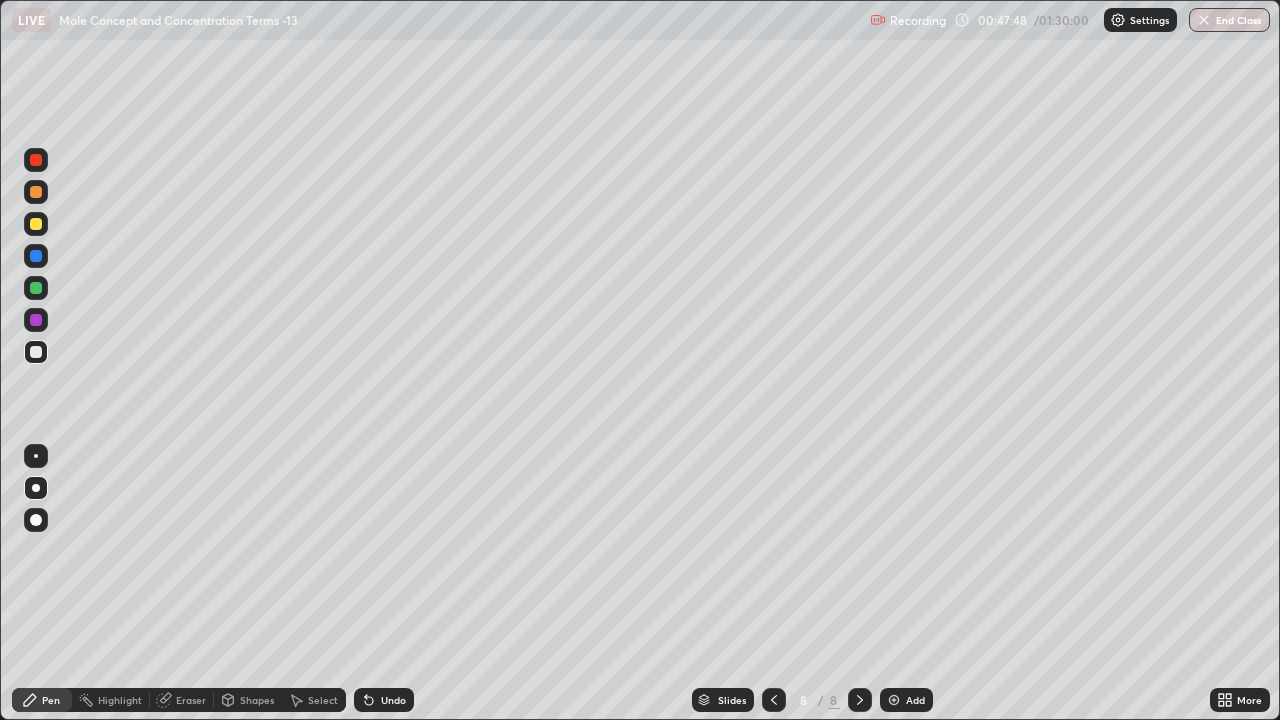 click at bounding box center [894, 700] 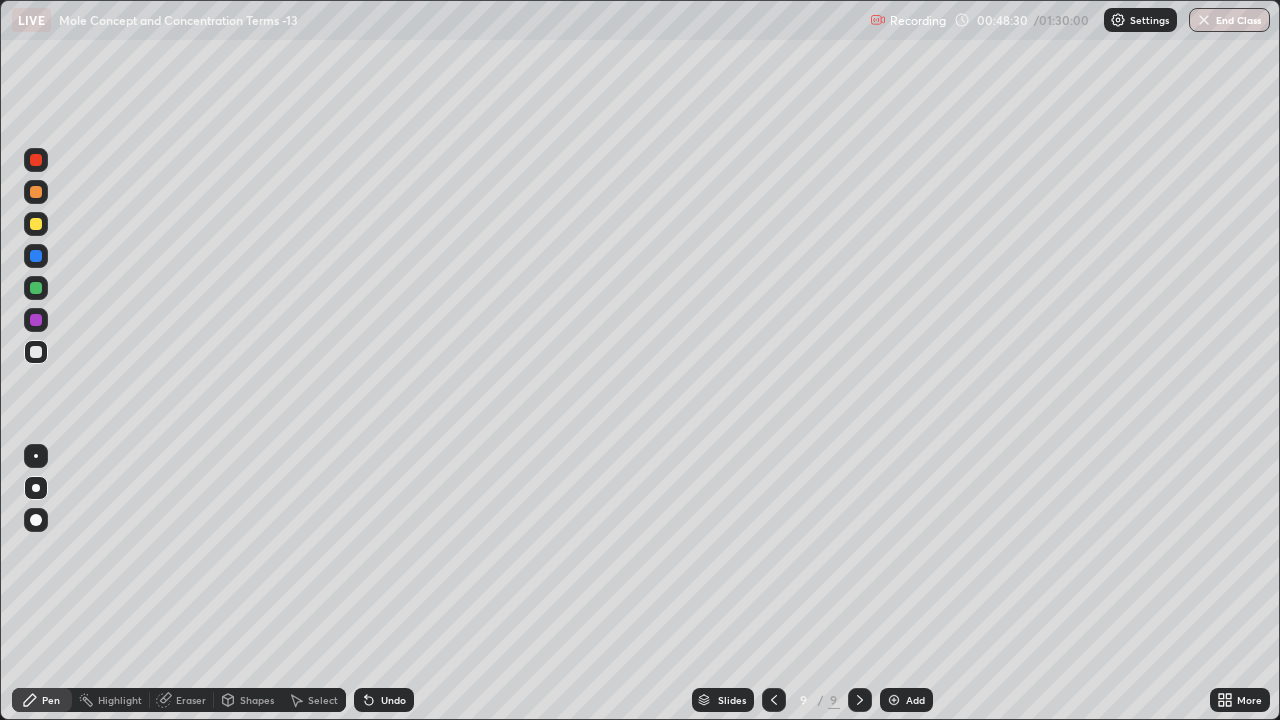 click at bounding box center [36, 224] 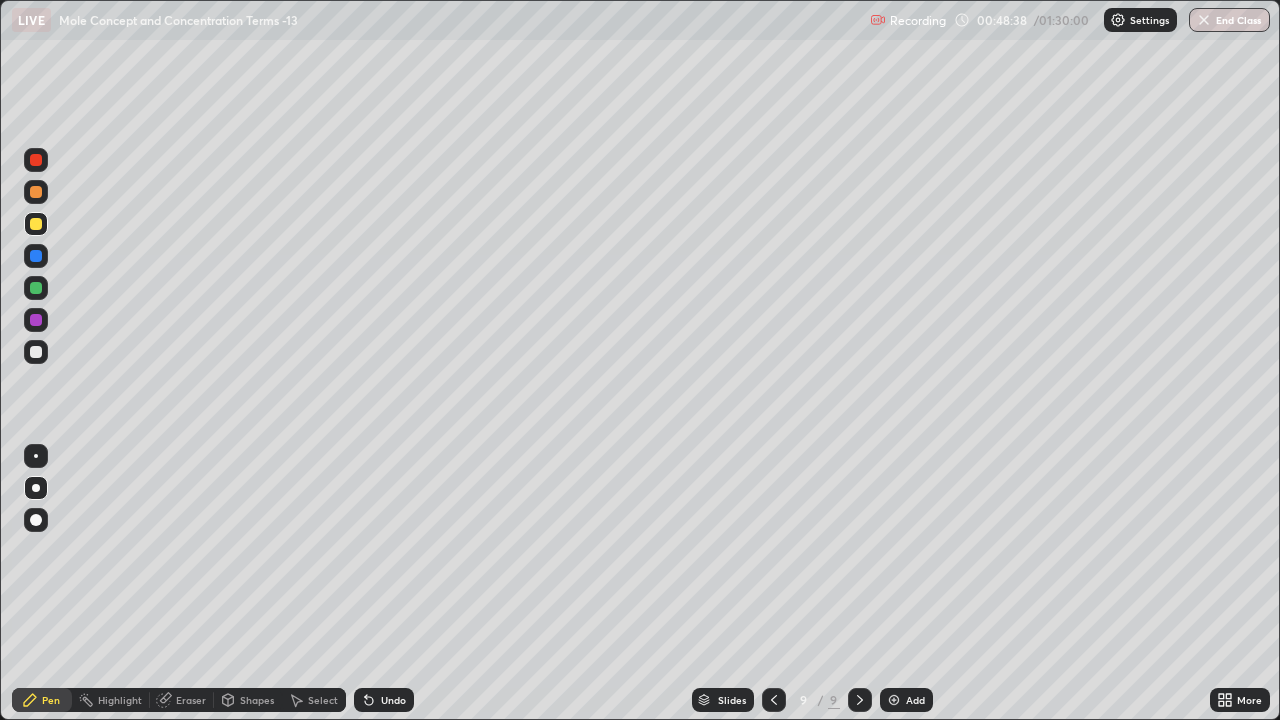 click at bounding box center [894, 700] 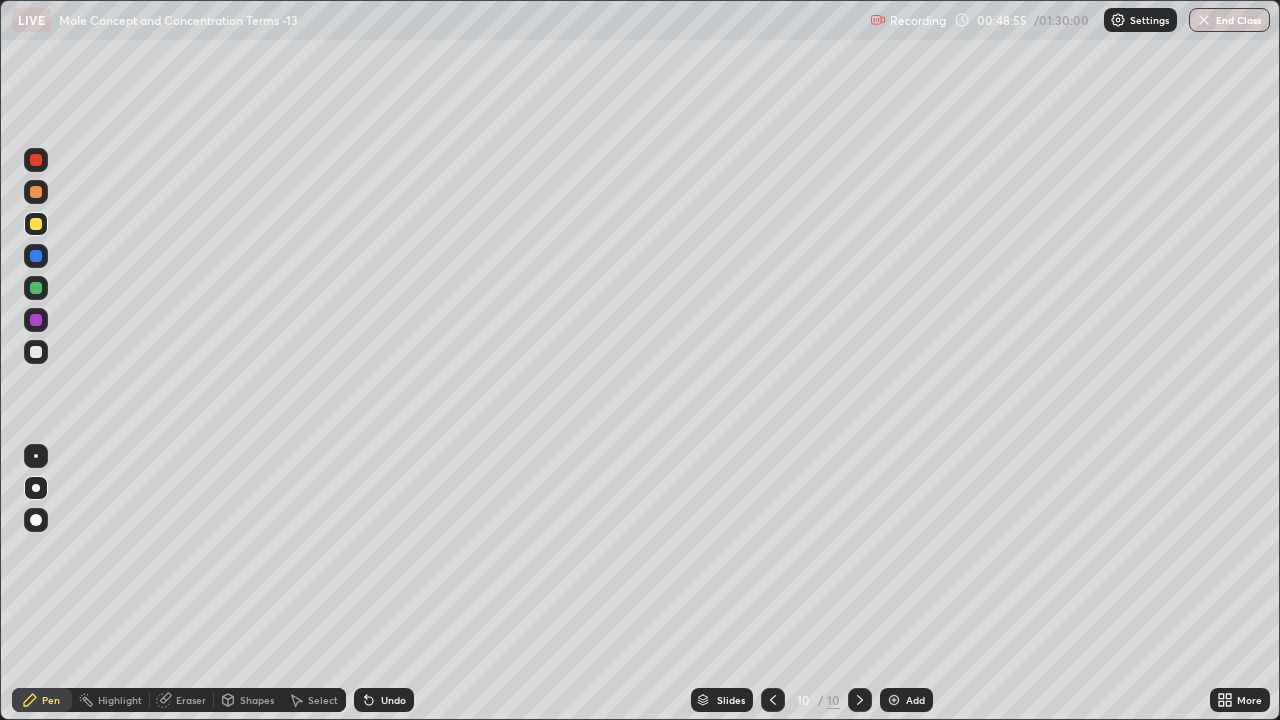 click on "Shapes" at bounding box center (257, 700) 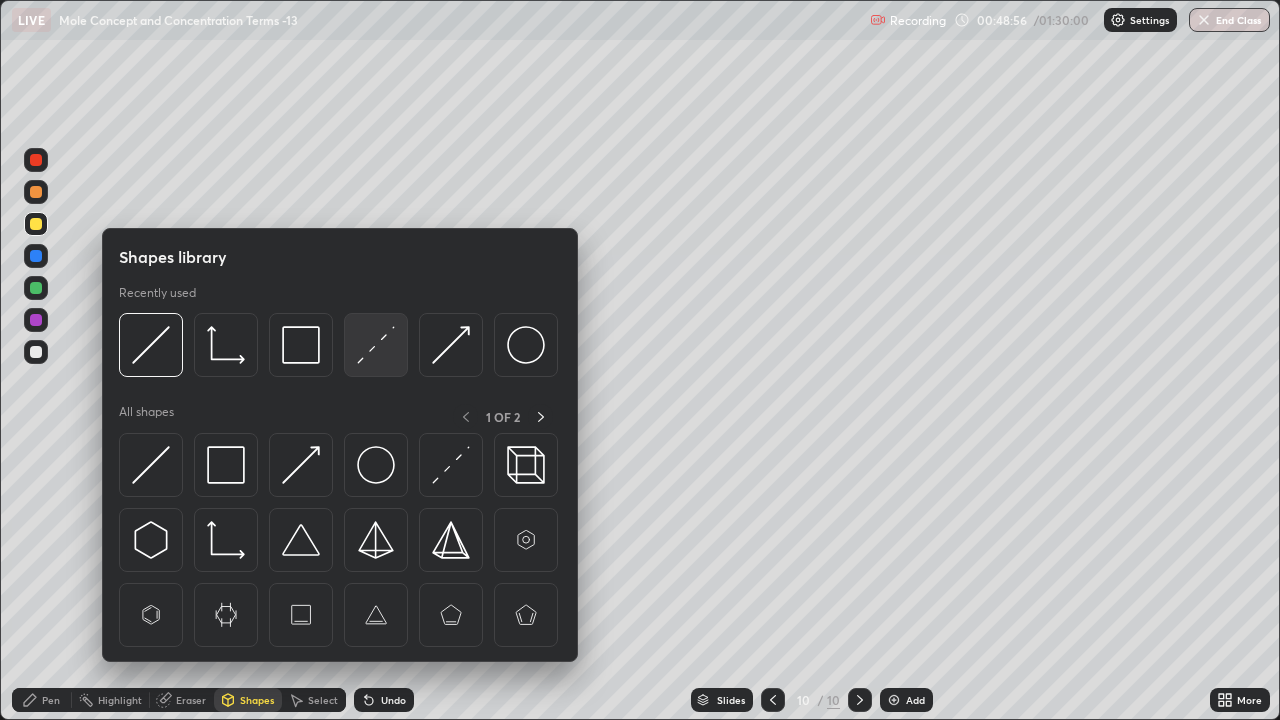 click at bounding box center [376, 345] 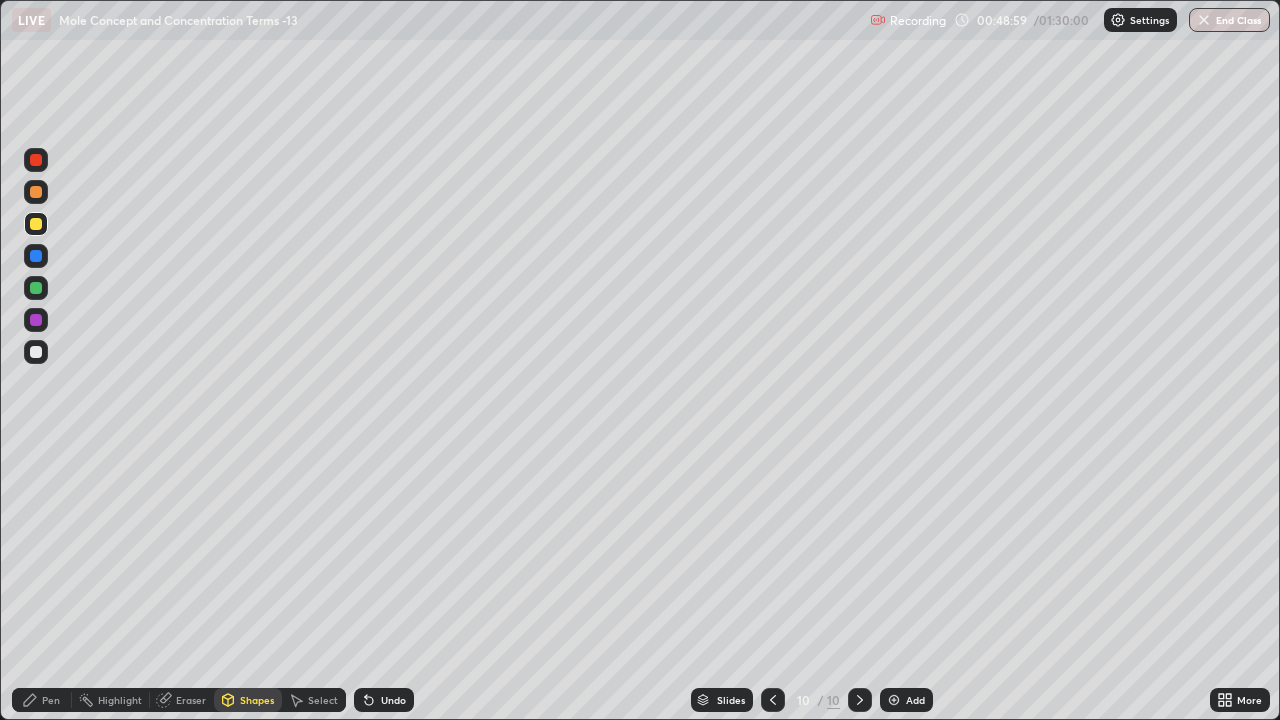 click 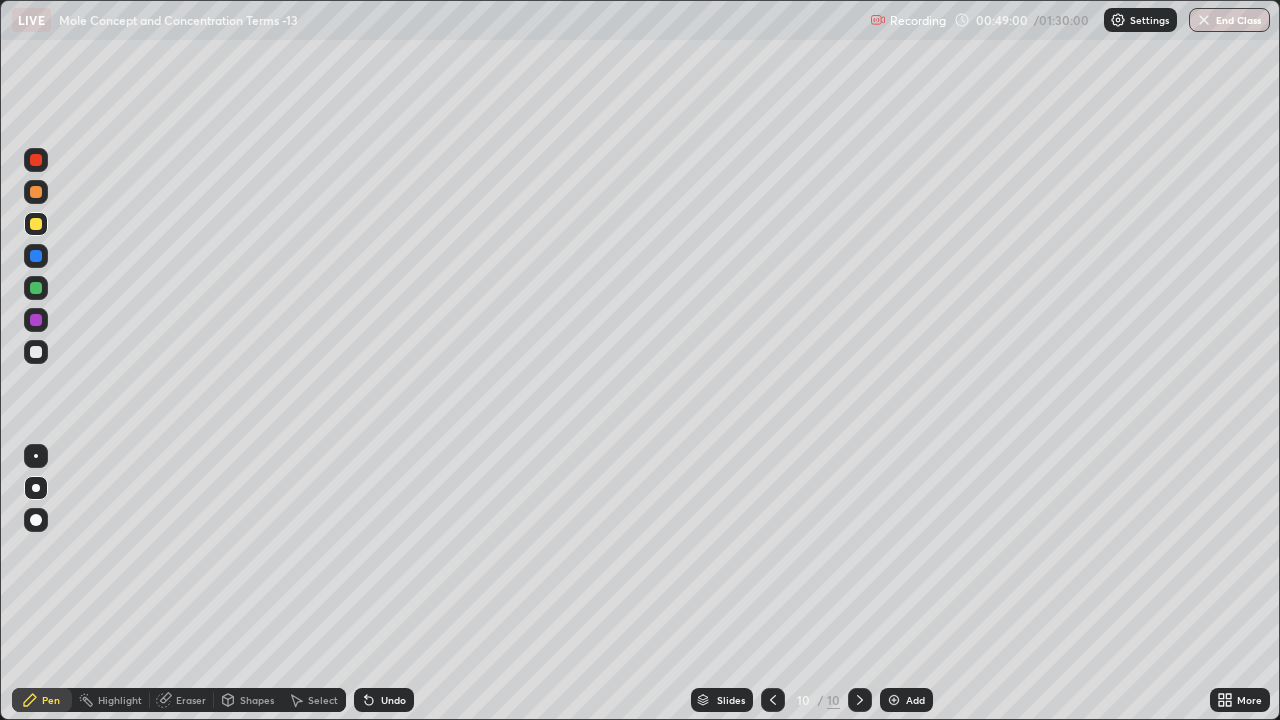 click at bounding box center (36, 456) 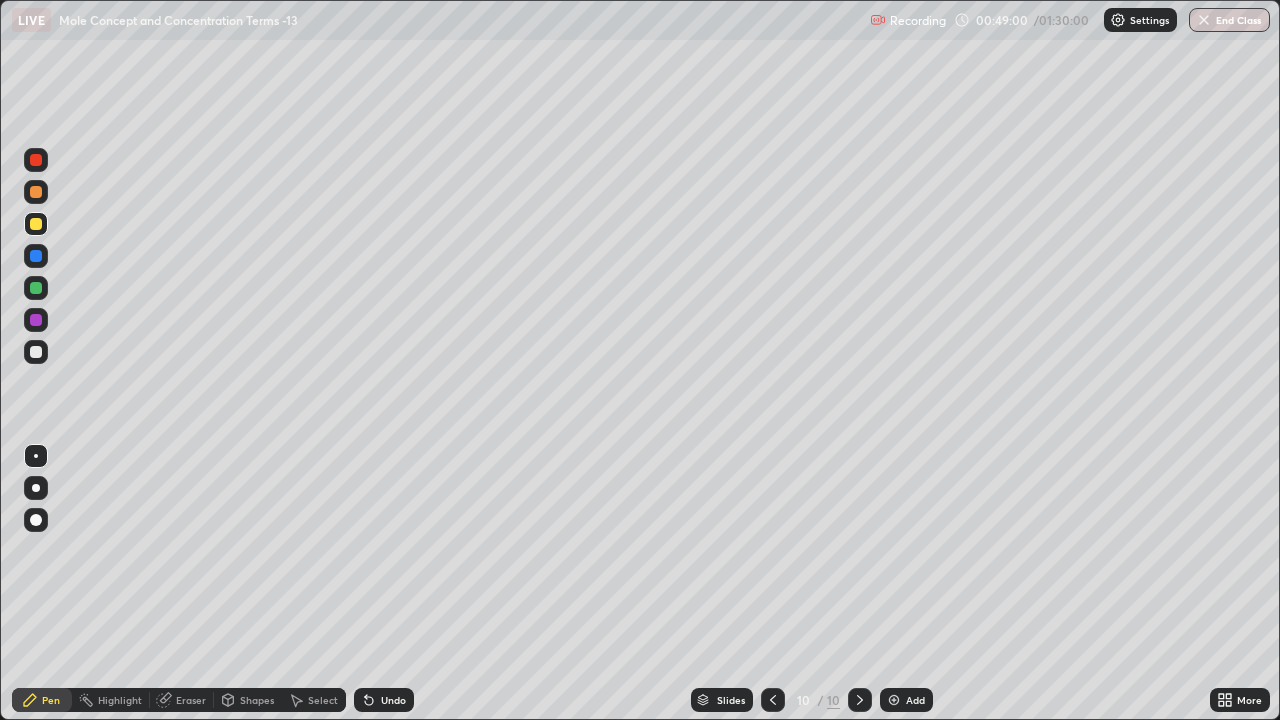 click at bounding box center (36, 488) 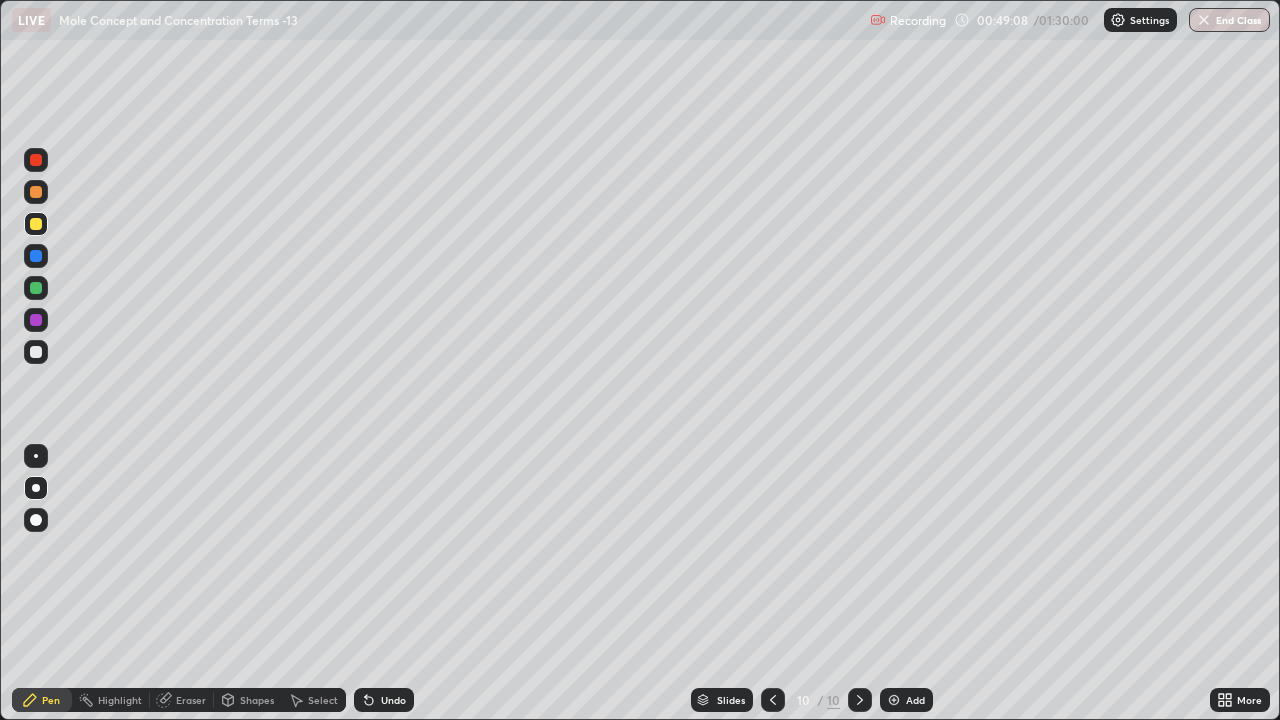 click at bounding box center (36, 352) 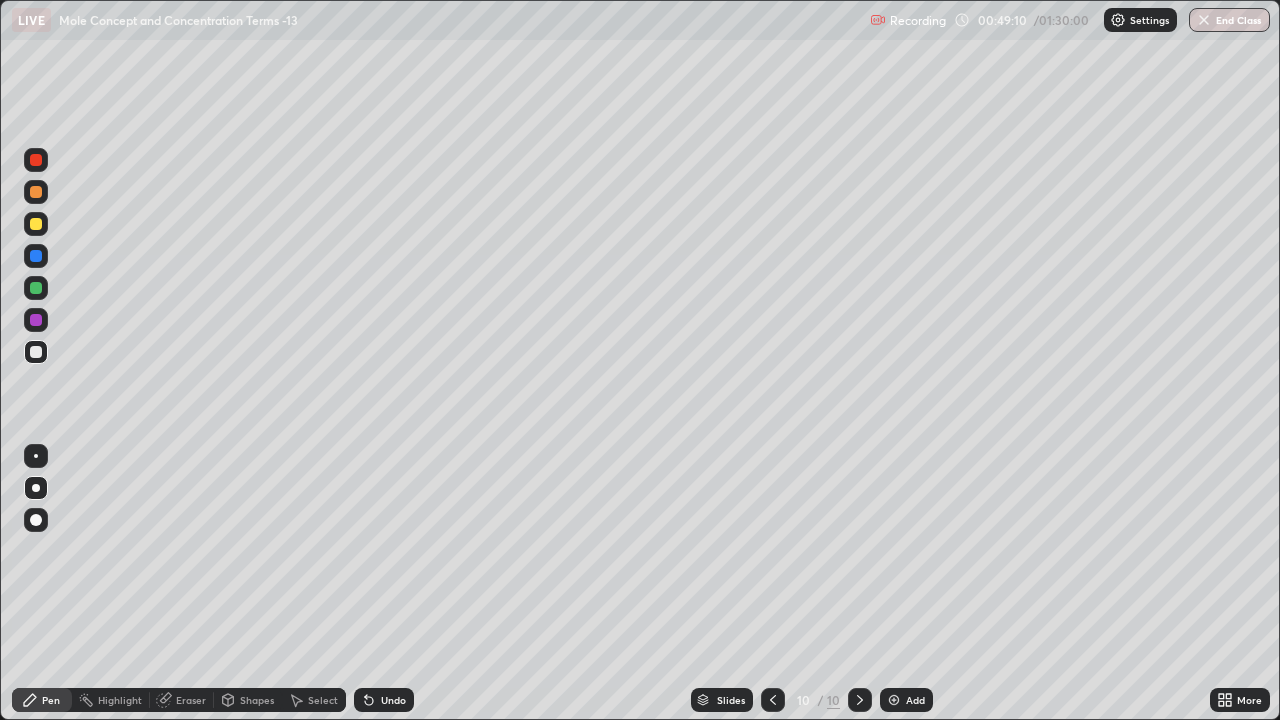 click on "Undo" at bounding box center (393, 700) 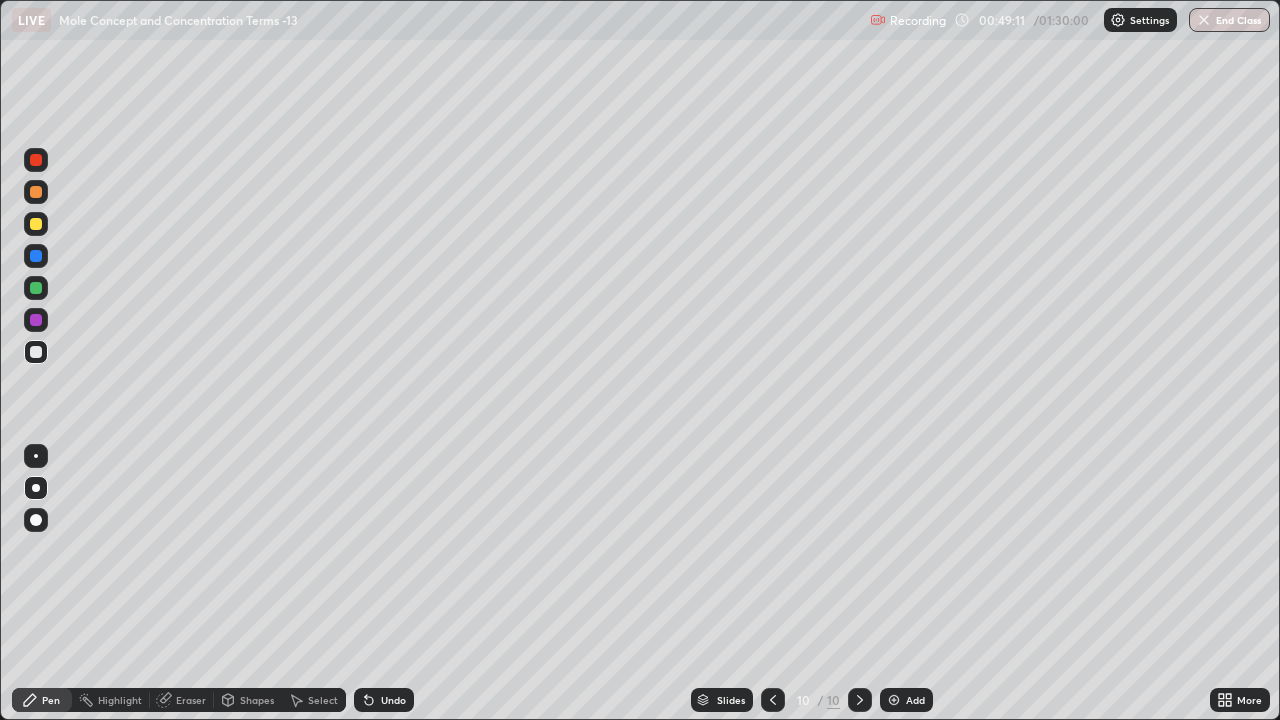 click on "Undo" at bounding box center [393, 700] 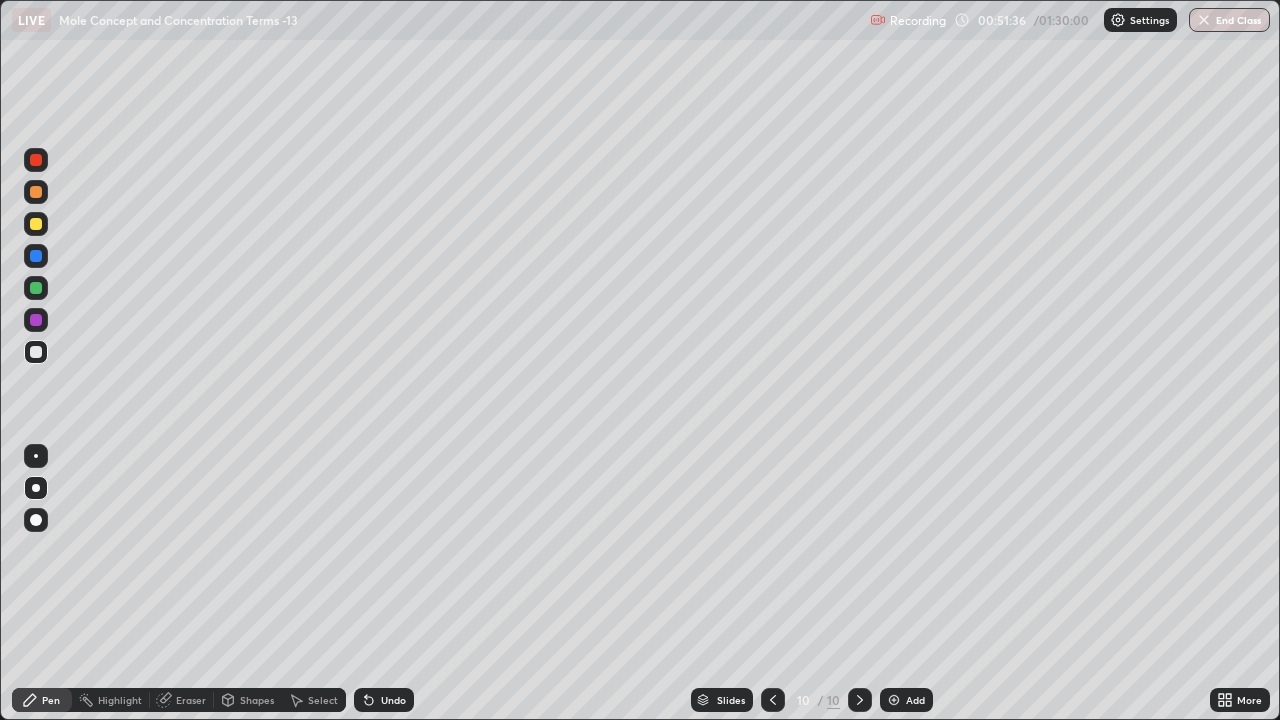 click at bounding box center (36, 224) 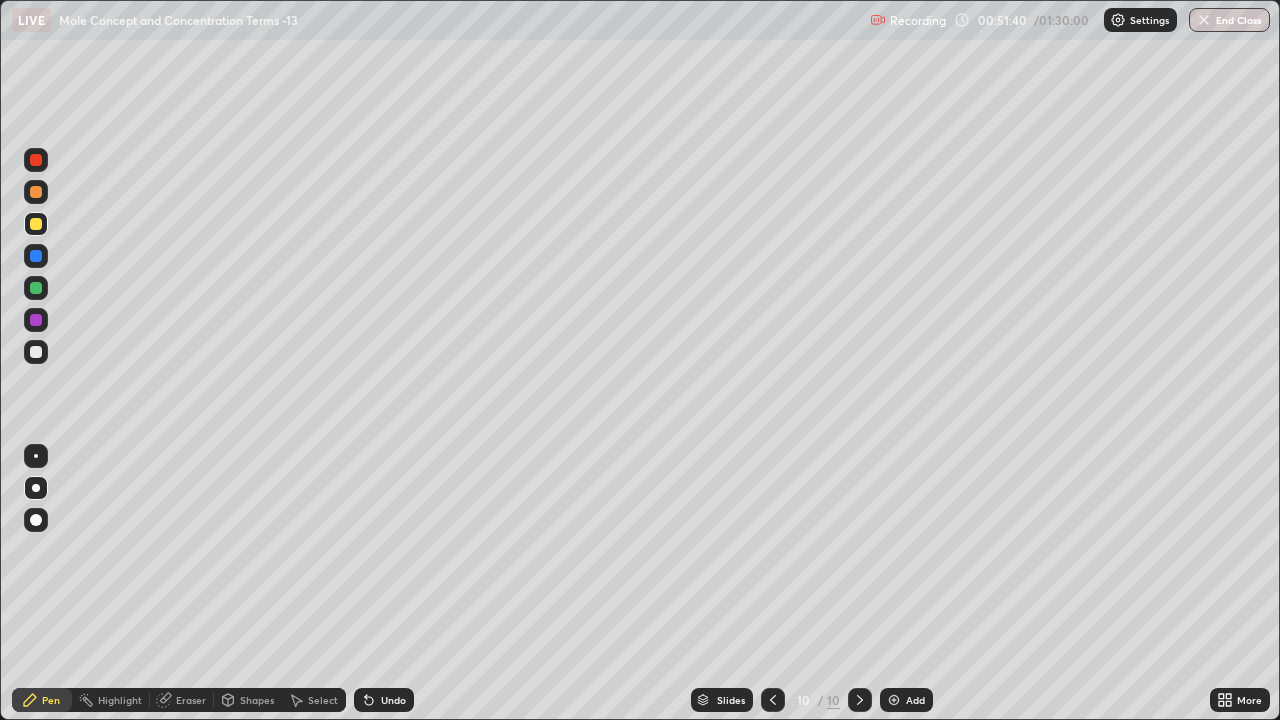 click at bounding box center (894, 700) 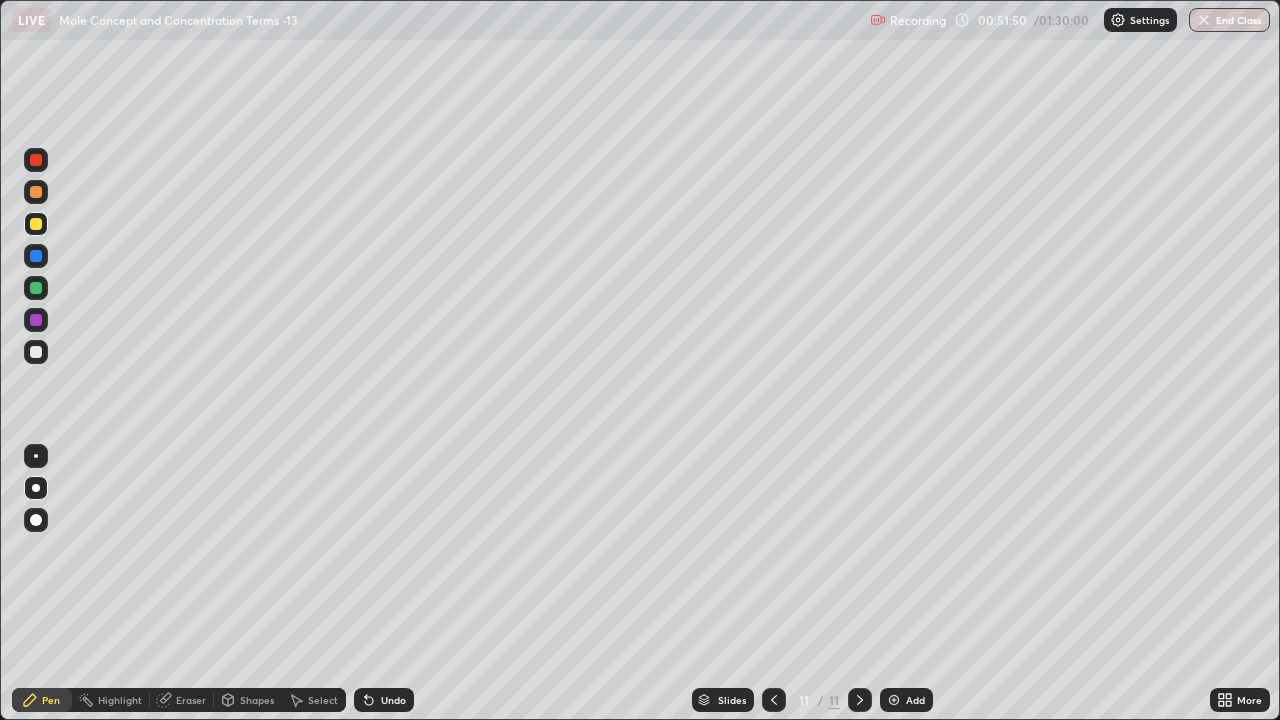 click at bounding box center (36, 352) 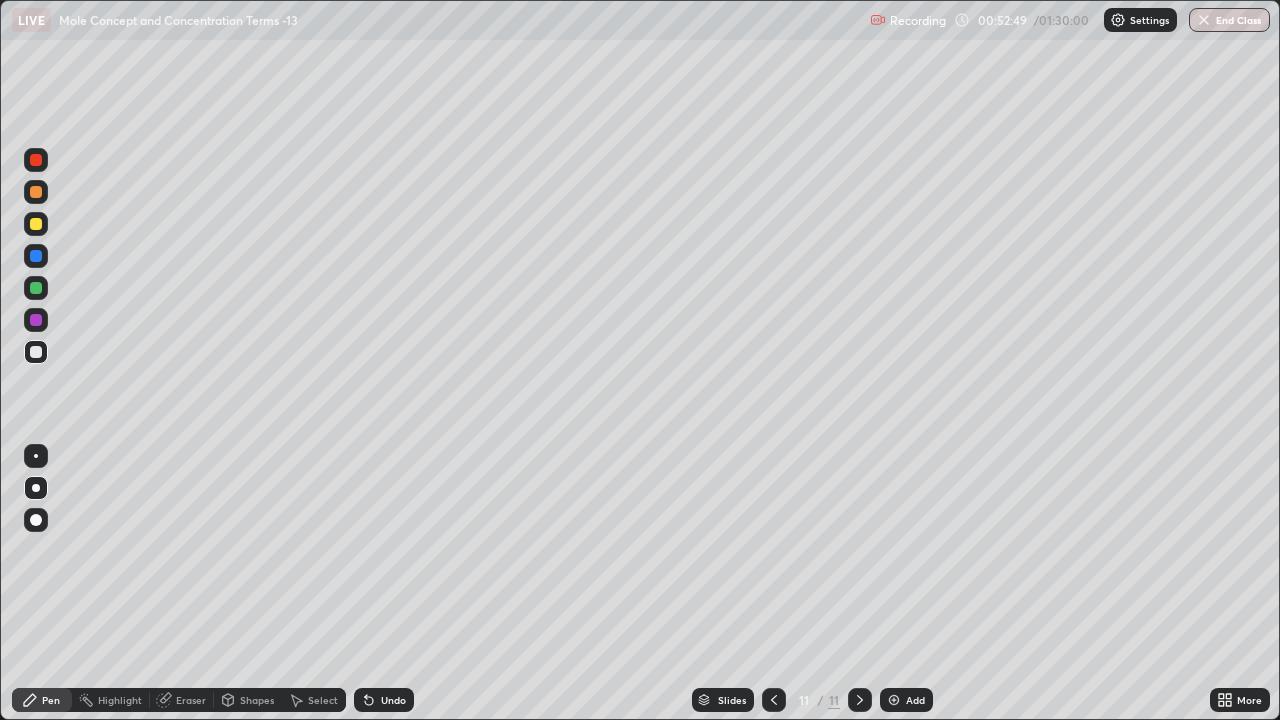 click at bounding box center (36, 288) 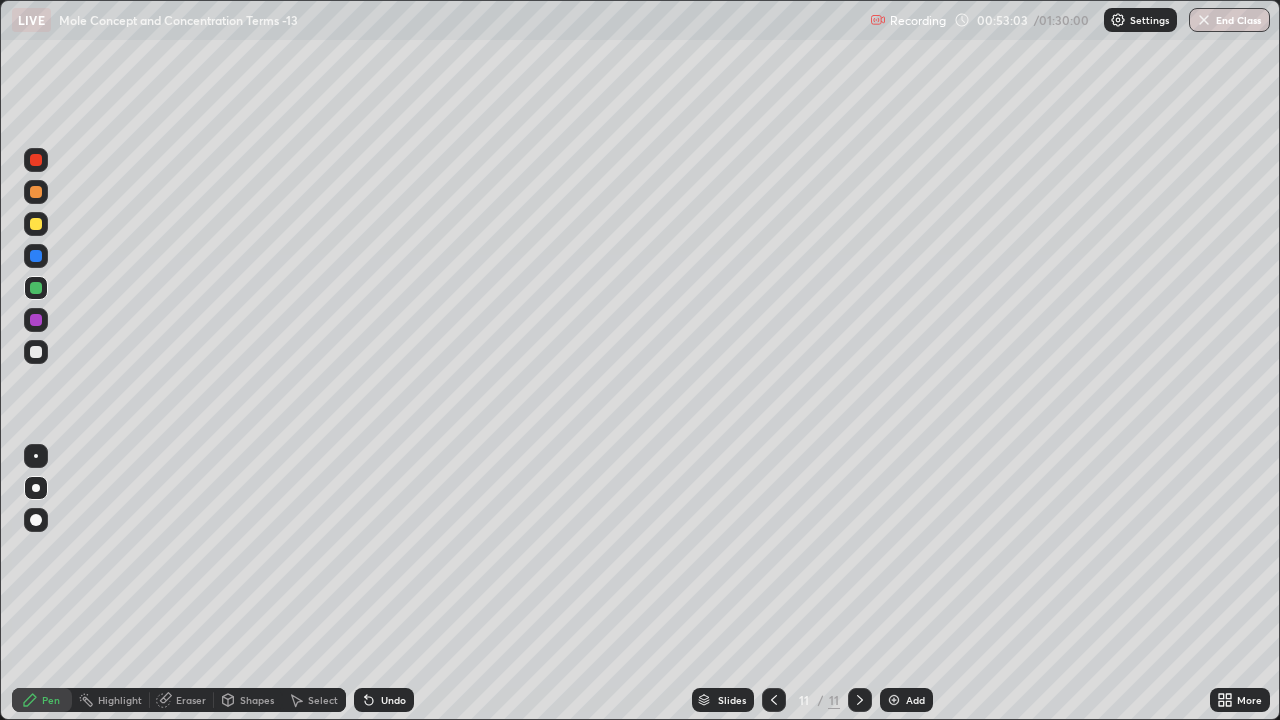 click at bounding box center (36, 352) 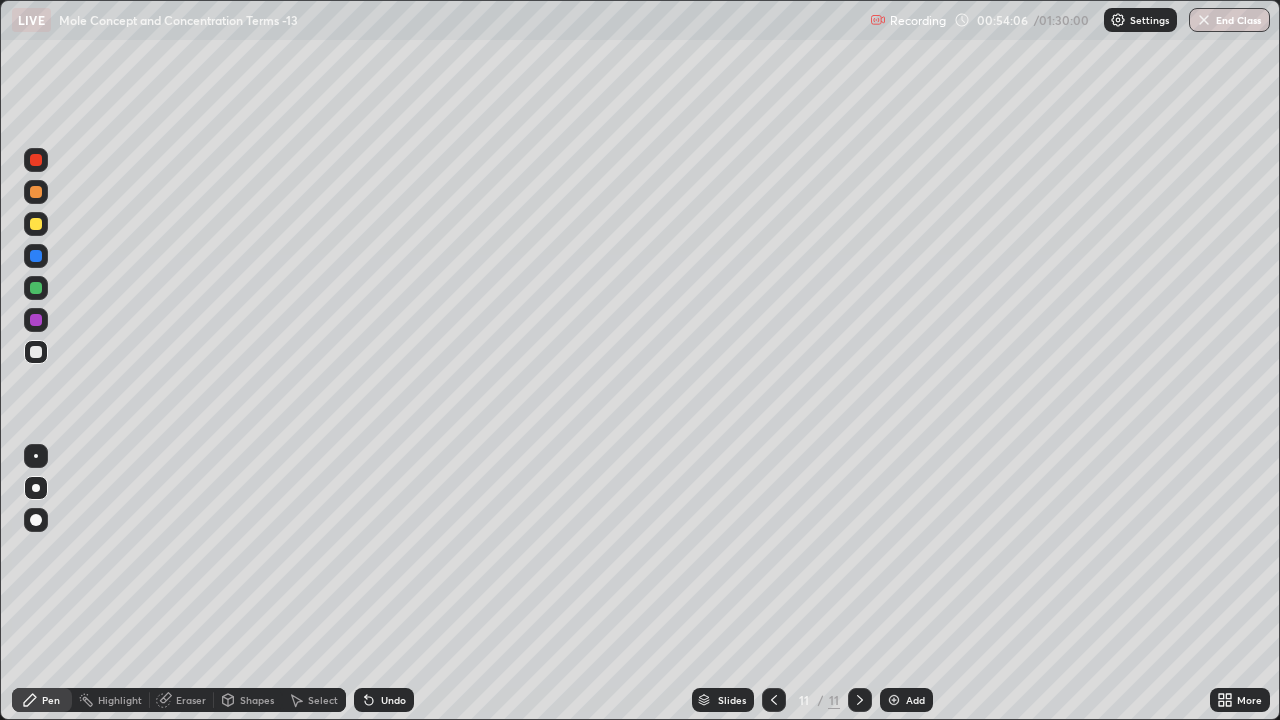click at bounding box center (36, 224) 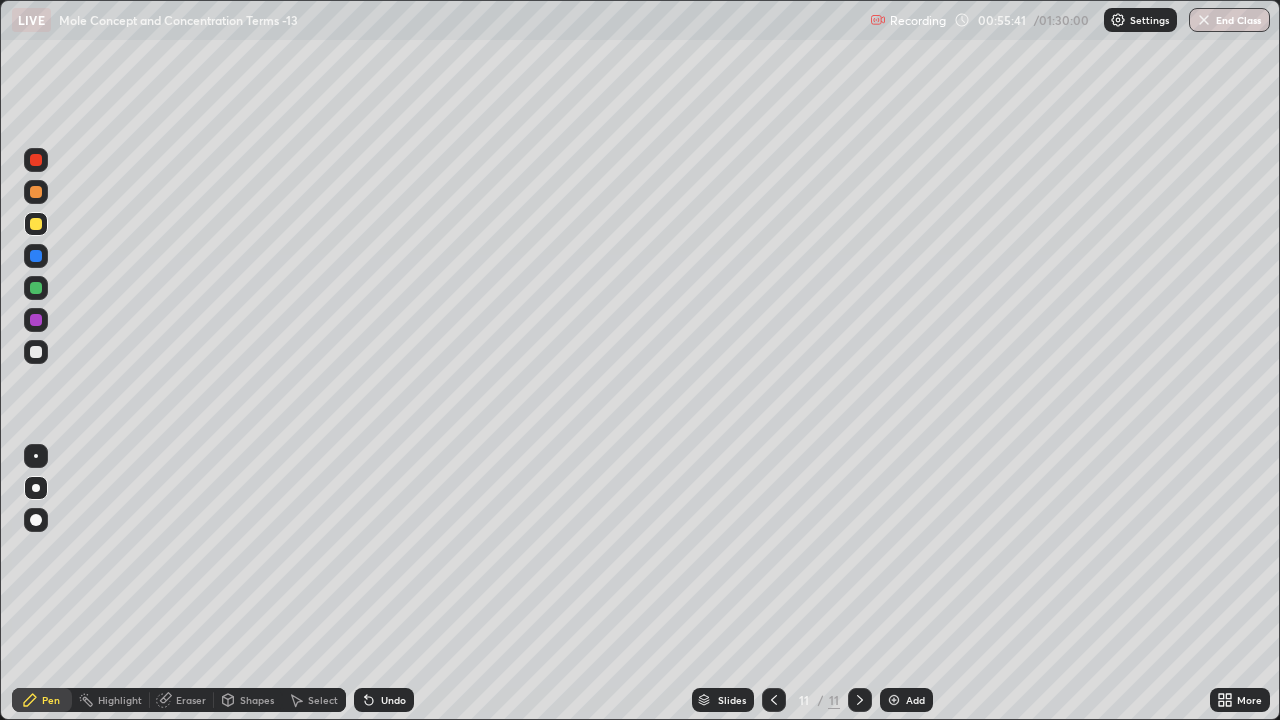 click at bounding box center [36, 352] 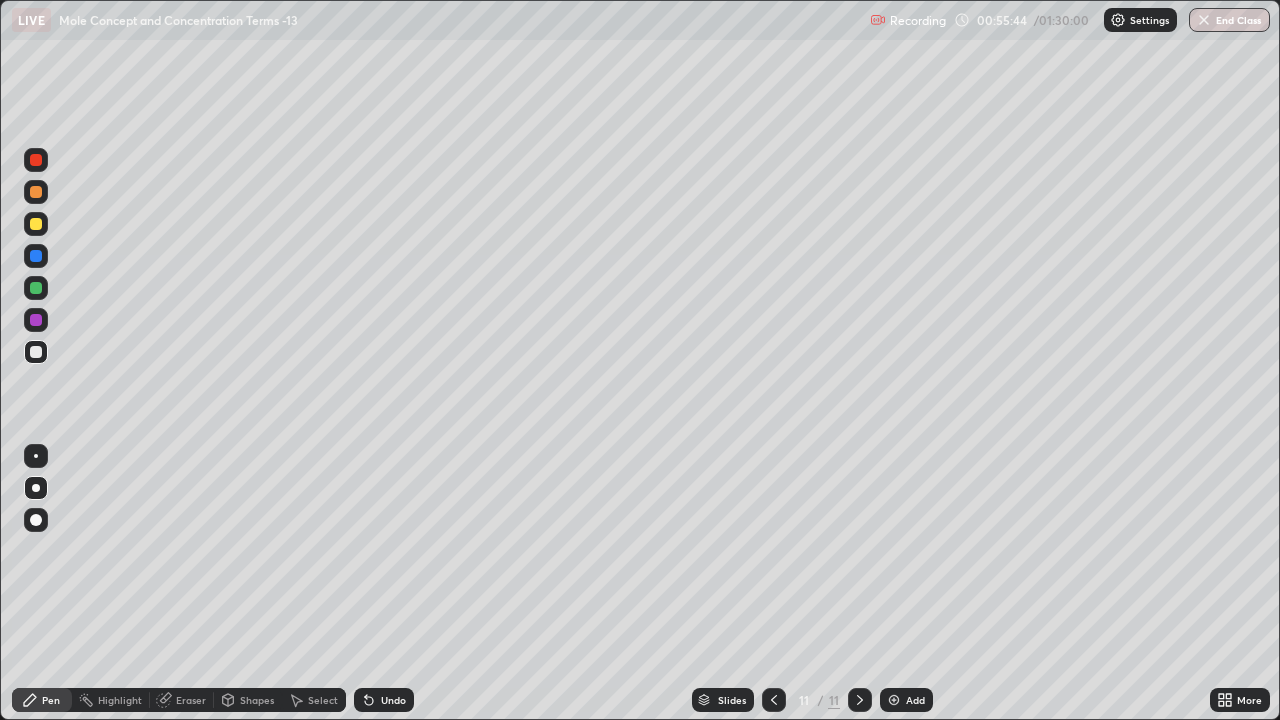 click at bounding box center [36, 288] 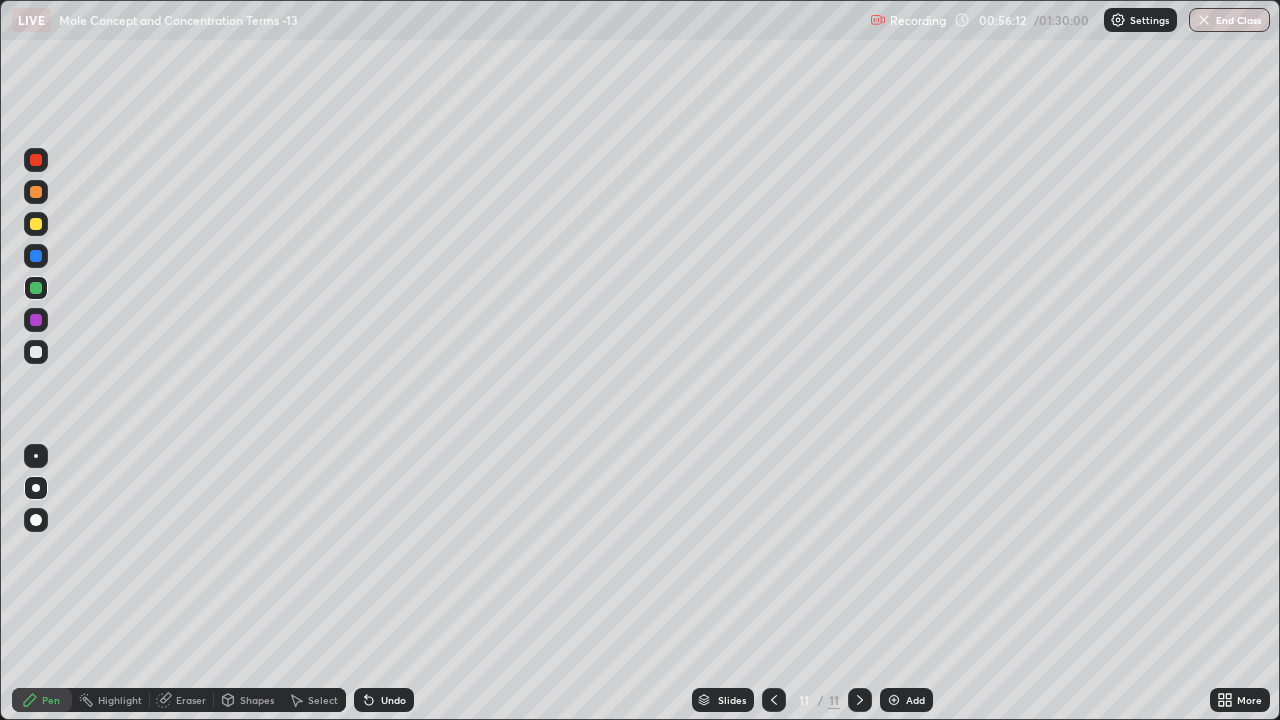 click at bounding box center [36, 352] 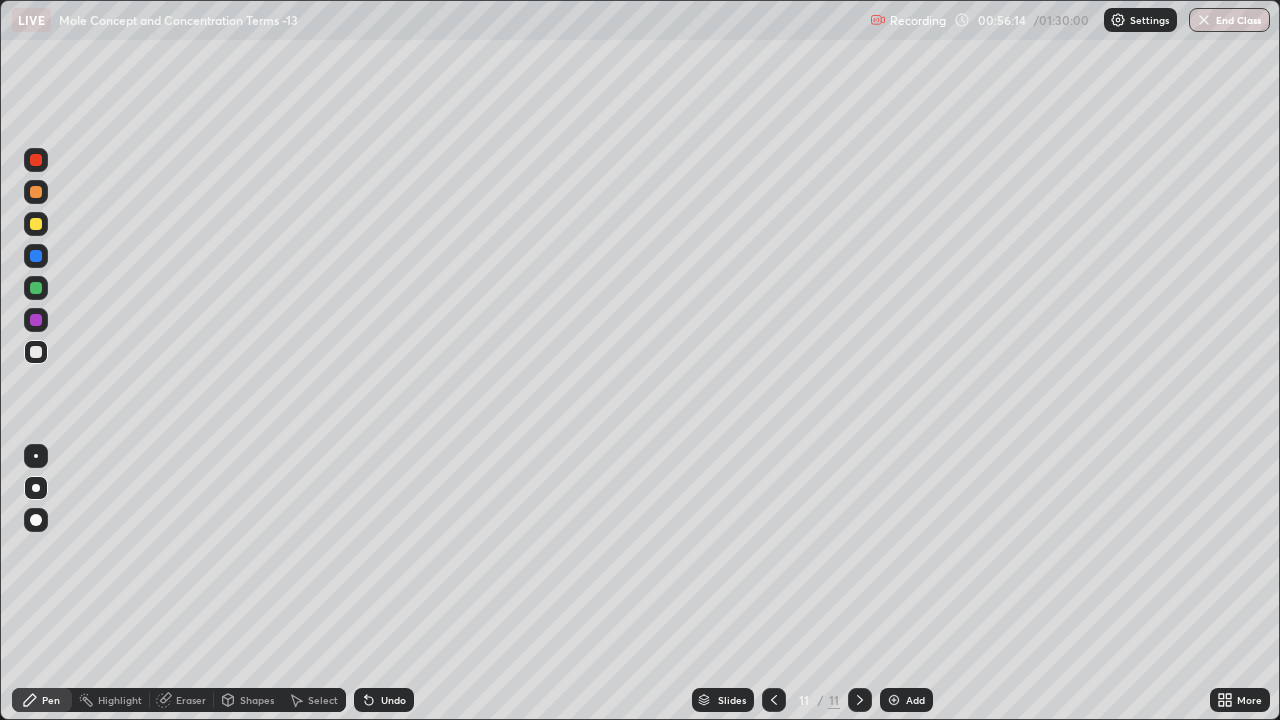 click on "Add" at bounding box center [906, 700] 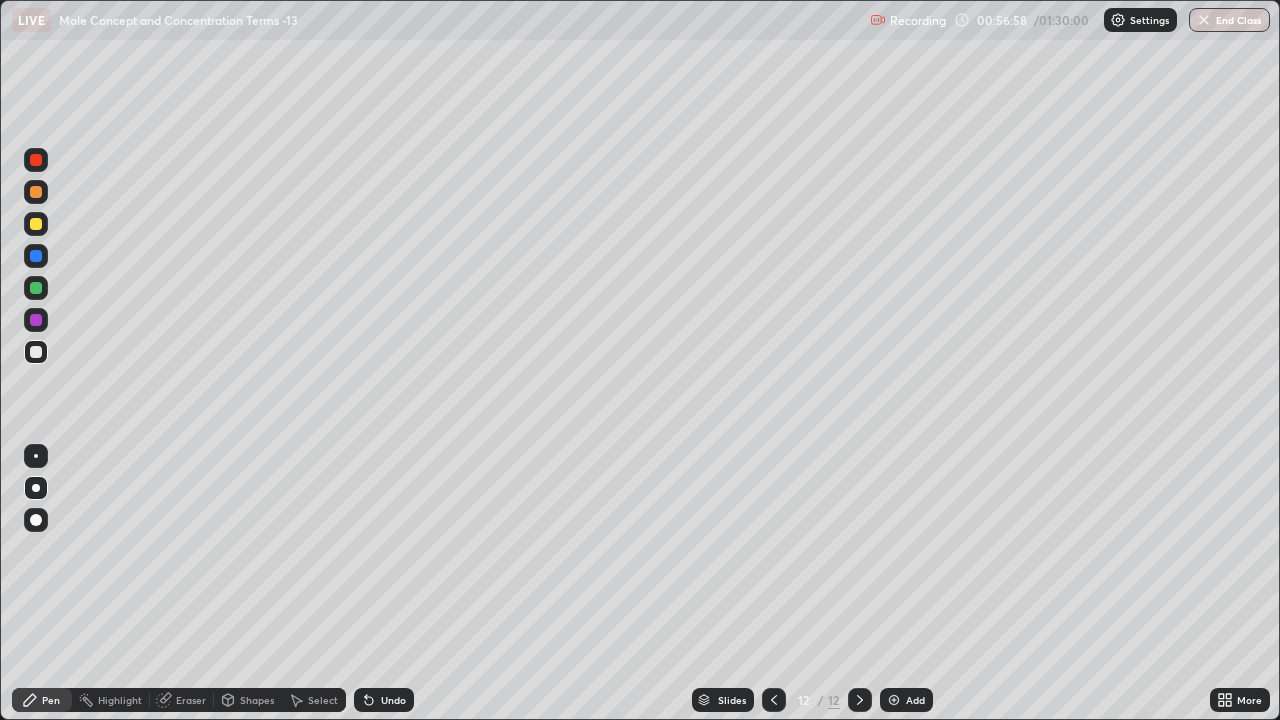 click on "Shapes" at bounding box center [257, 700] 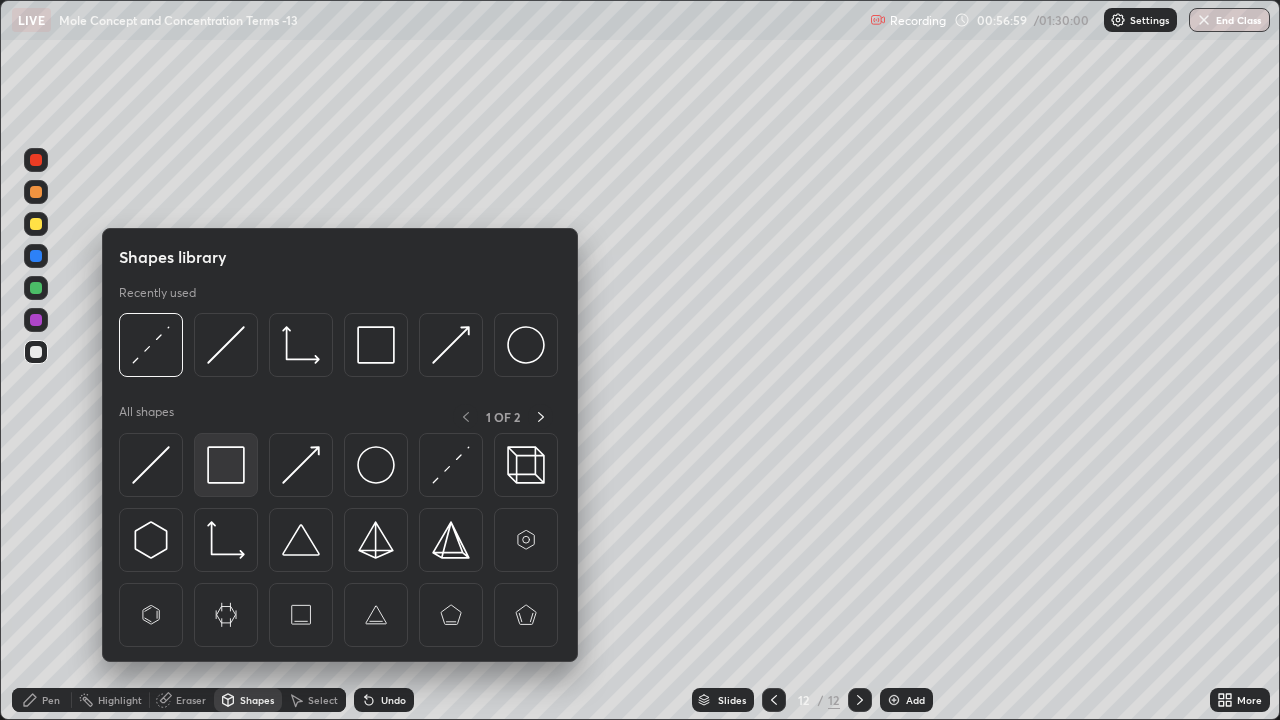 click at bounding box center (226, 465) 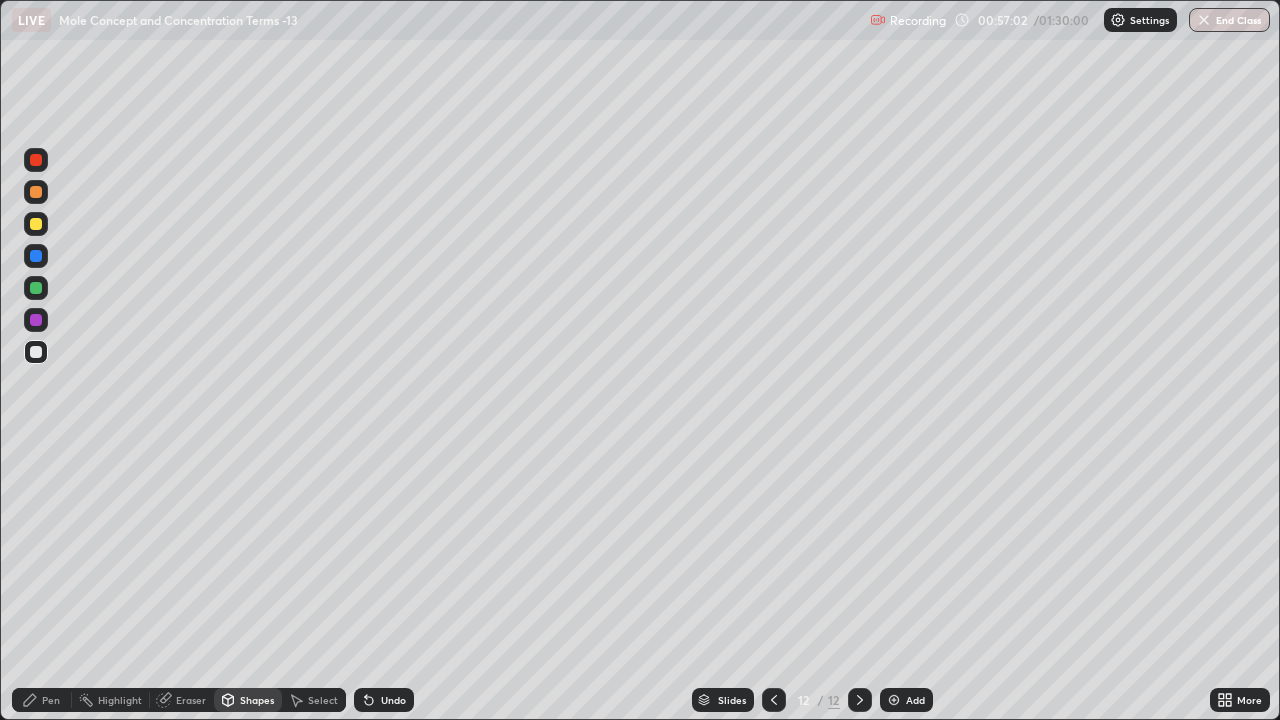 click on "Pen" at bounding box center (51, 700) 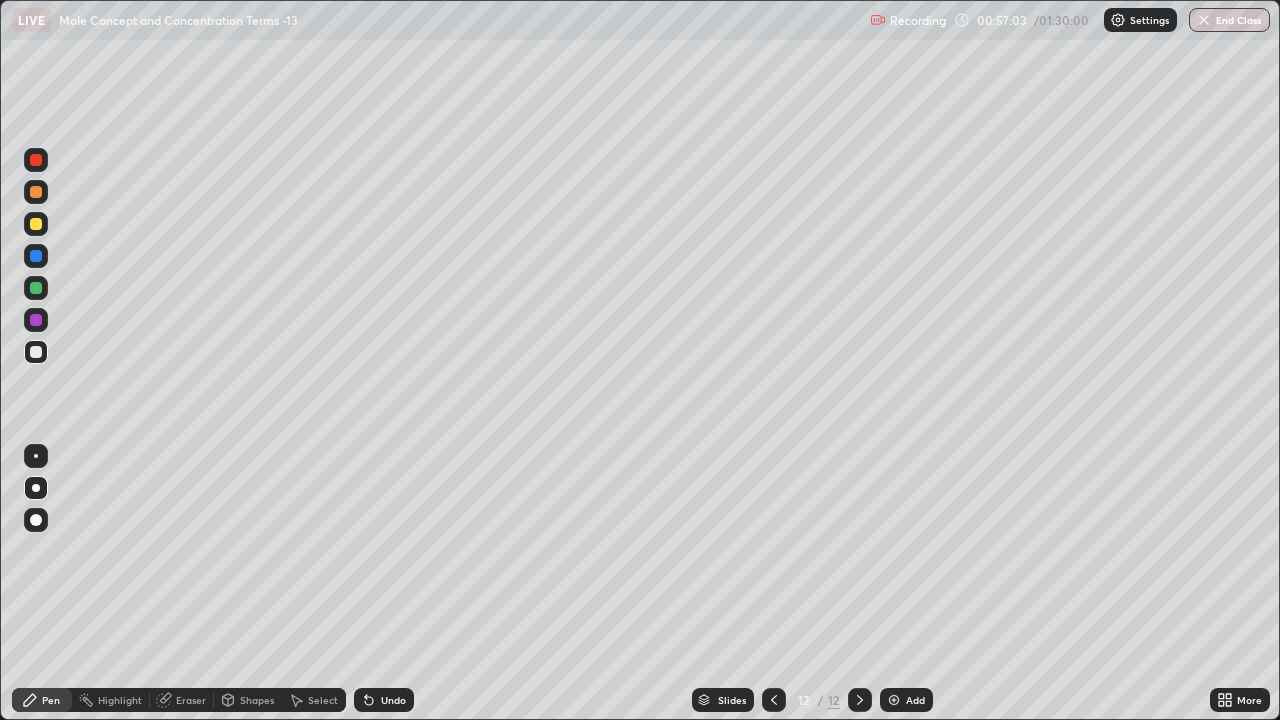 click at bounding box center [36, 320] 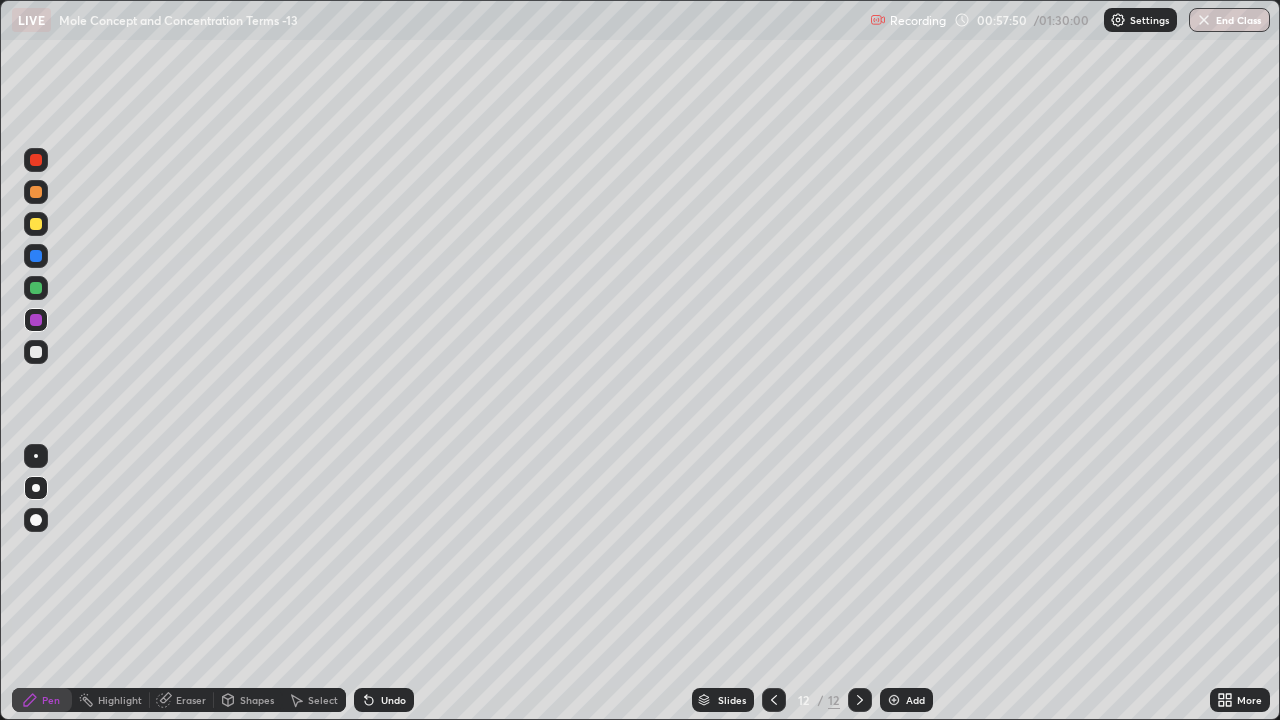 click 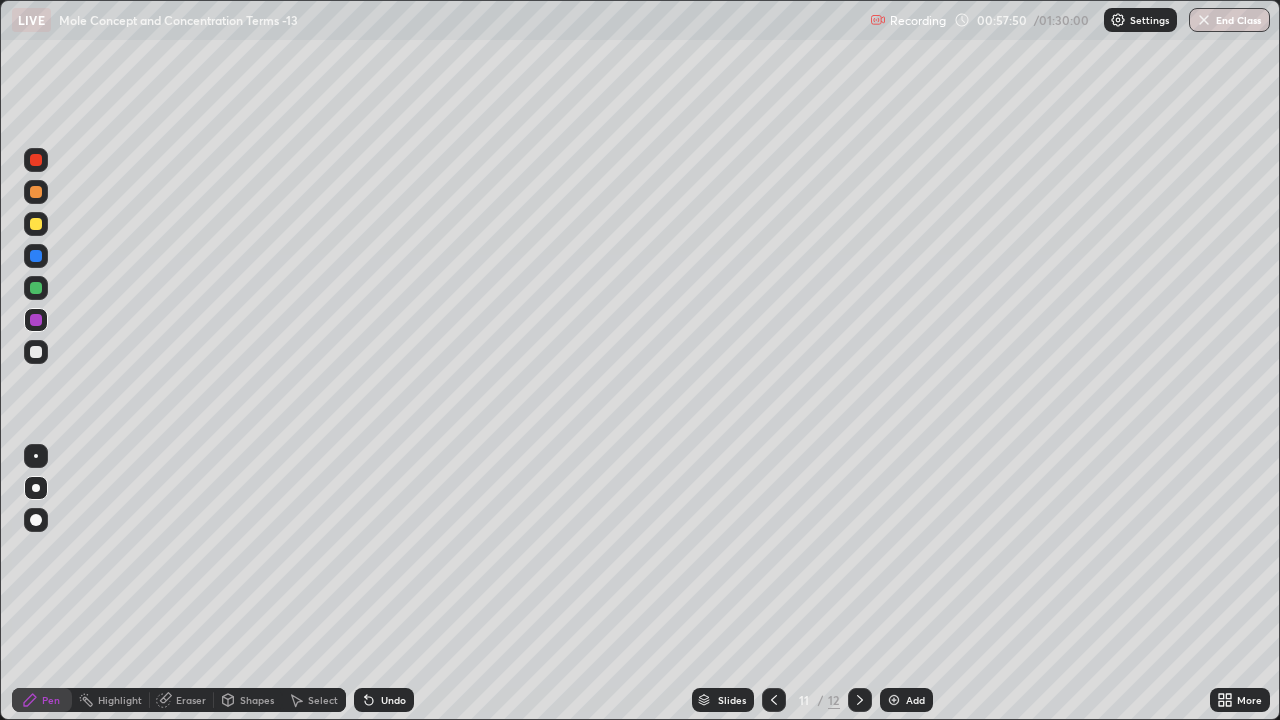 click 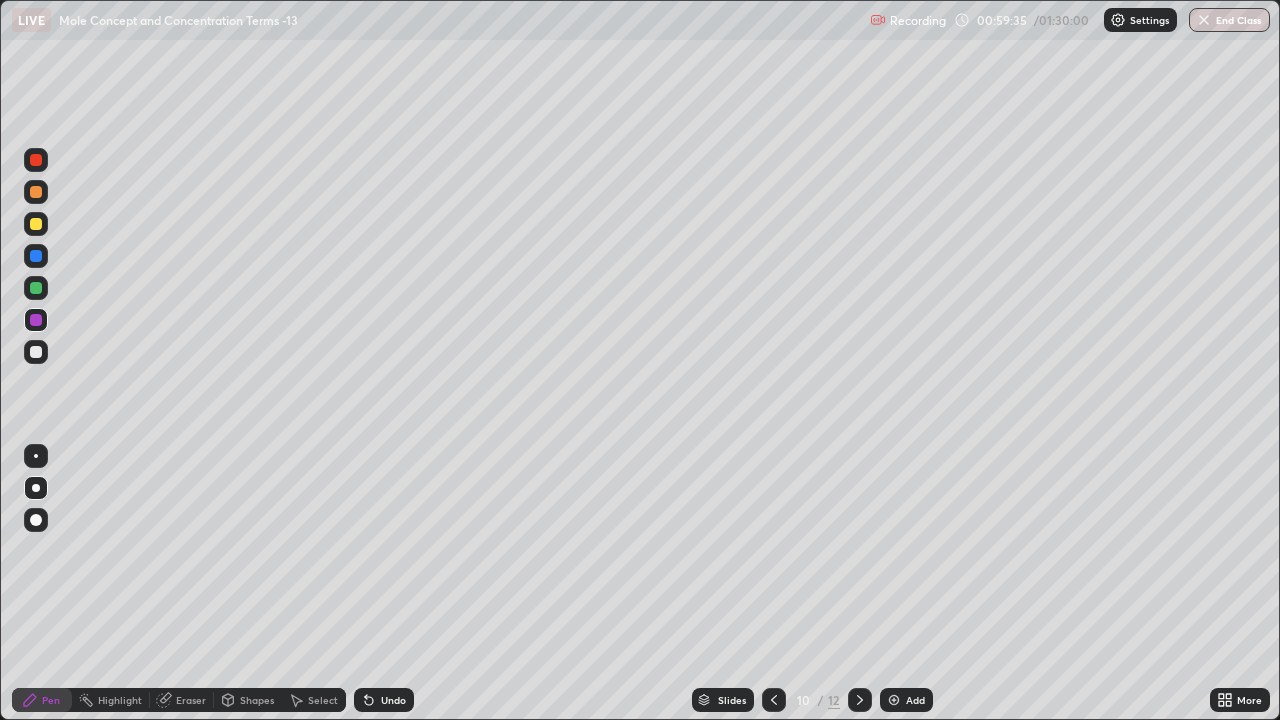 click 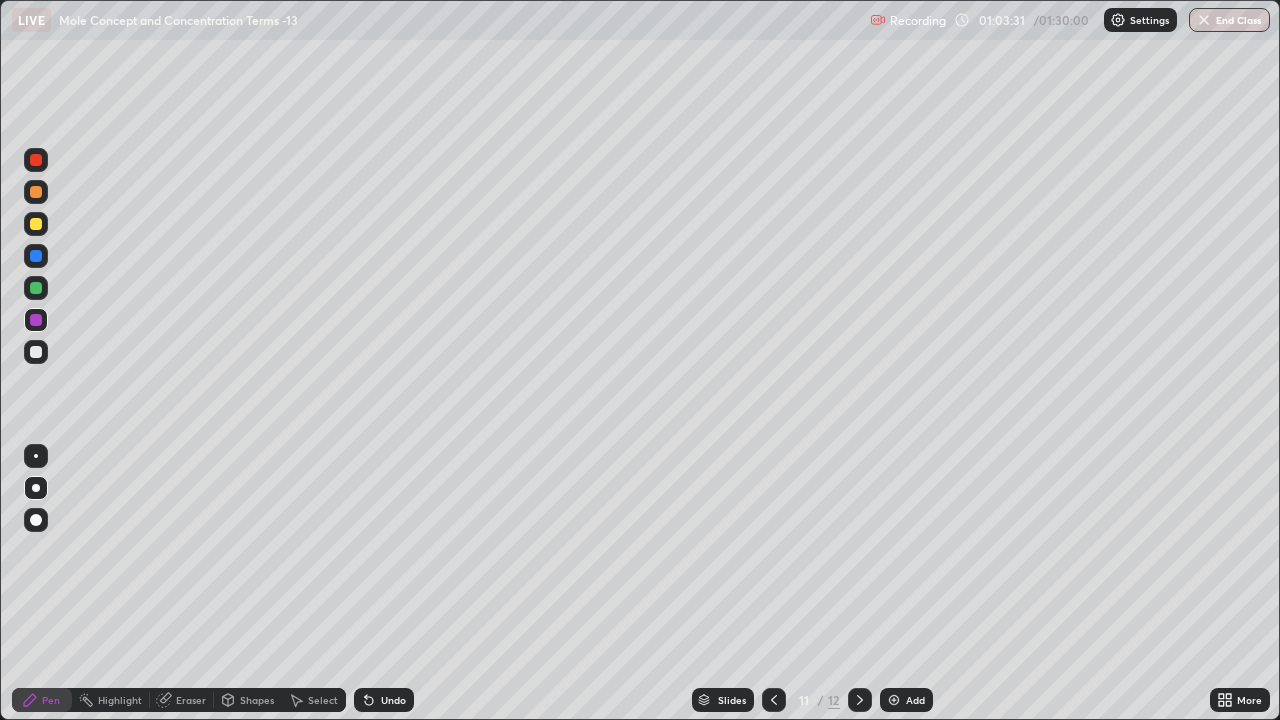 click 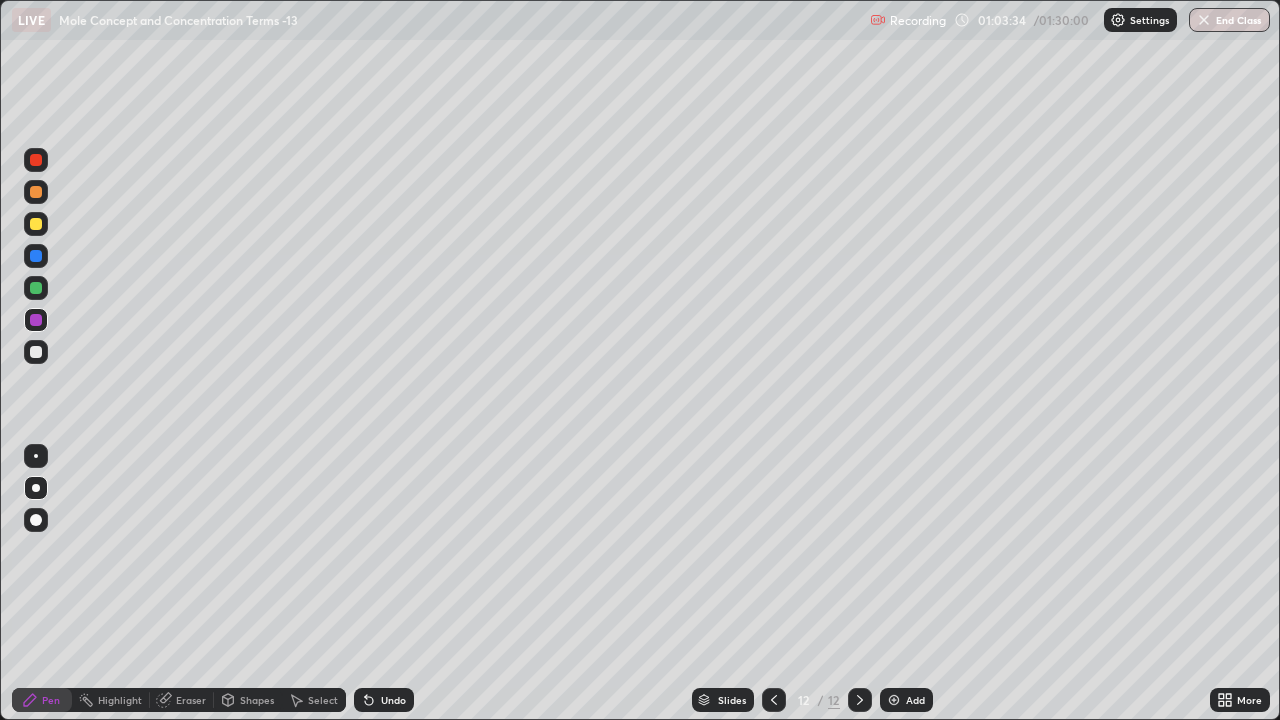 click at bounding box center [36, 192] 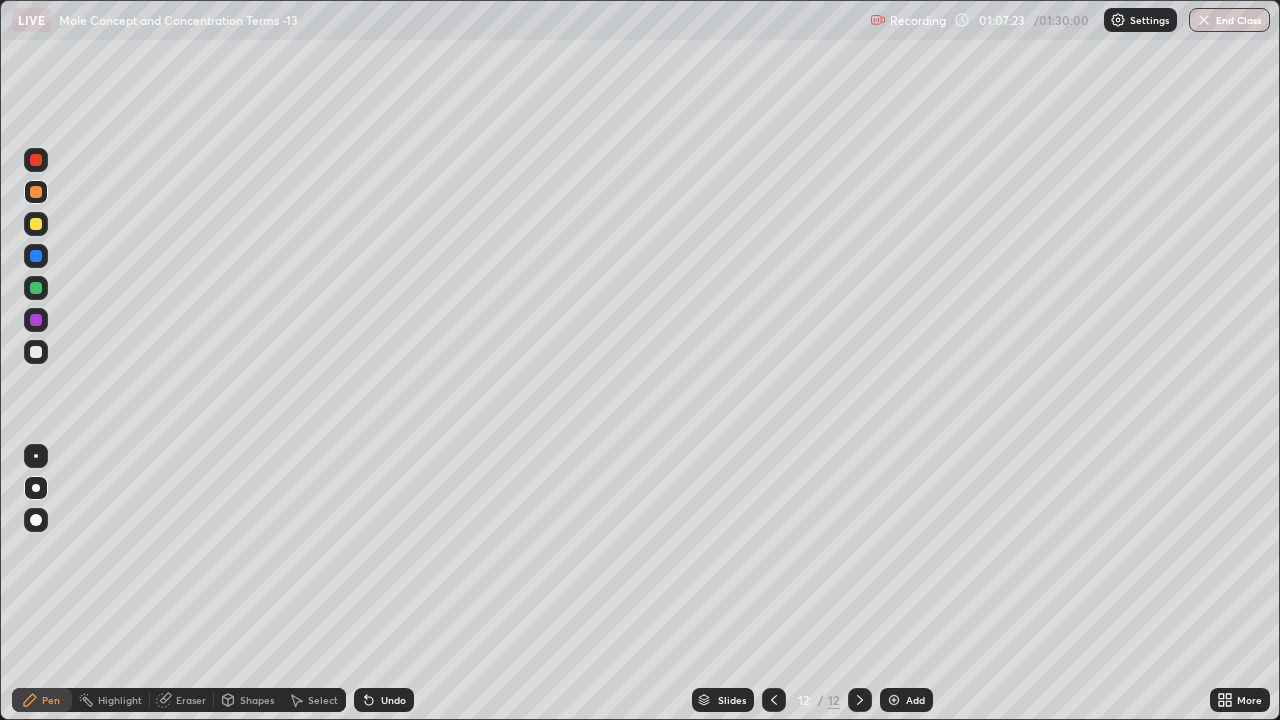 click on "Select" at bounding box center (323, 700) 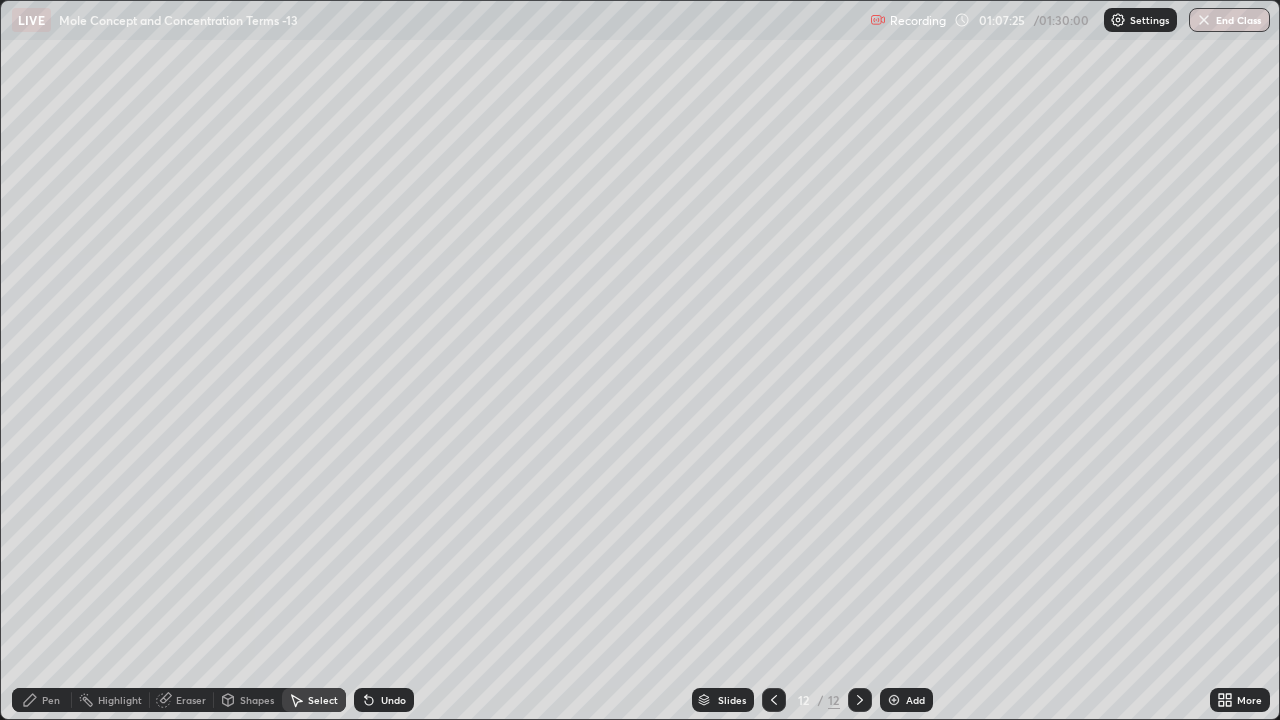 click on "Pen" at bounding box center (42, 700) 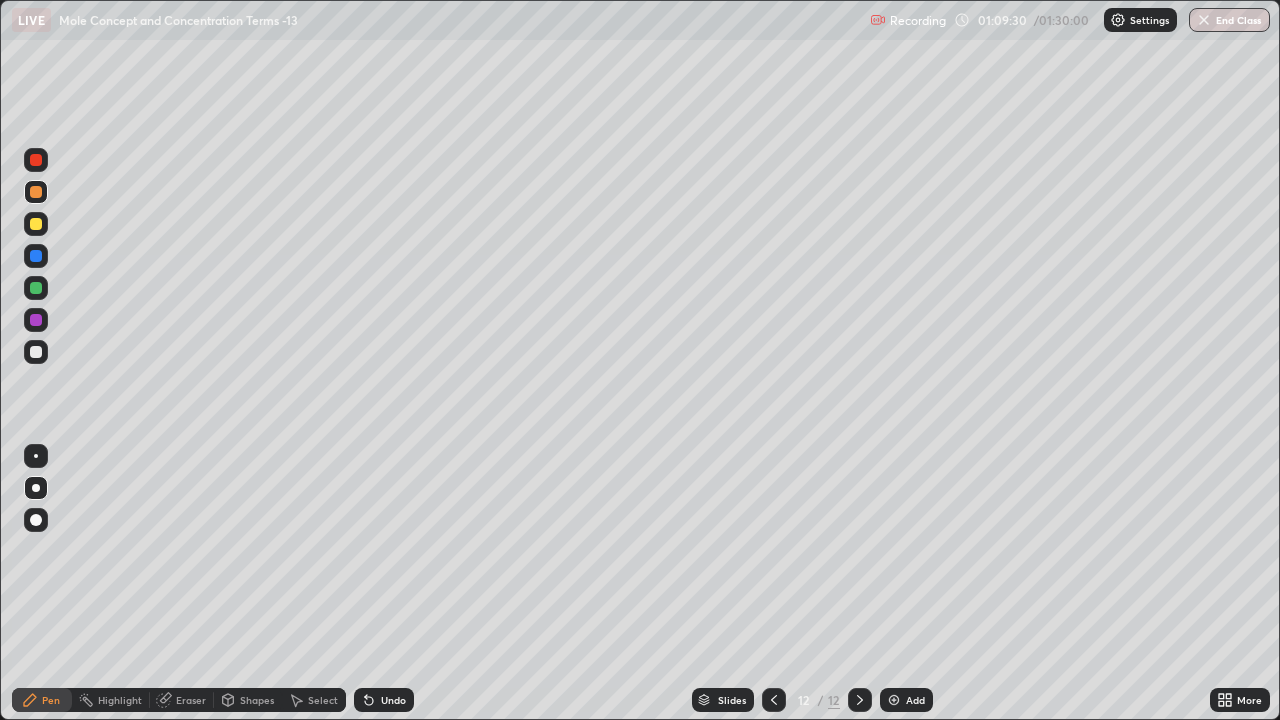 click at bounding box center [894, 700] 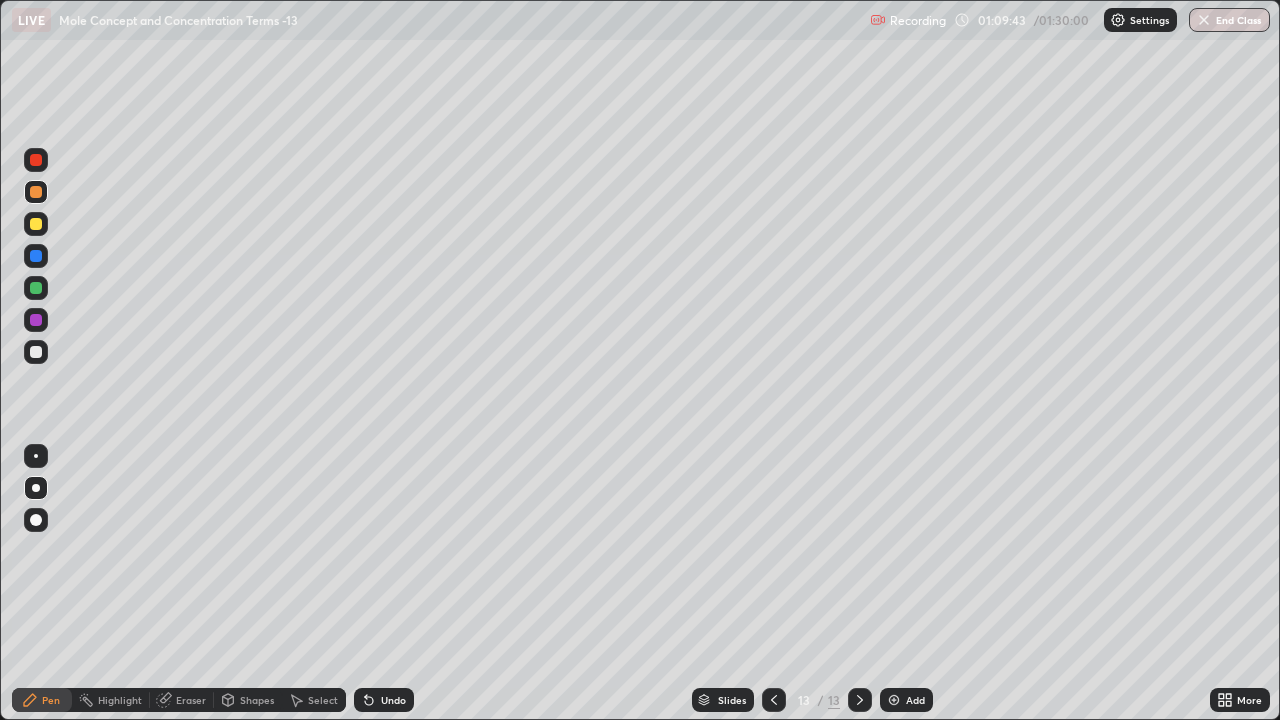 click at bounding box center (36, 352) 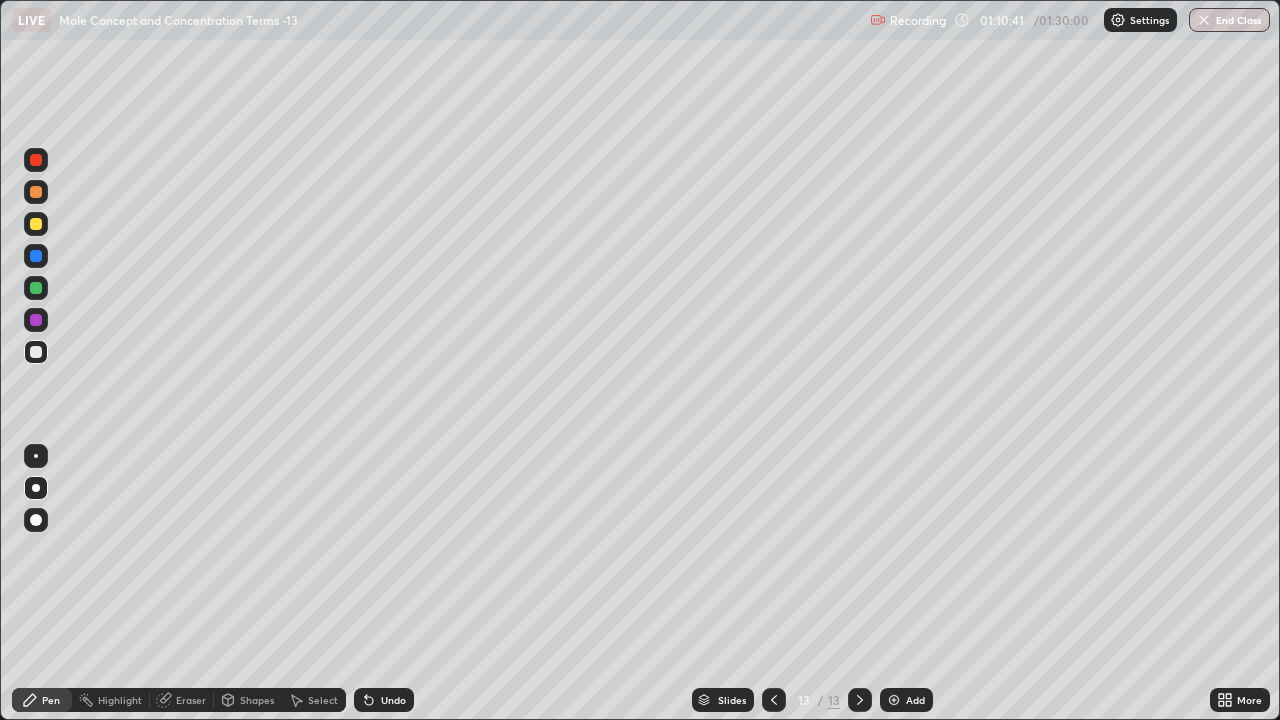 click at bounding box center (36, 288) 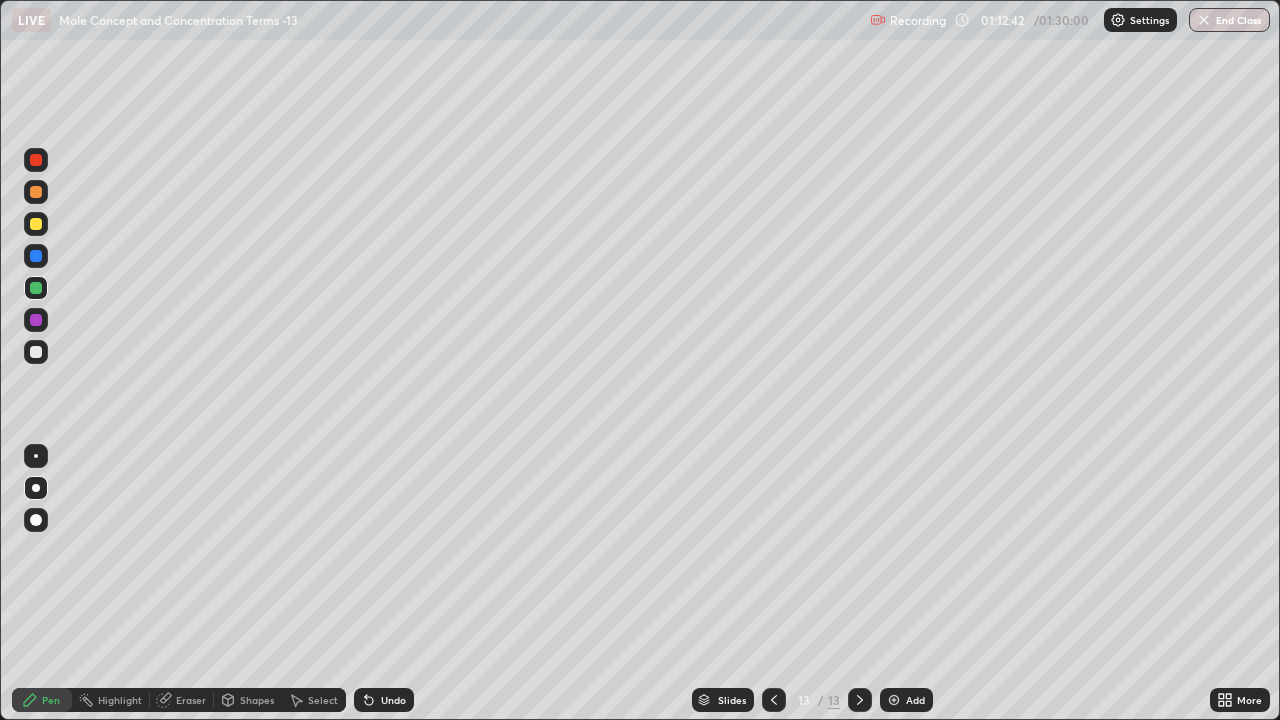 click at bounding box center [894, 700] 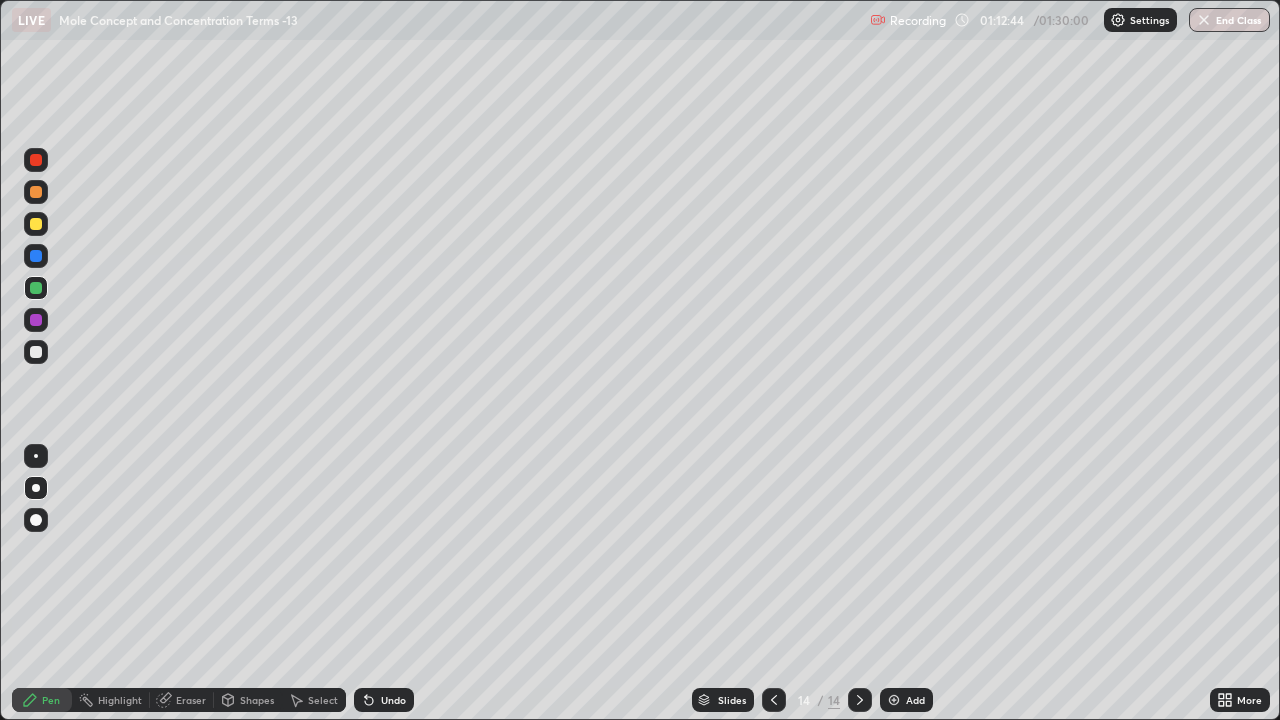 click at bounding box center [36, 352] 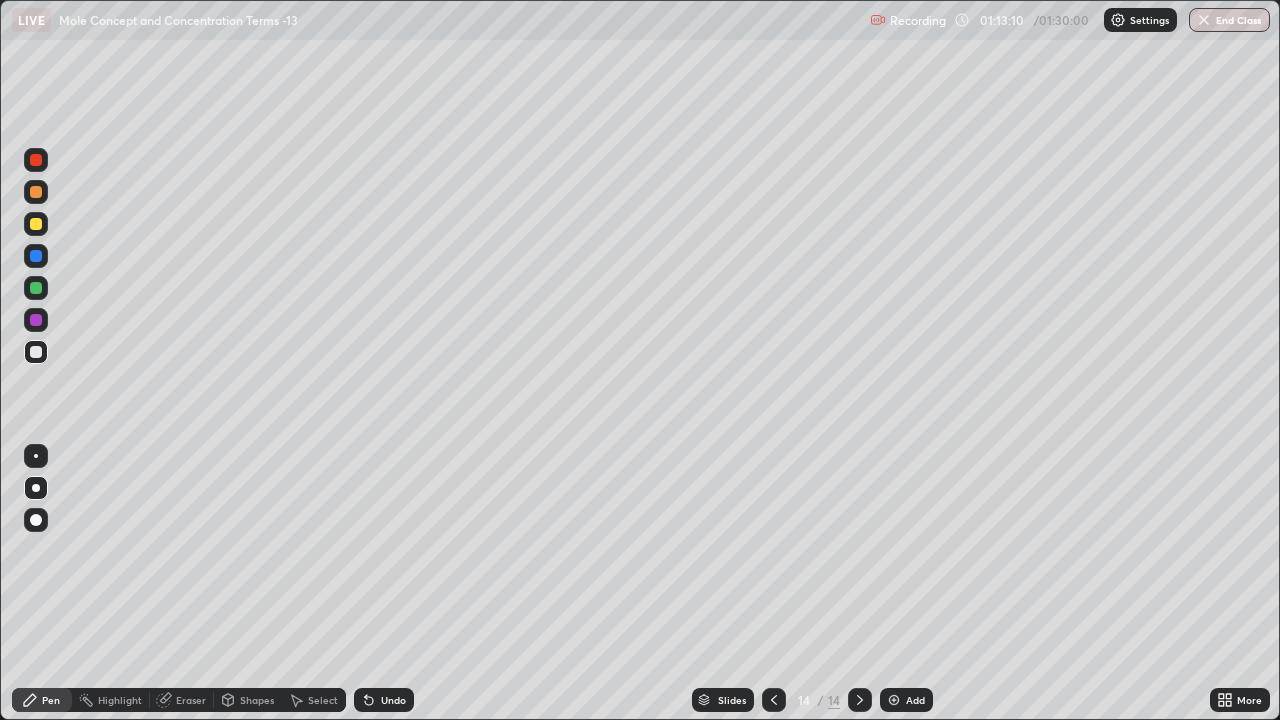 click at bounding box center [36, 288] 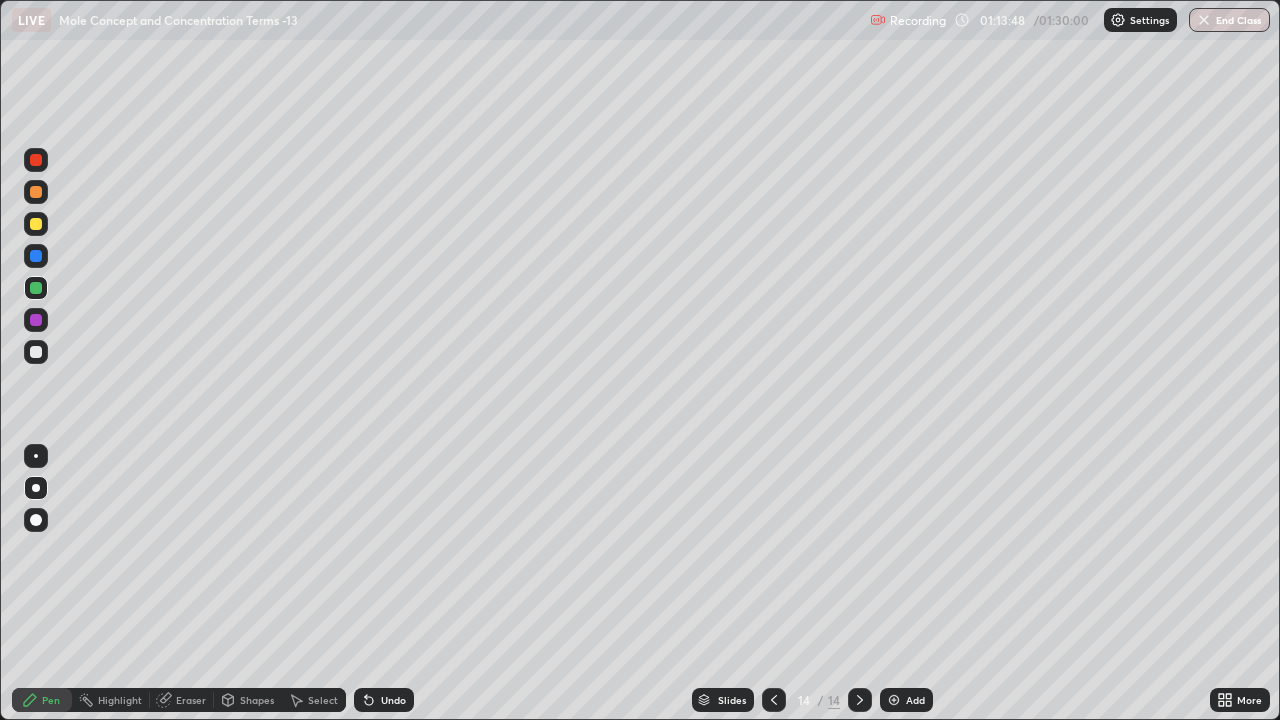click at bounding box center [36, 352] 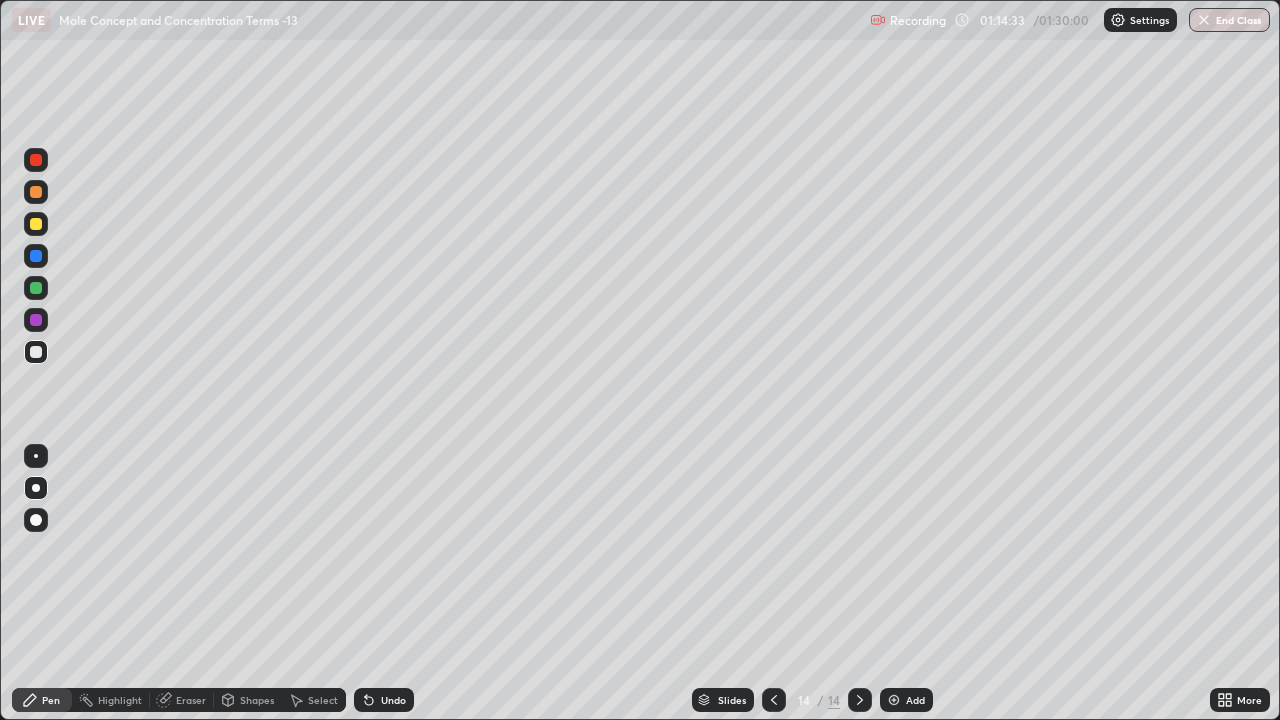 click at bounding box center (36, 256) 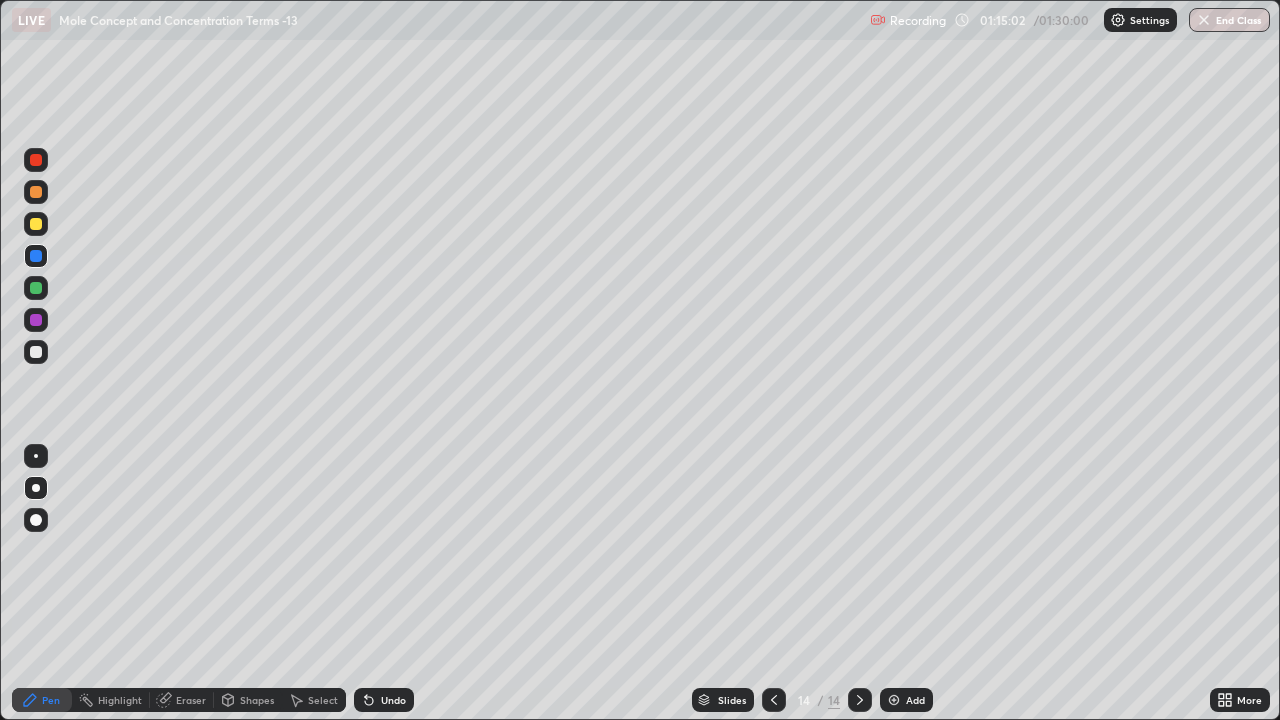 click 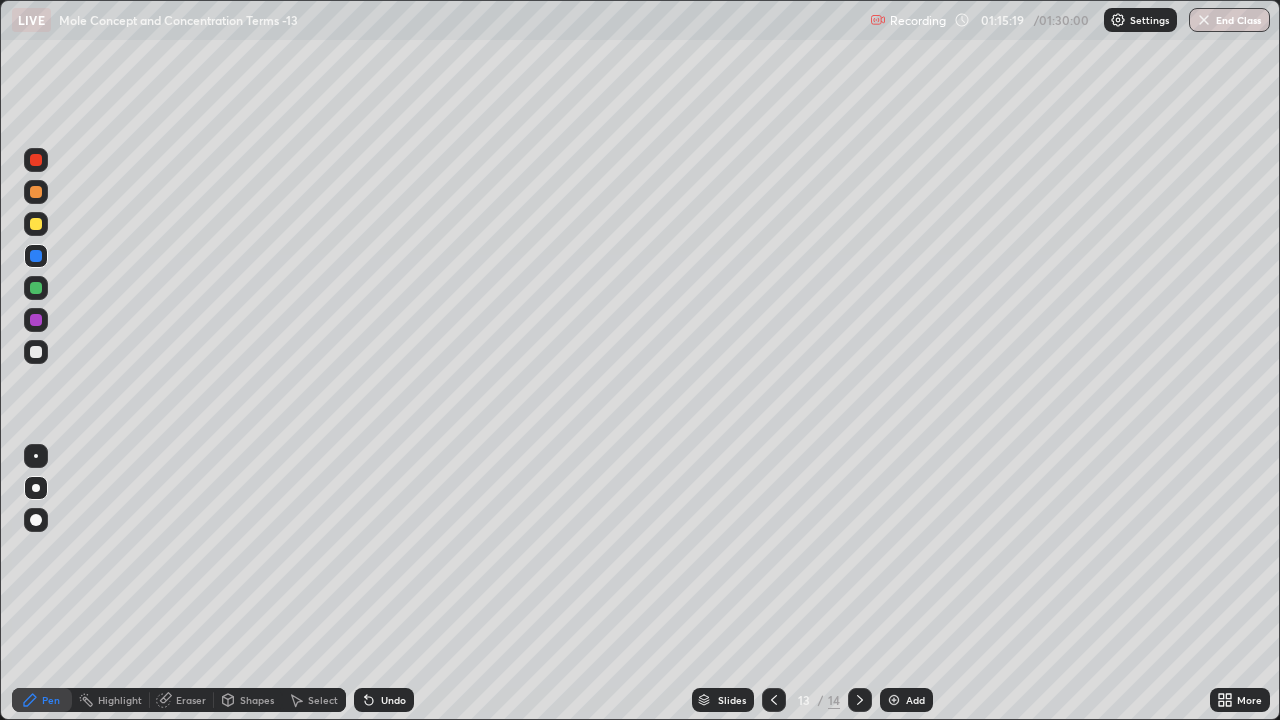 click at bounding box center (36, 288) 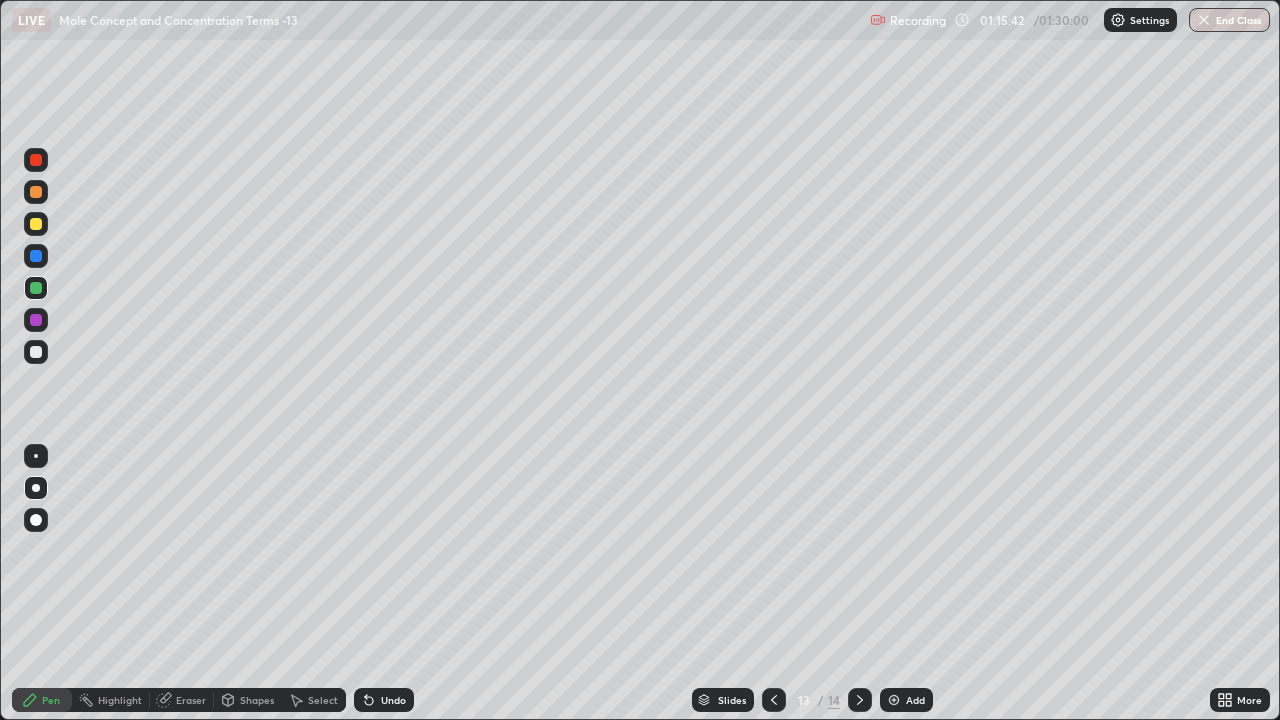 click 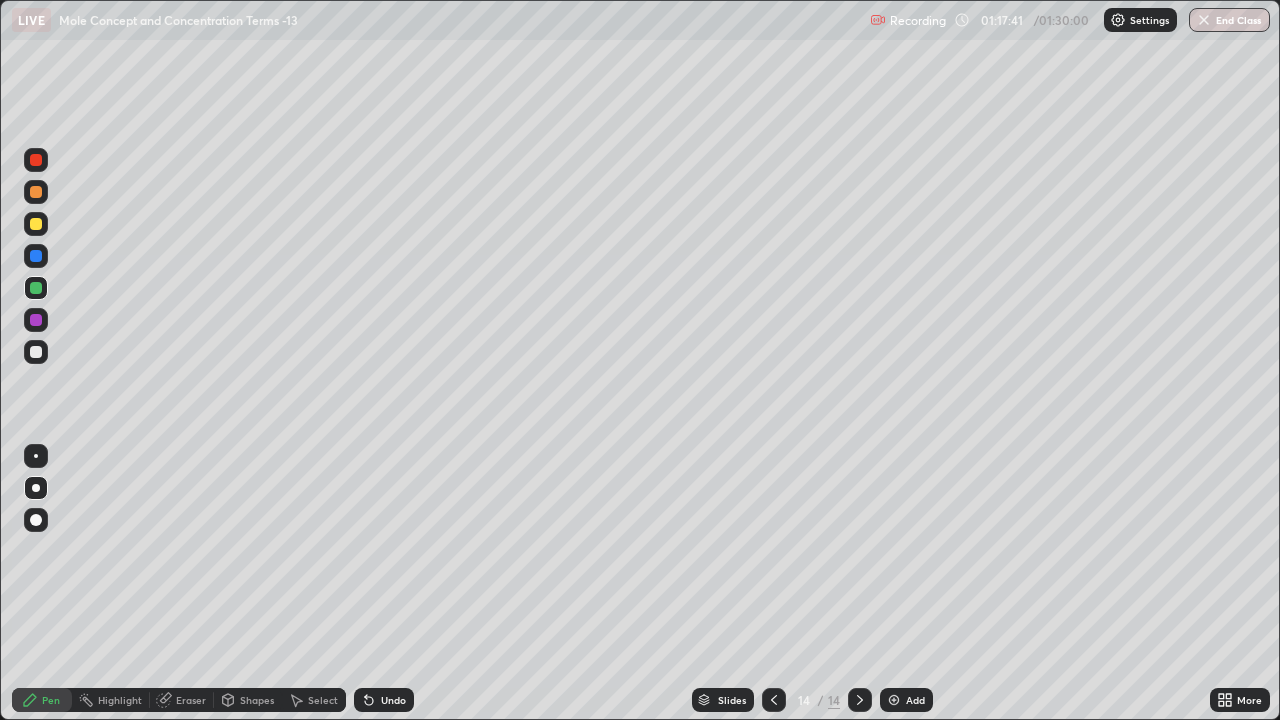 click at bounding box center (894, 700) 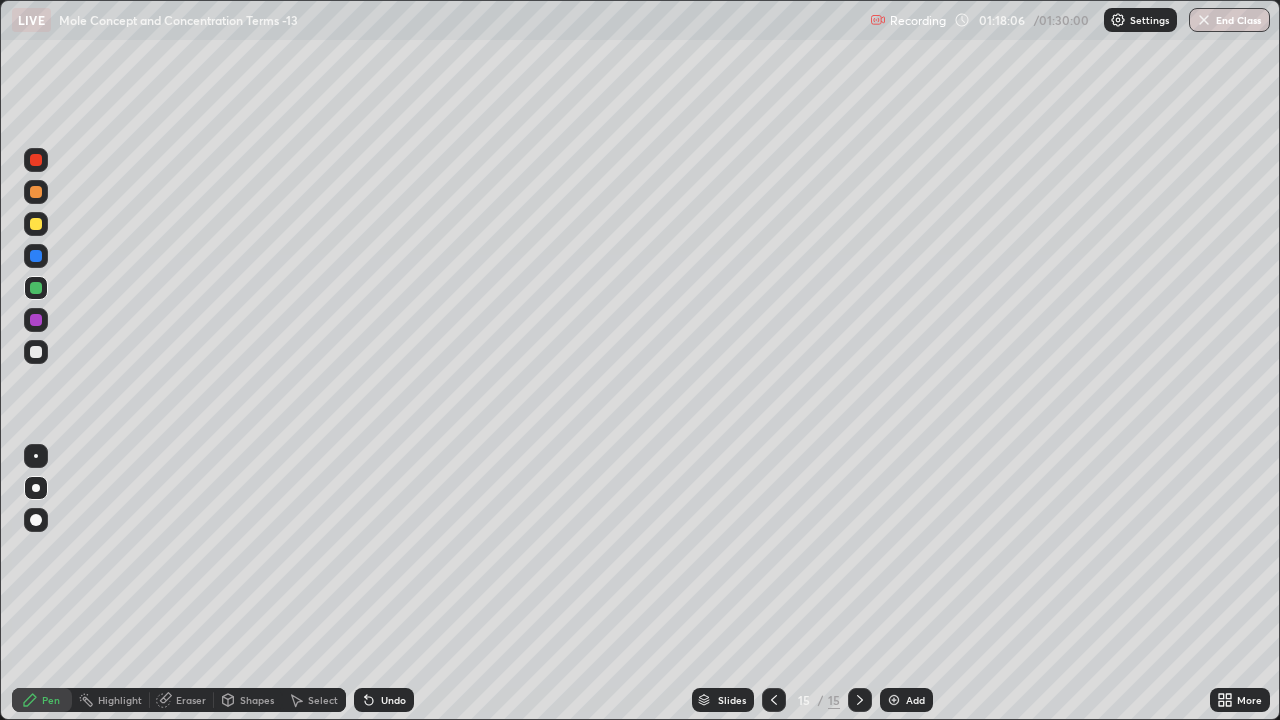 click at bounding box center (36, 352) 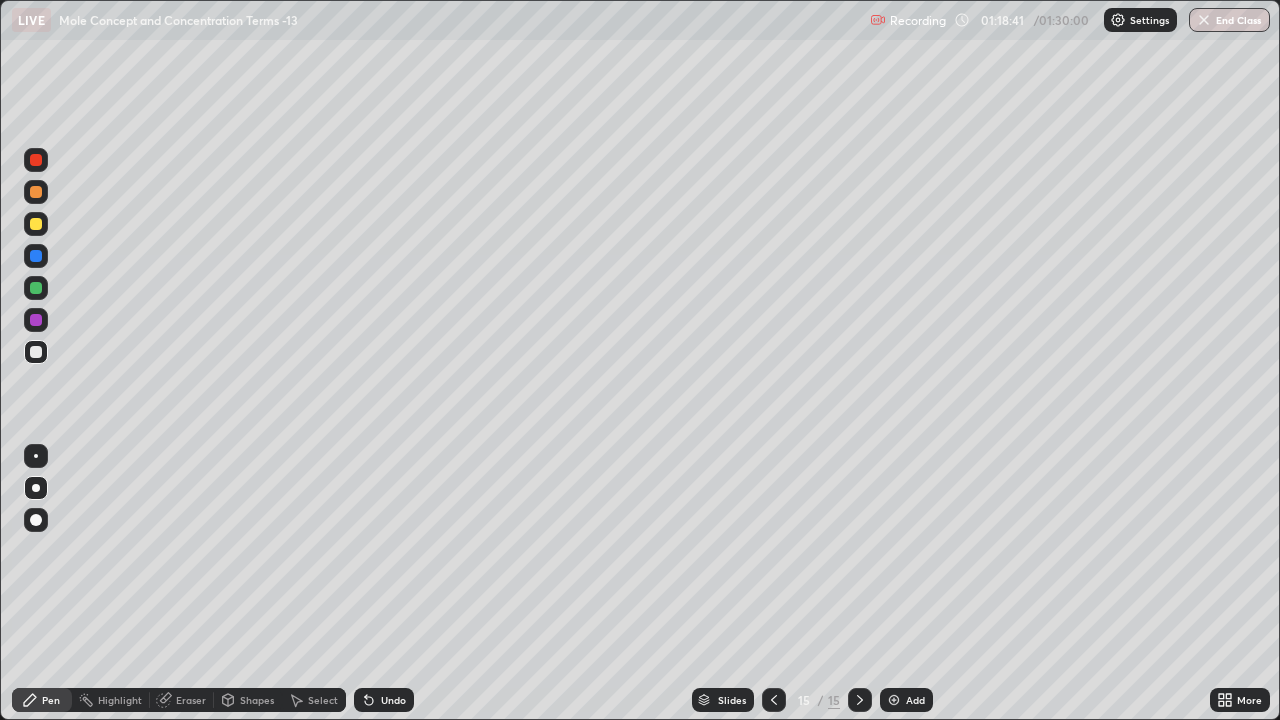 click at bounding box center (36, 256) 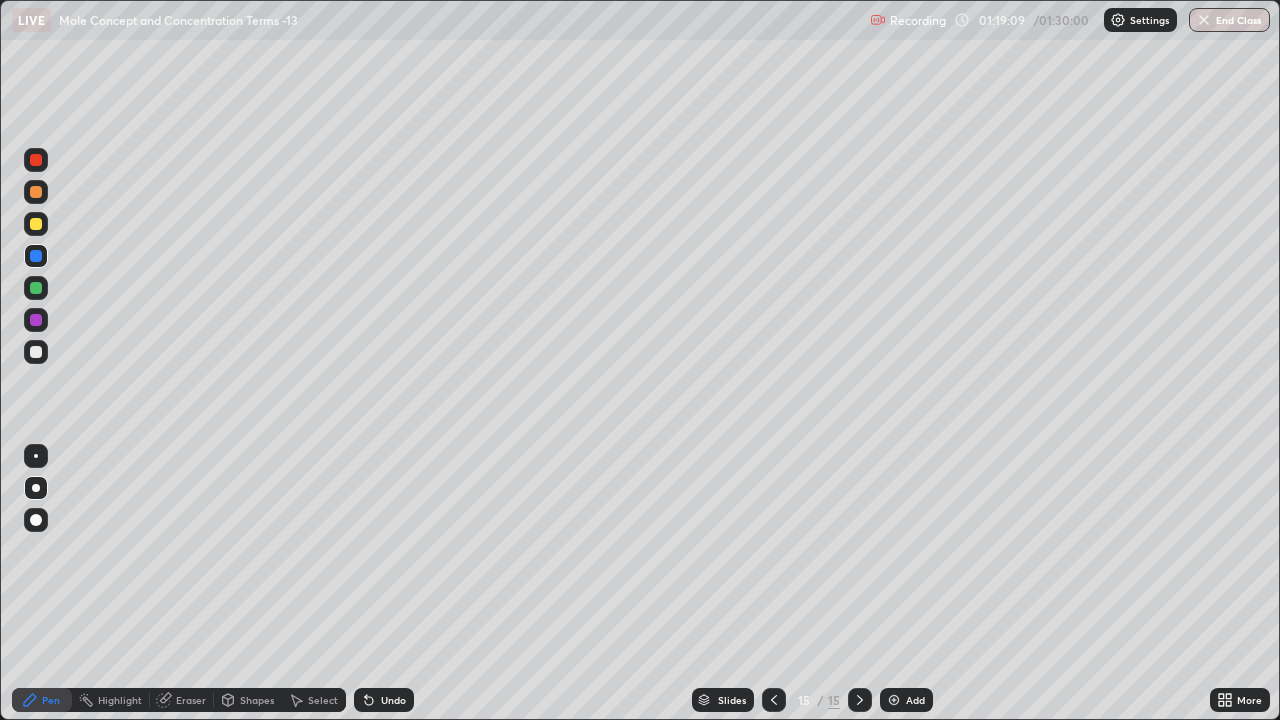 click at bounding box center (36, 352) 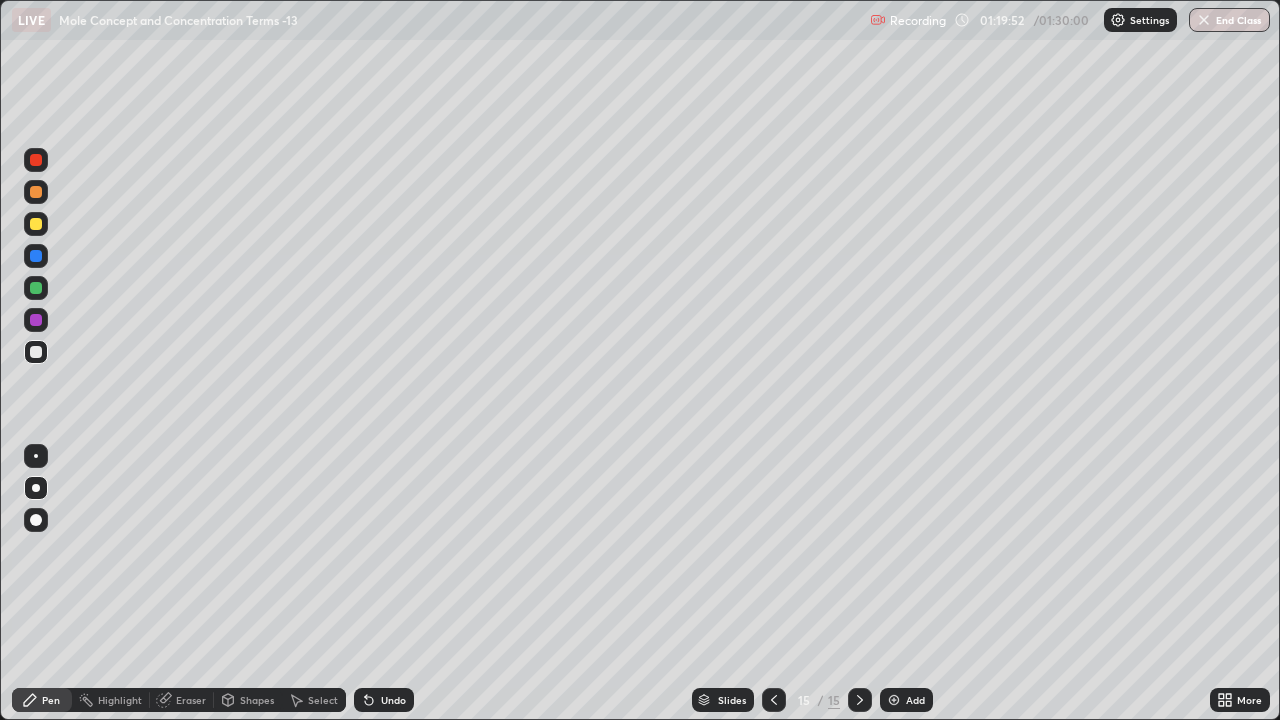 click at bounding box center [36, 224] 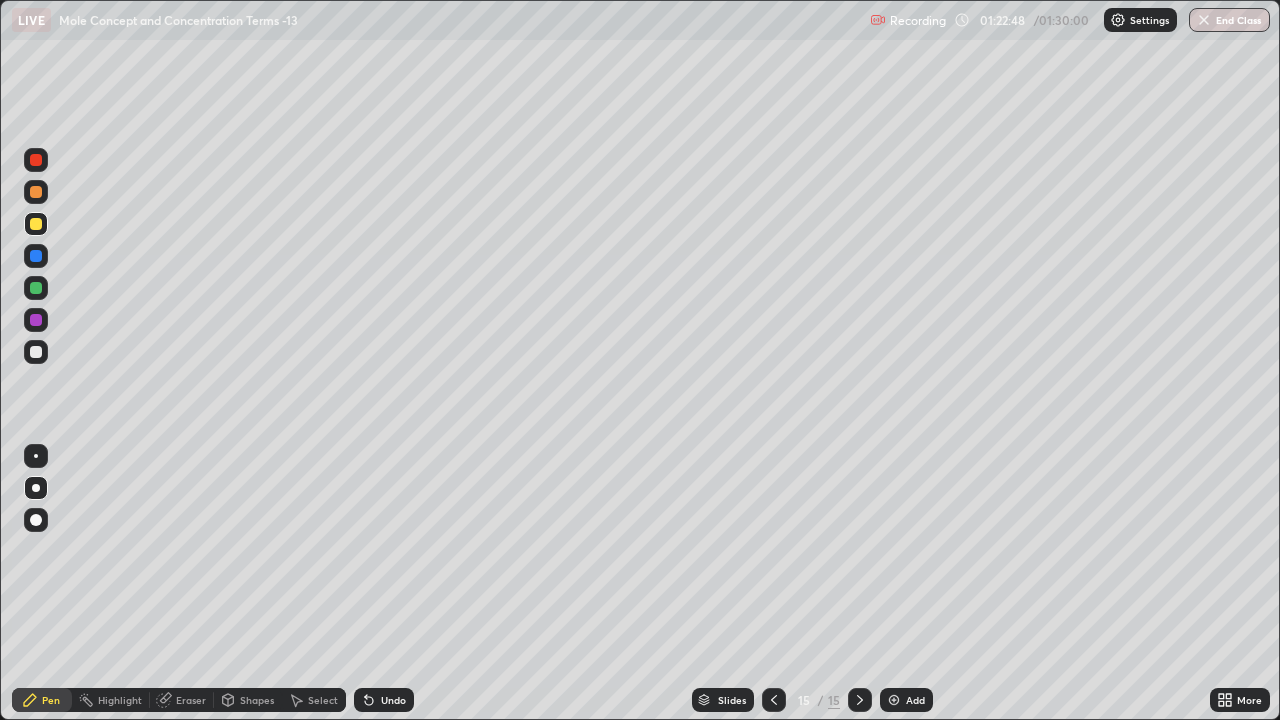 click on "End Class" at bounding box center (1229, 20) 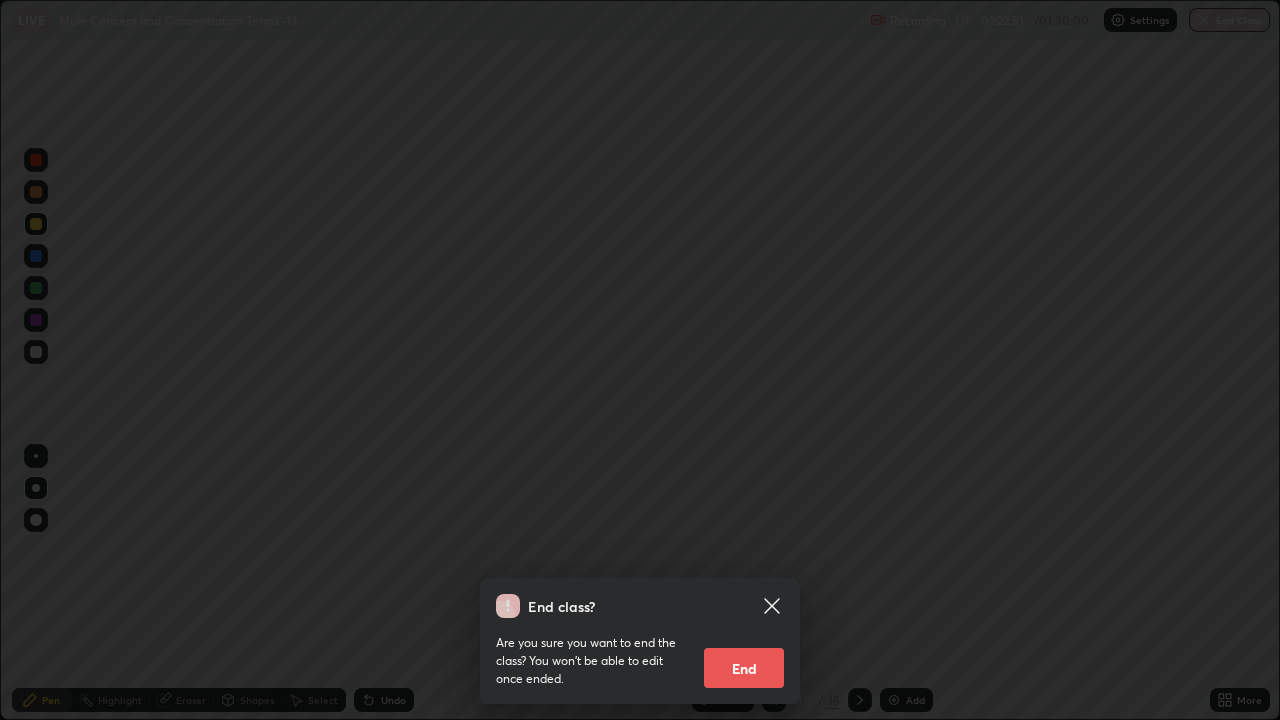 click on "End" at bounding box center [744, 668] 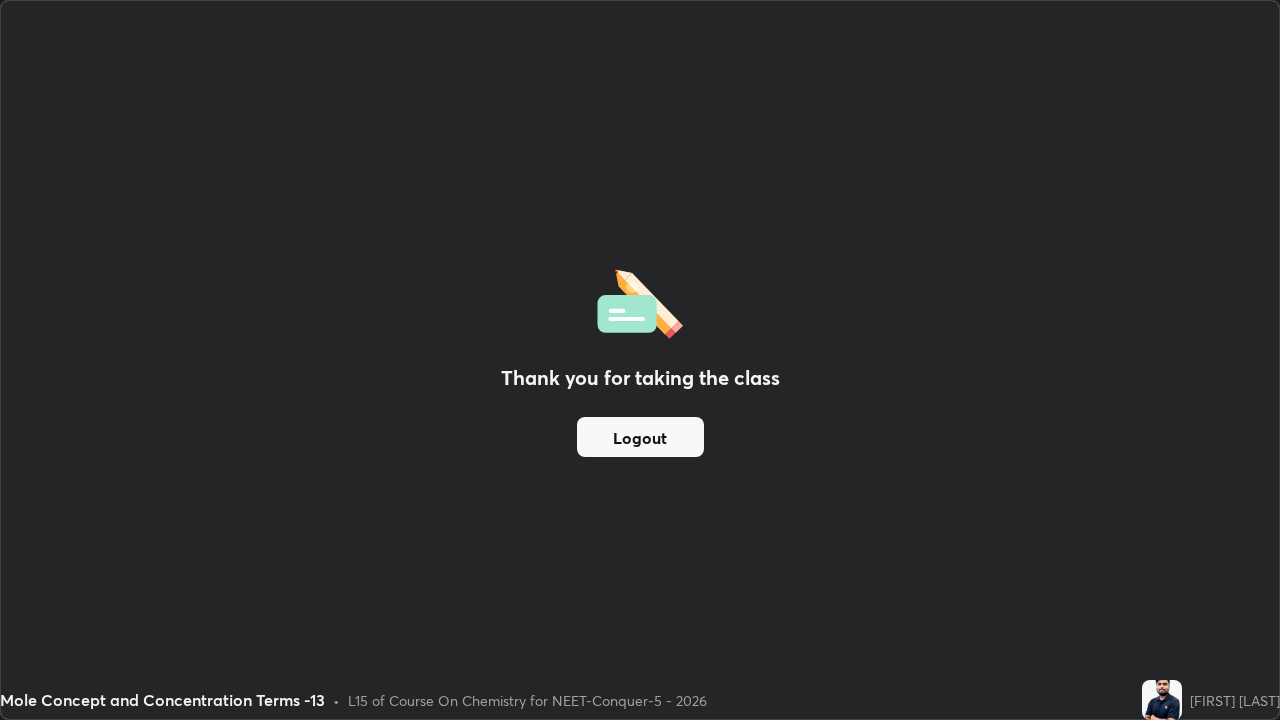 click on "Logout" at bounding box center (640, 437) 